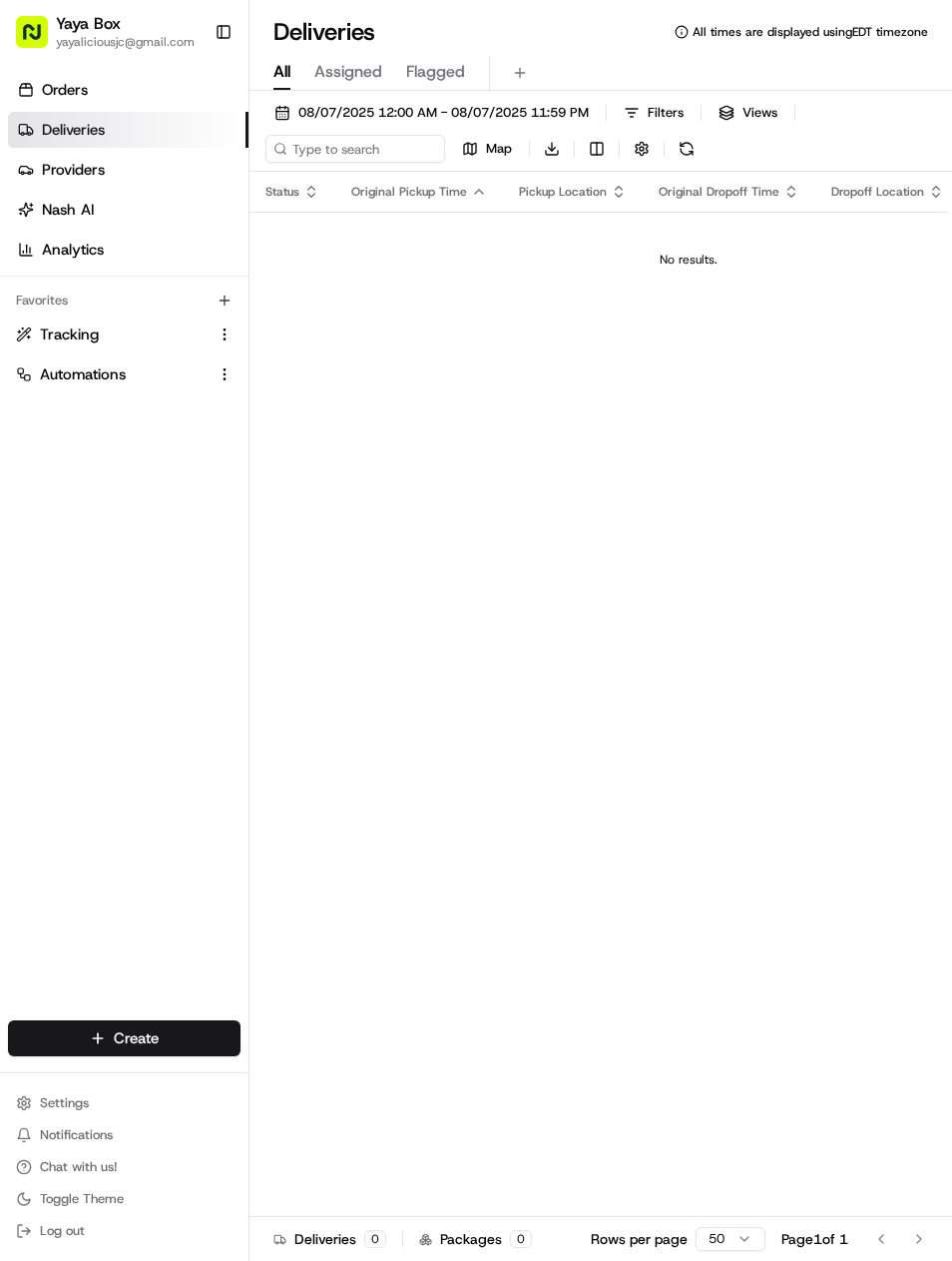 scroll, scrollTop: 0, scrollLeft: 0, axis: both 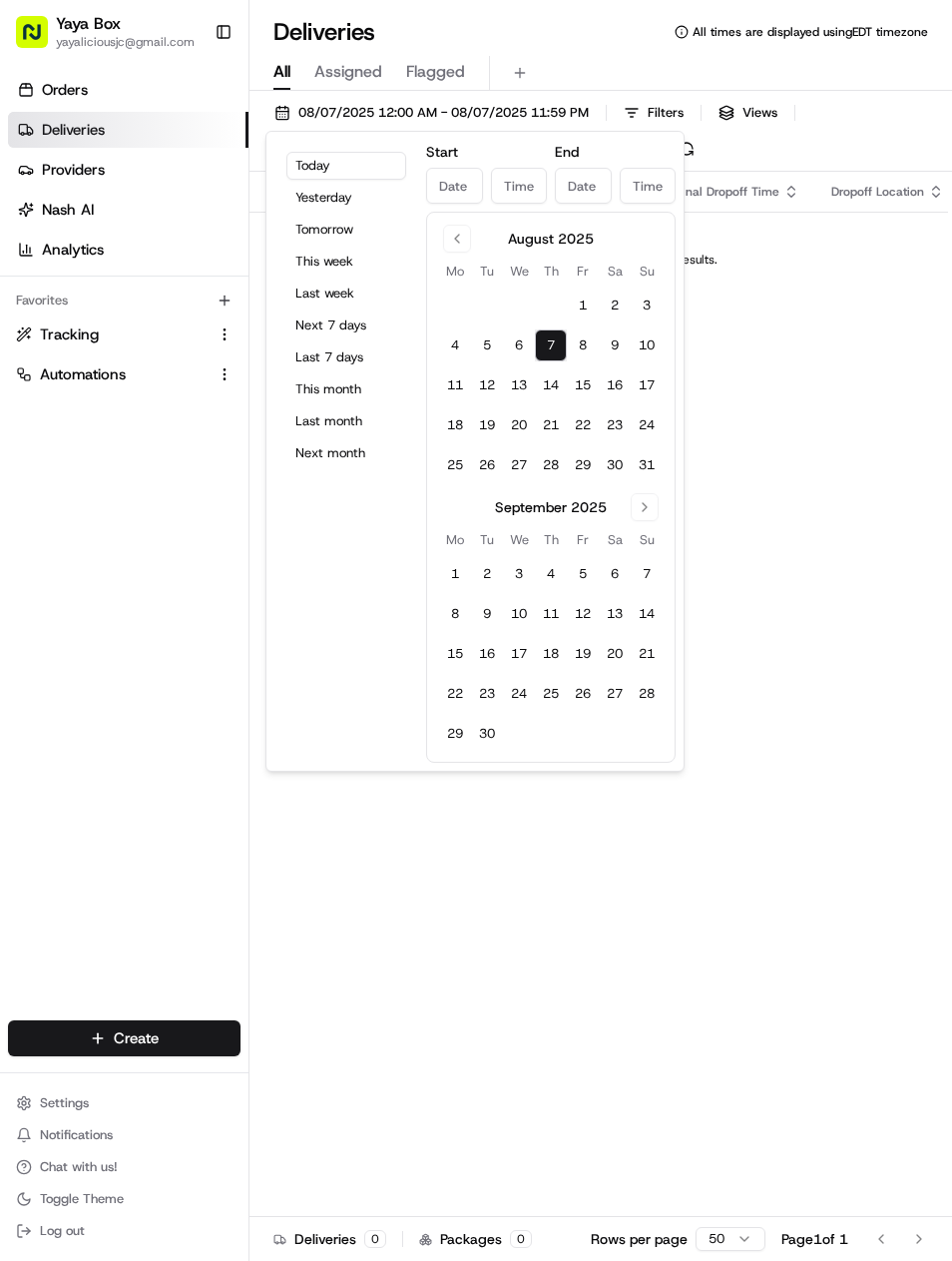 type on "Aug 7, 2025" 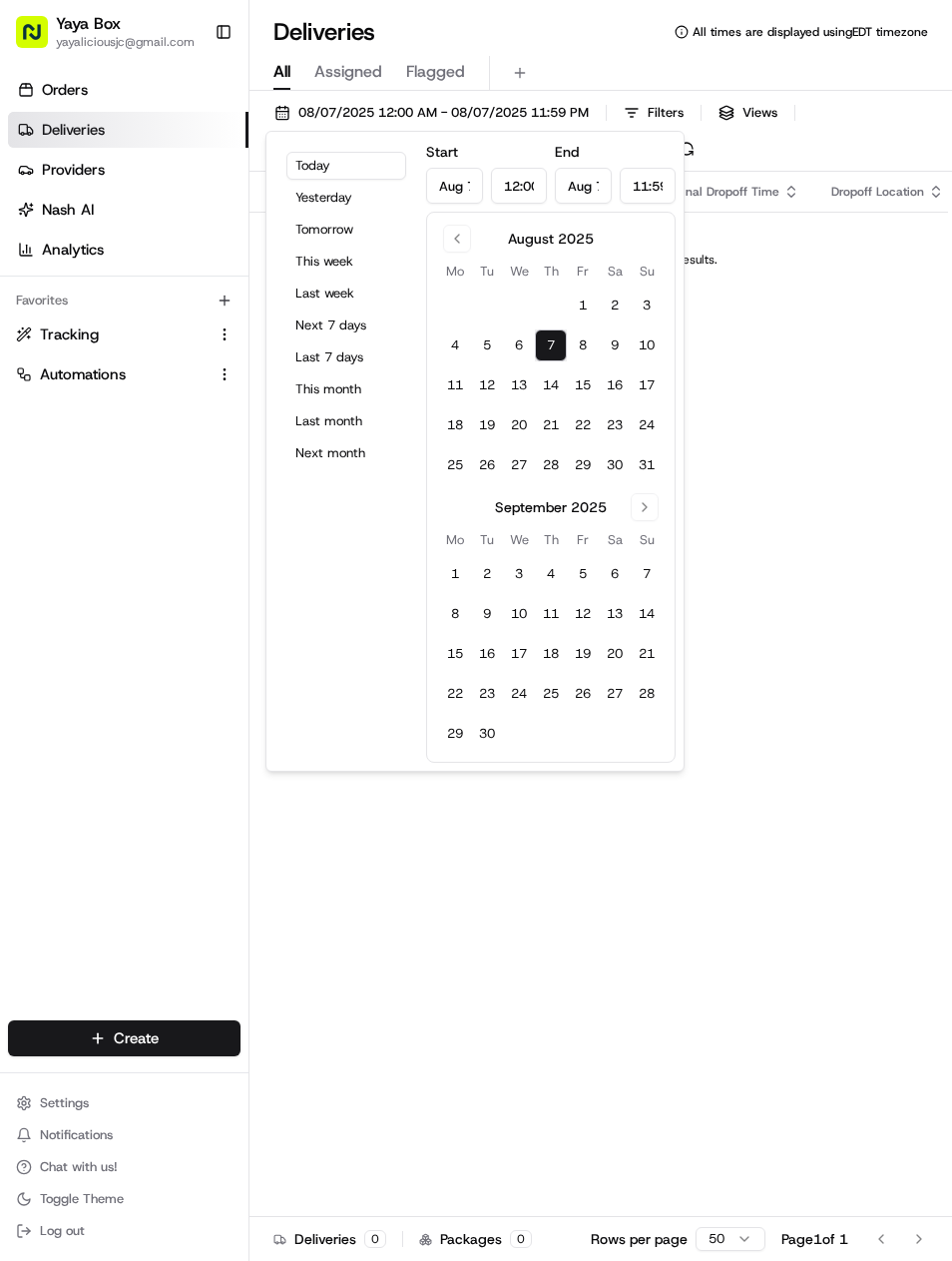click on "Yesterday" at bounding box center [346, 198] 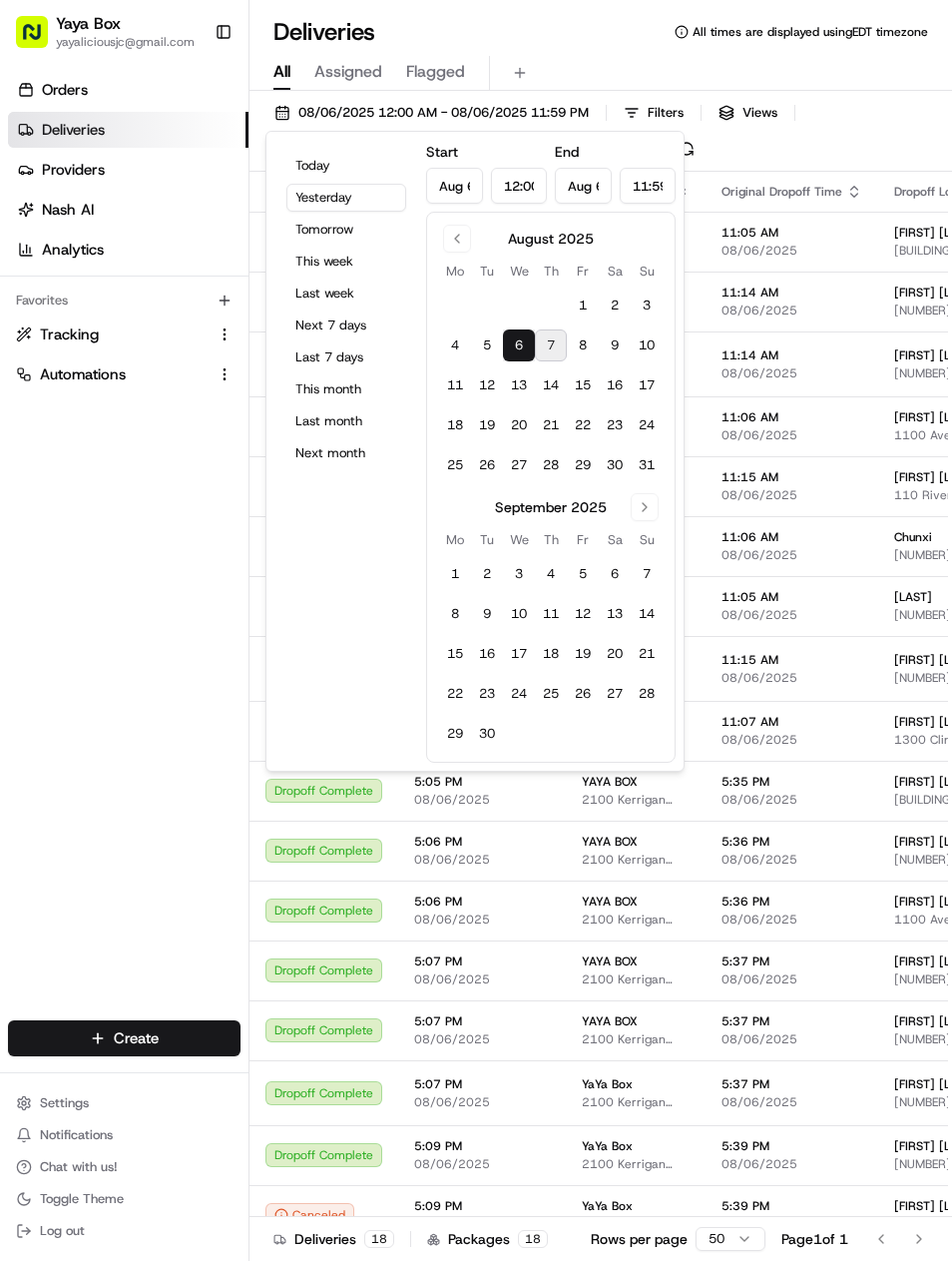 click on "Orders Deliveries Providers Nash AI Analytics Favorites Tracking Automations" at bounding box center (124, 550) 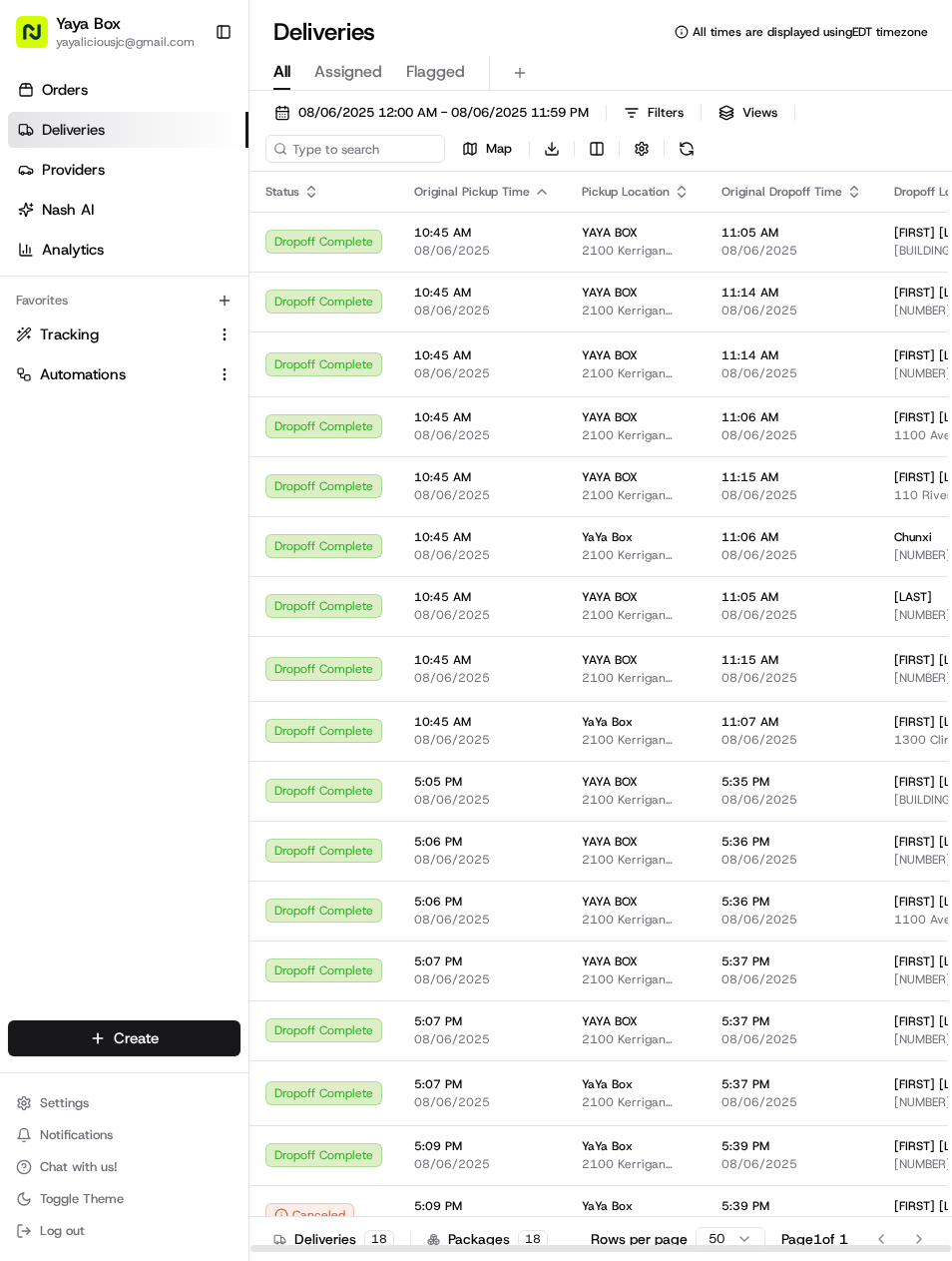 click on "08/06/2025" at bounding box center [482, 435] 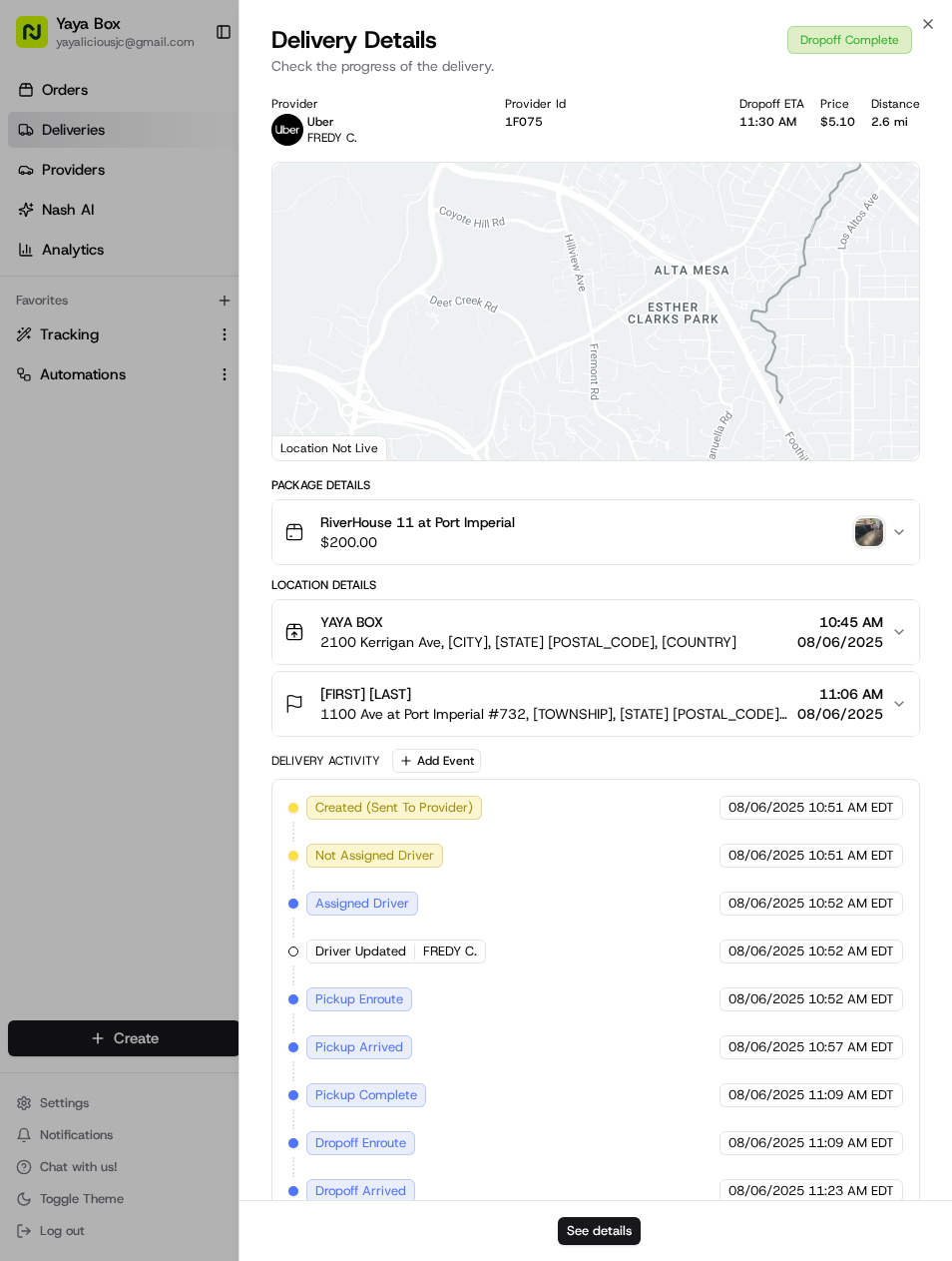 click on "See details" at bounding box center (599, 1231) 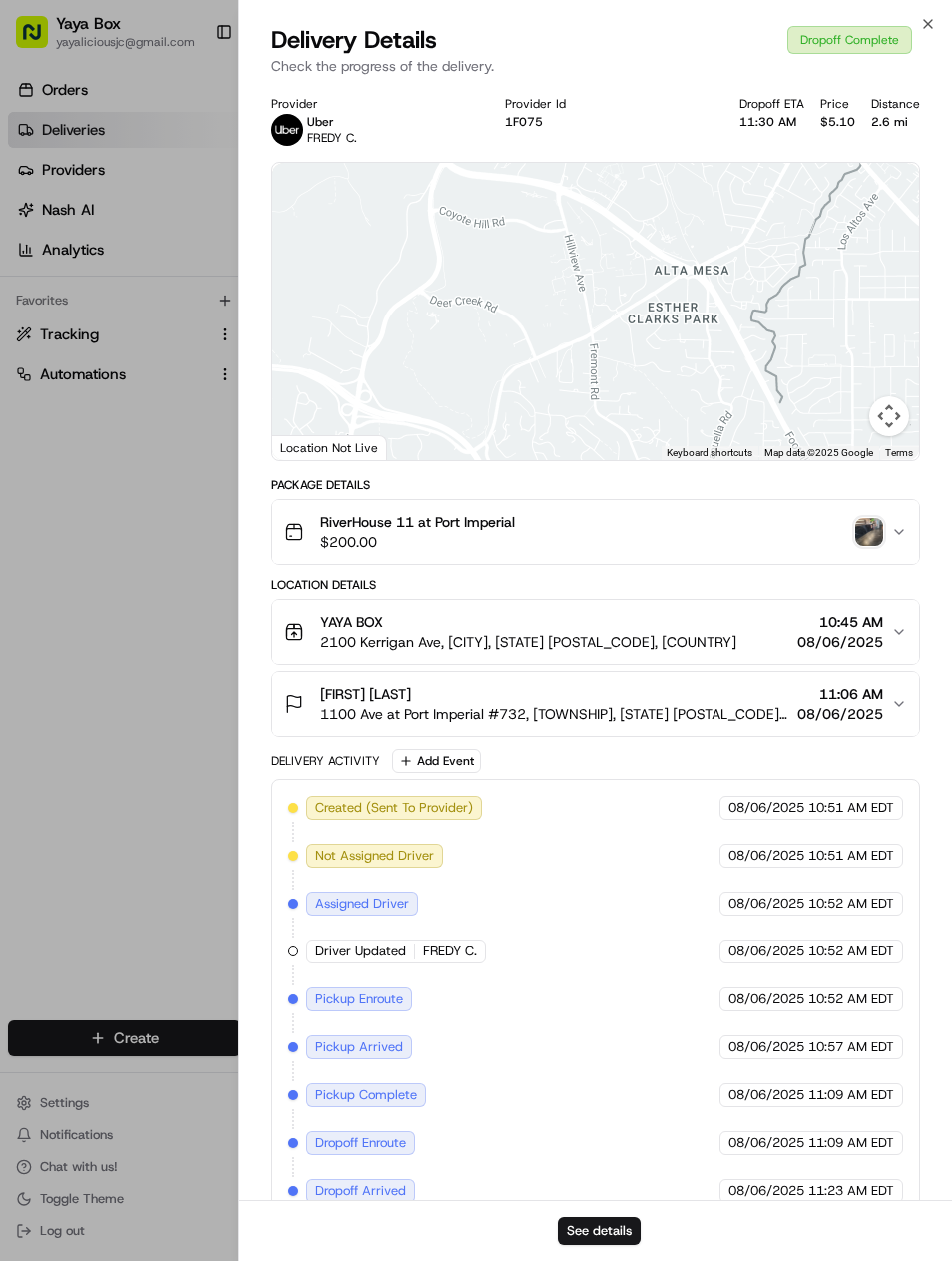 click at bounding box center [476, 630] 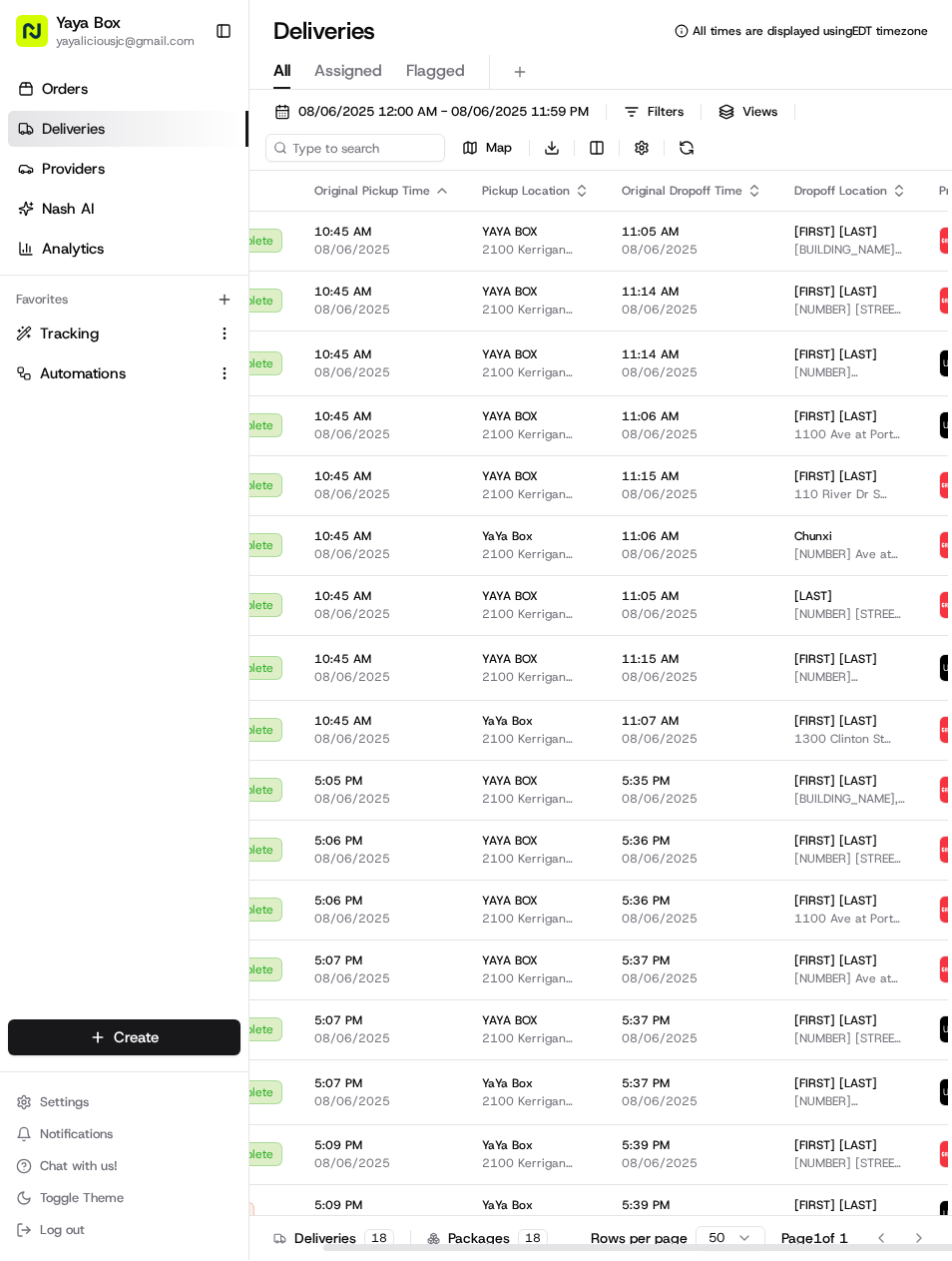 scroll, scrollTop: 0, scrollLeft: 103, axis: horizontal 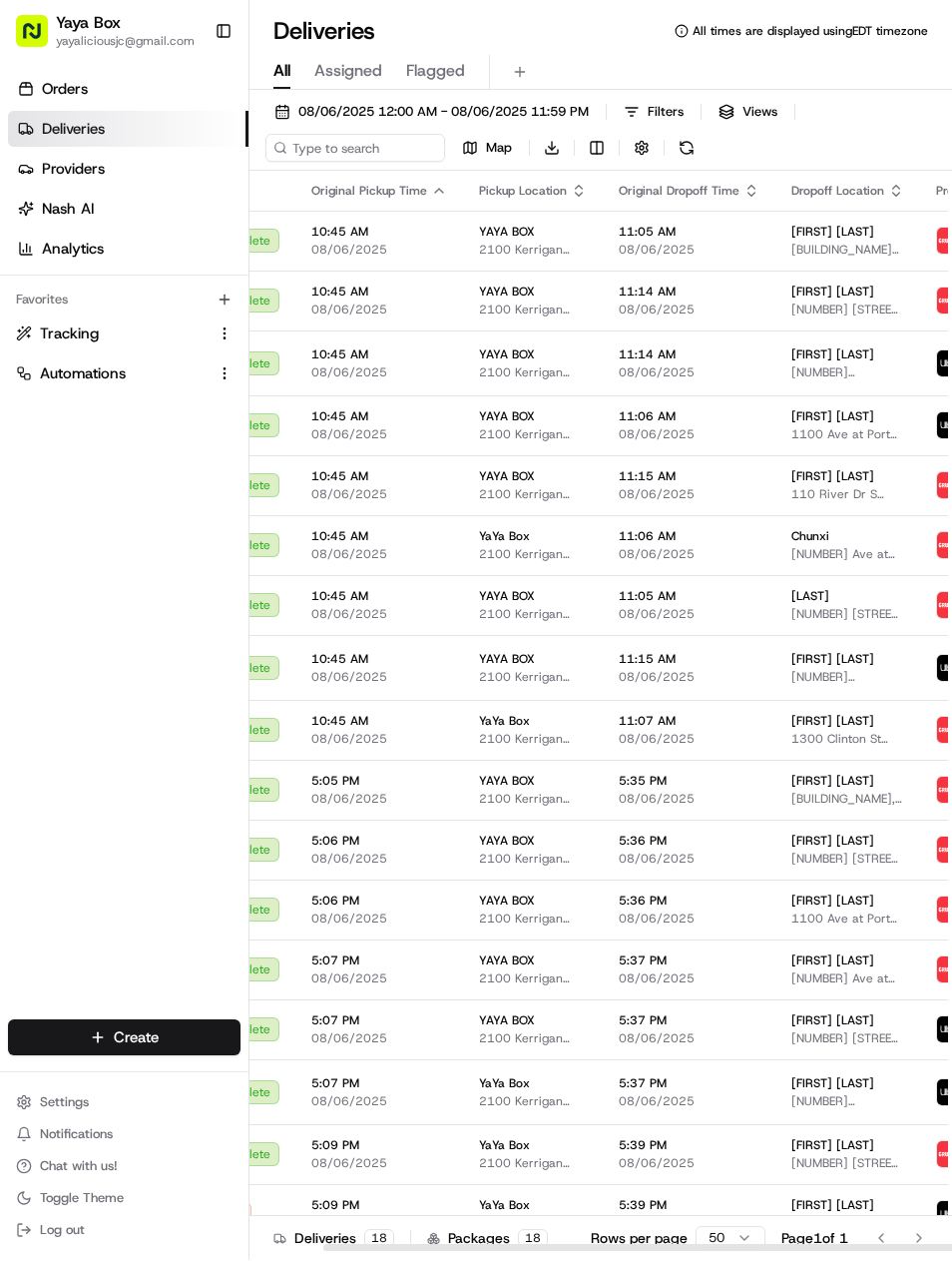 click on "YaYa Box 2100 Kerrigan Ave, Union City, NJ 07087, US" at bounding box center [533, 731] 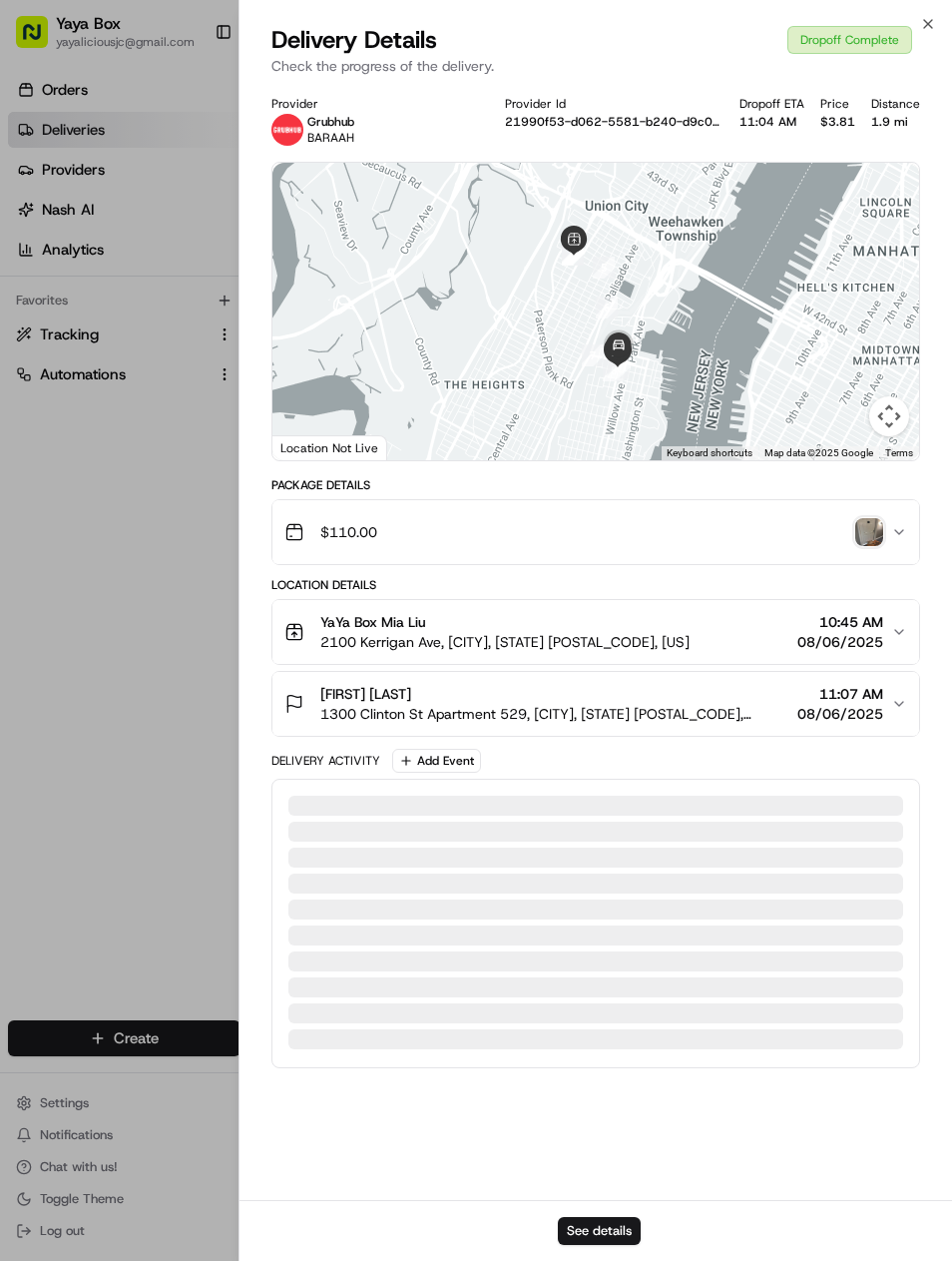 click on "See details" at bounding box center [599, 1231] 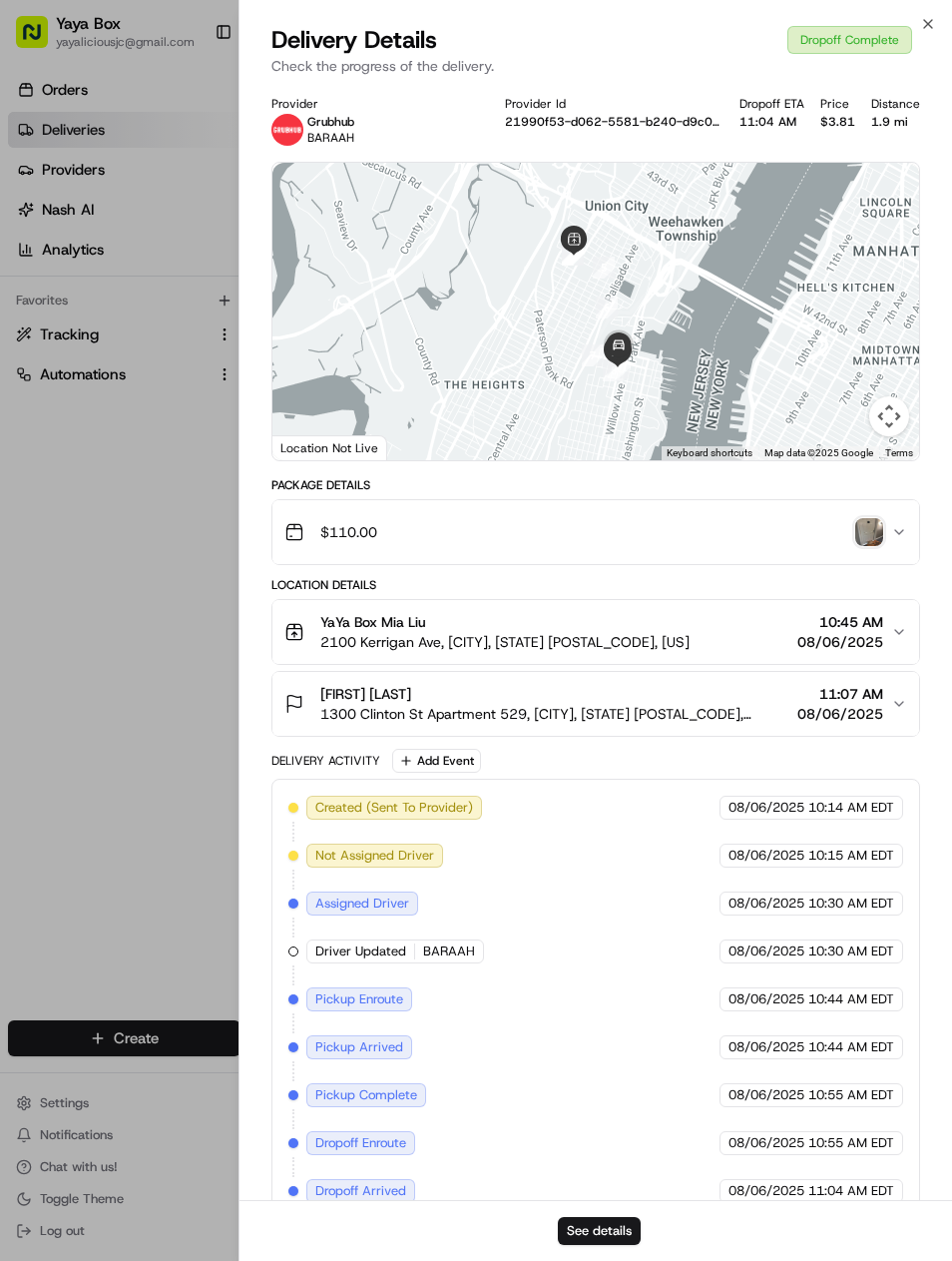 click at bounding box center [476, 630] 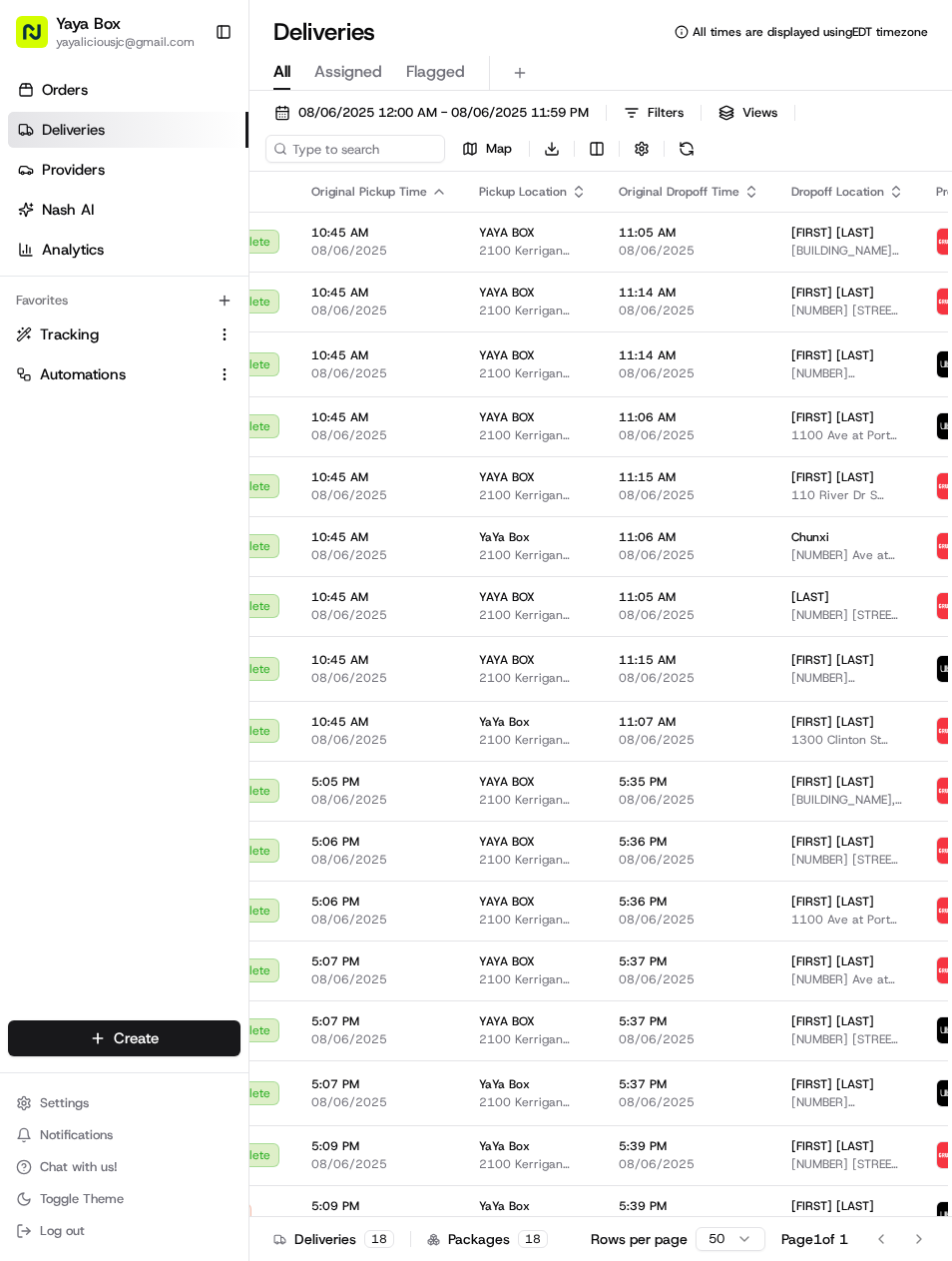 click on "[NUMBER] [STREET] #[NUMBER], [CITY], [STATE] [POSTAL_CODE], [COUNTRY]" at bounding box center [847, 615] 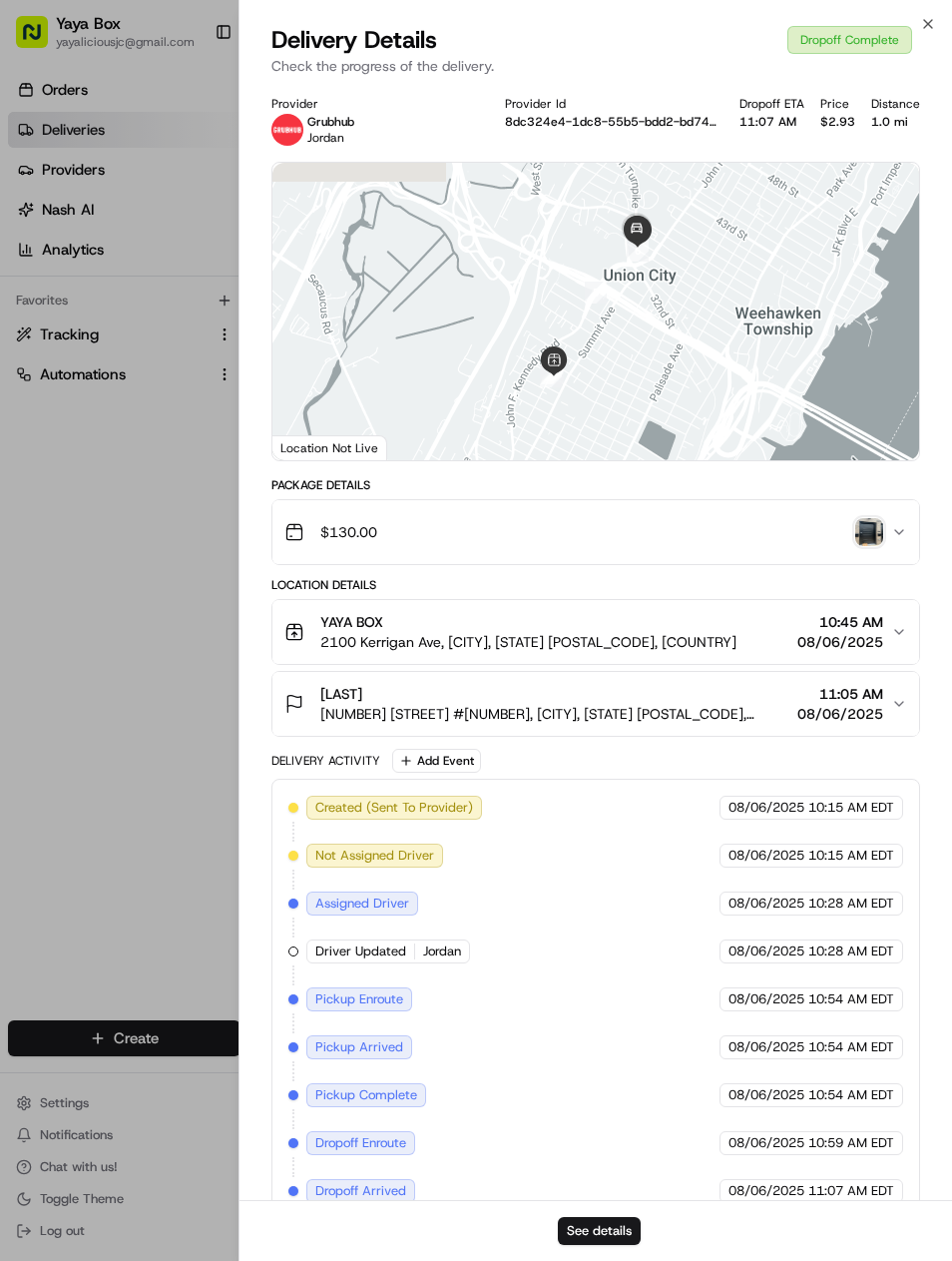 click on "See details" at bounding box center (599, 1231) 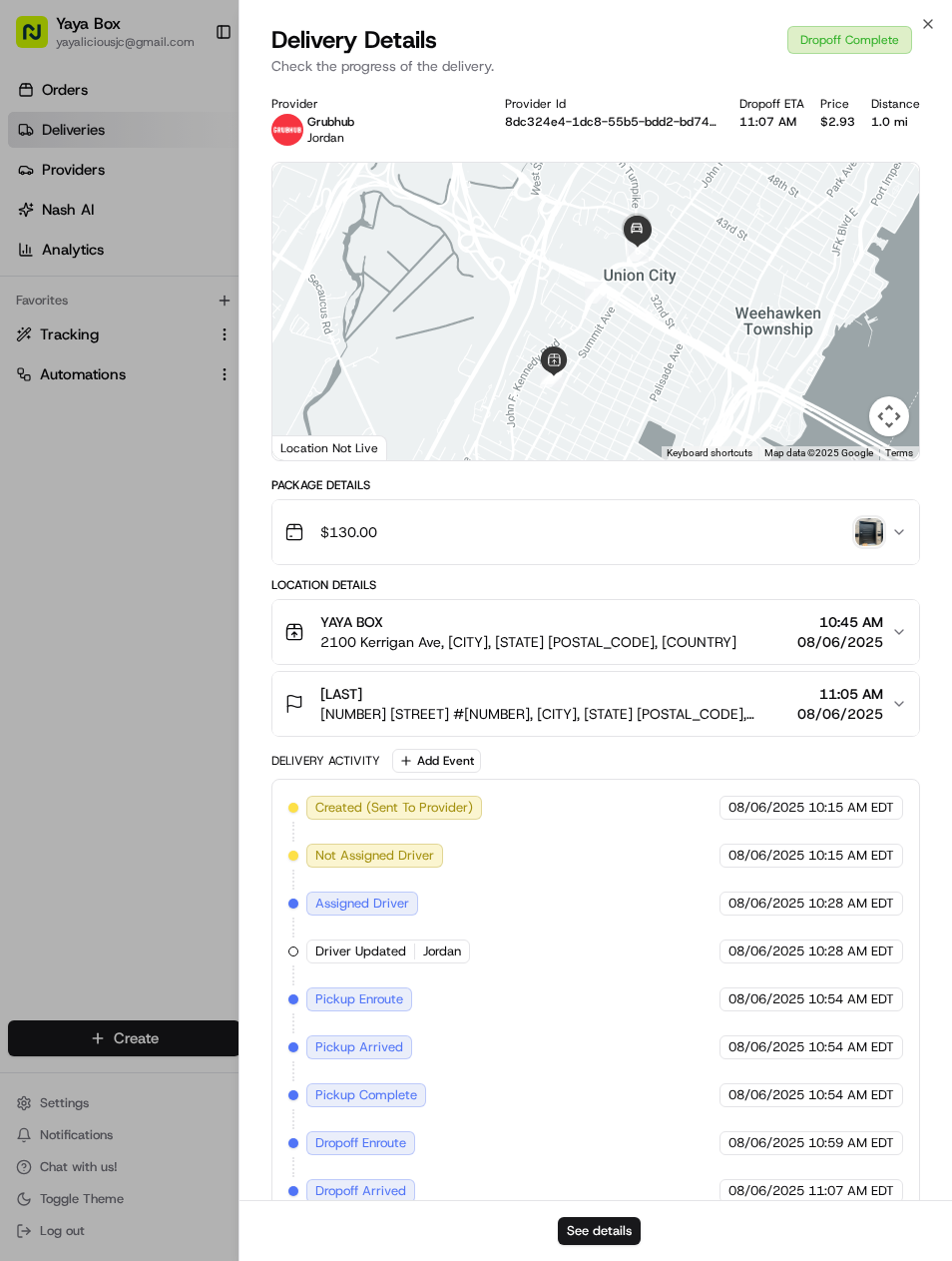 click at bounding box center (476, 630) 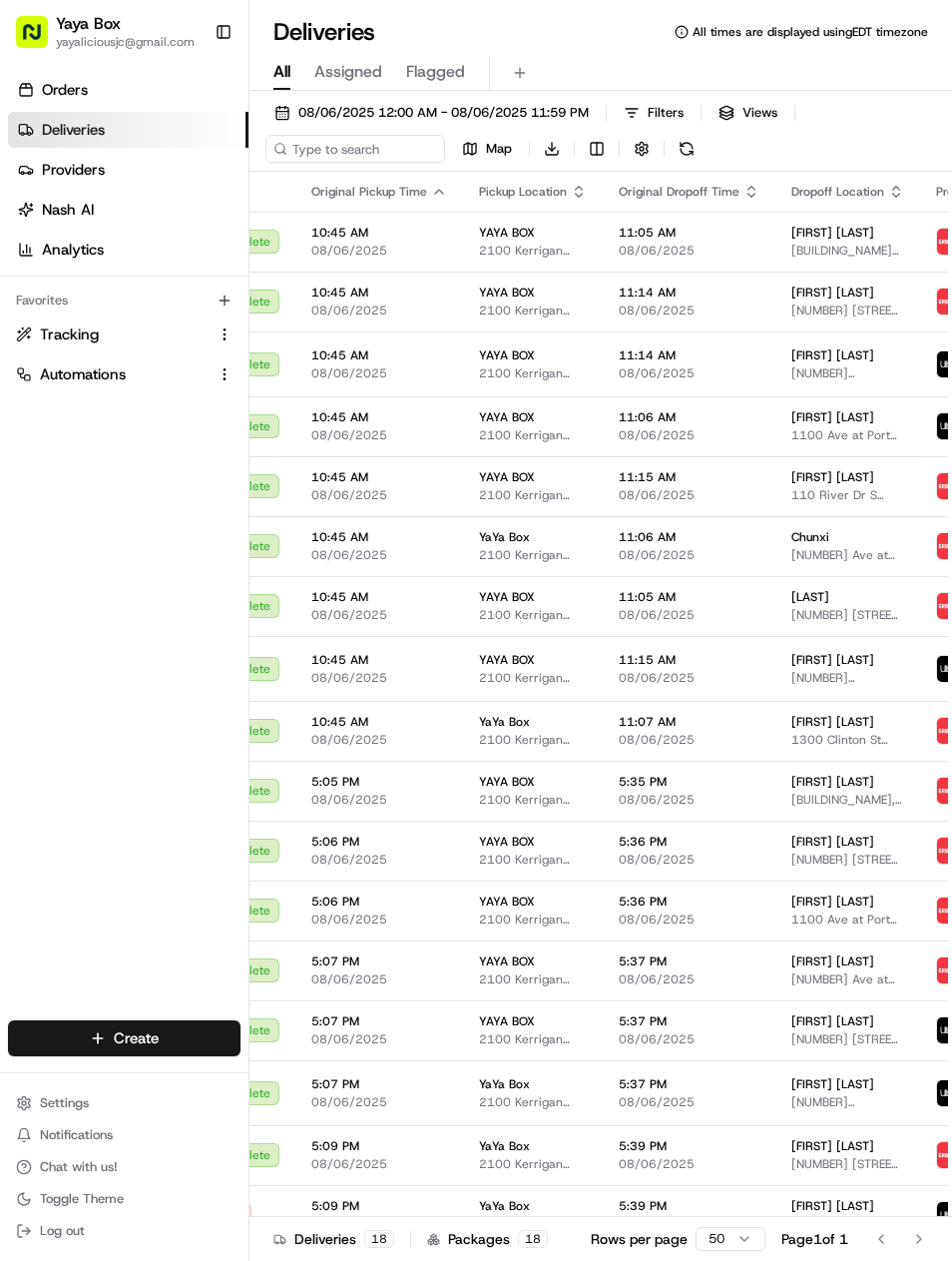click on "[FIRST] [LAST]" at bounding box center [832, 233] 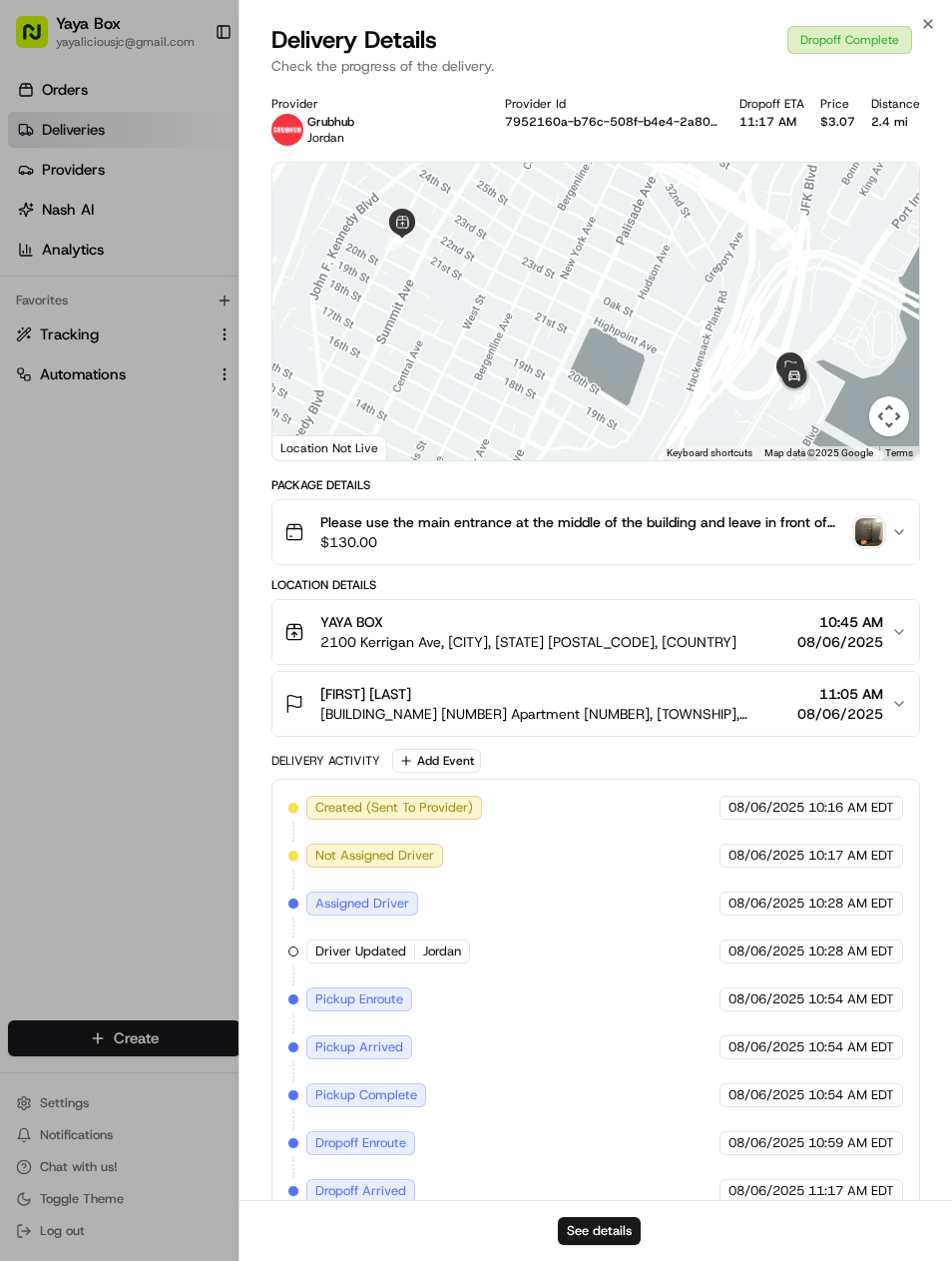 click on "See details" at bounding box center [596, 1230] 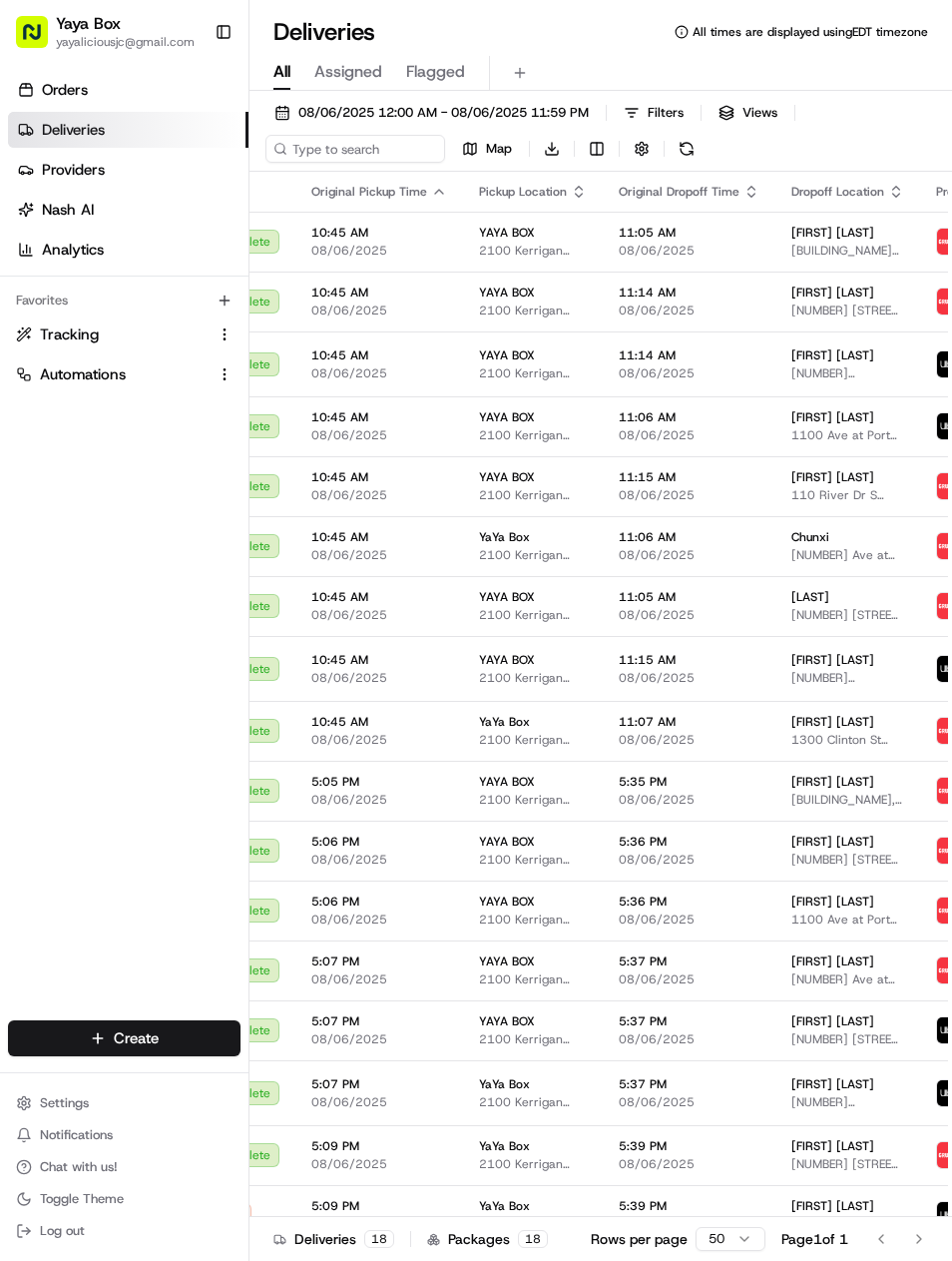 click on "[NUMBER] [STREET] S #[NUMBER], [CITY], [STATE] [POSTAL_CODE], [COUNTRY]" at bounding box center (847, 495) 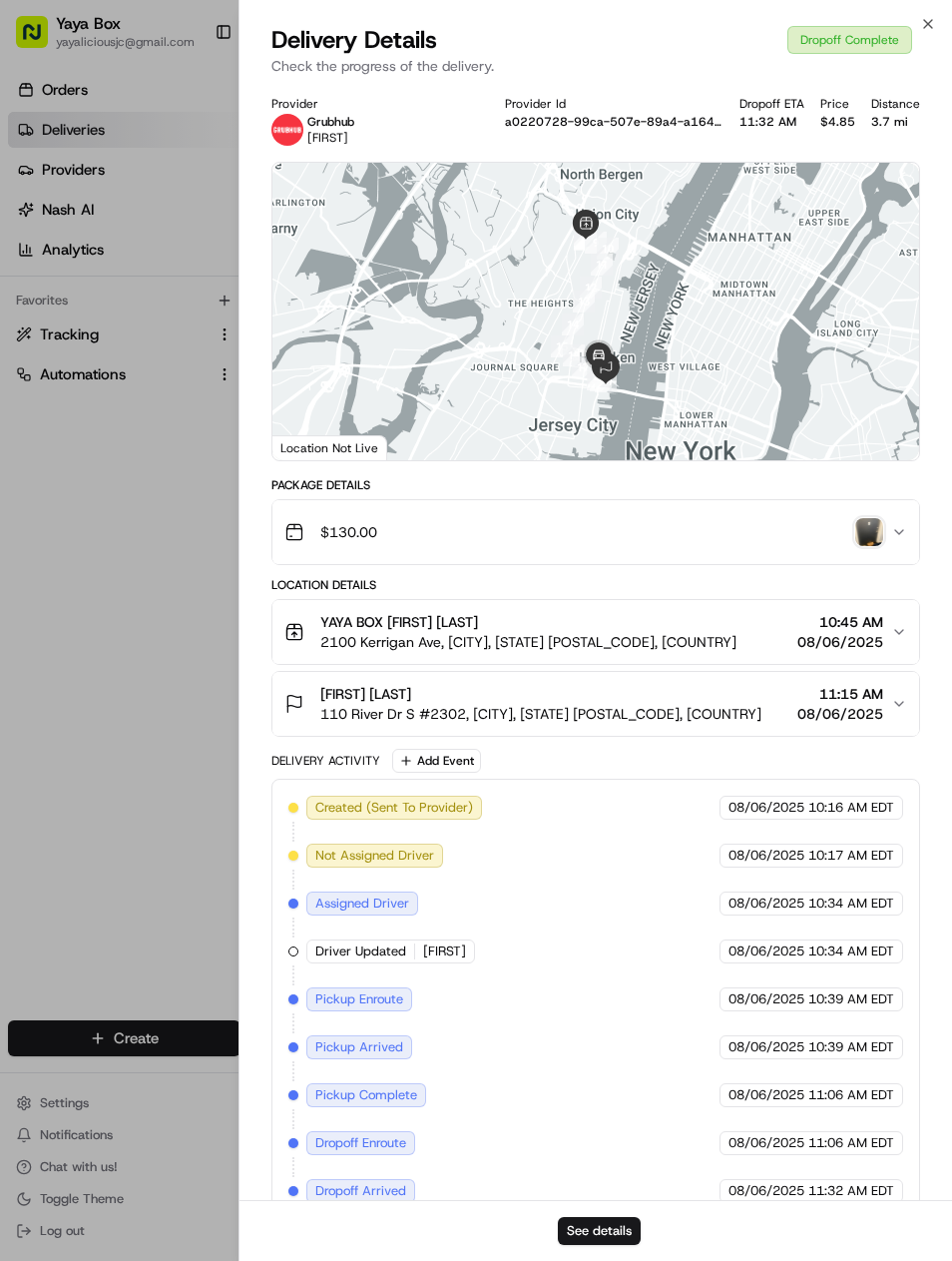 click on "See details" at bounding box center (596, 1230) 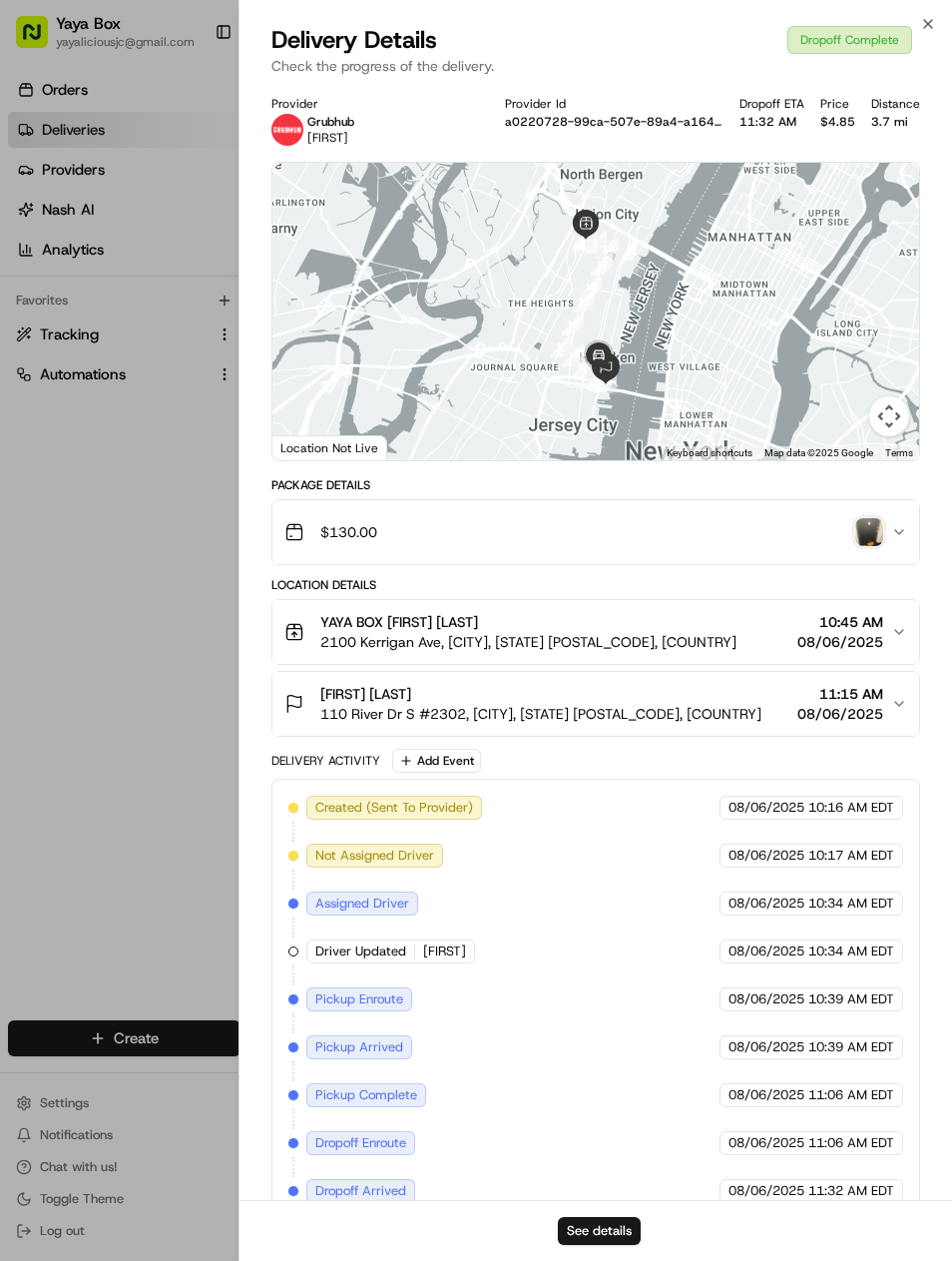 click on "See details" at bounding box center [599, 1231] 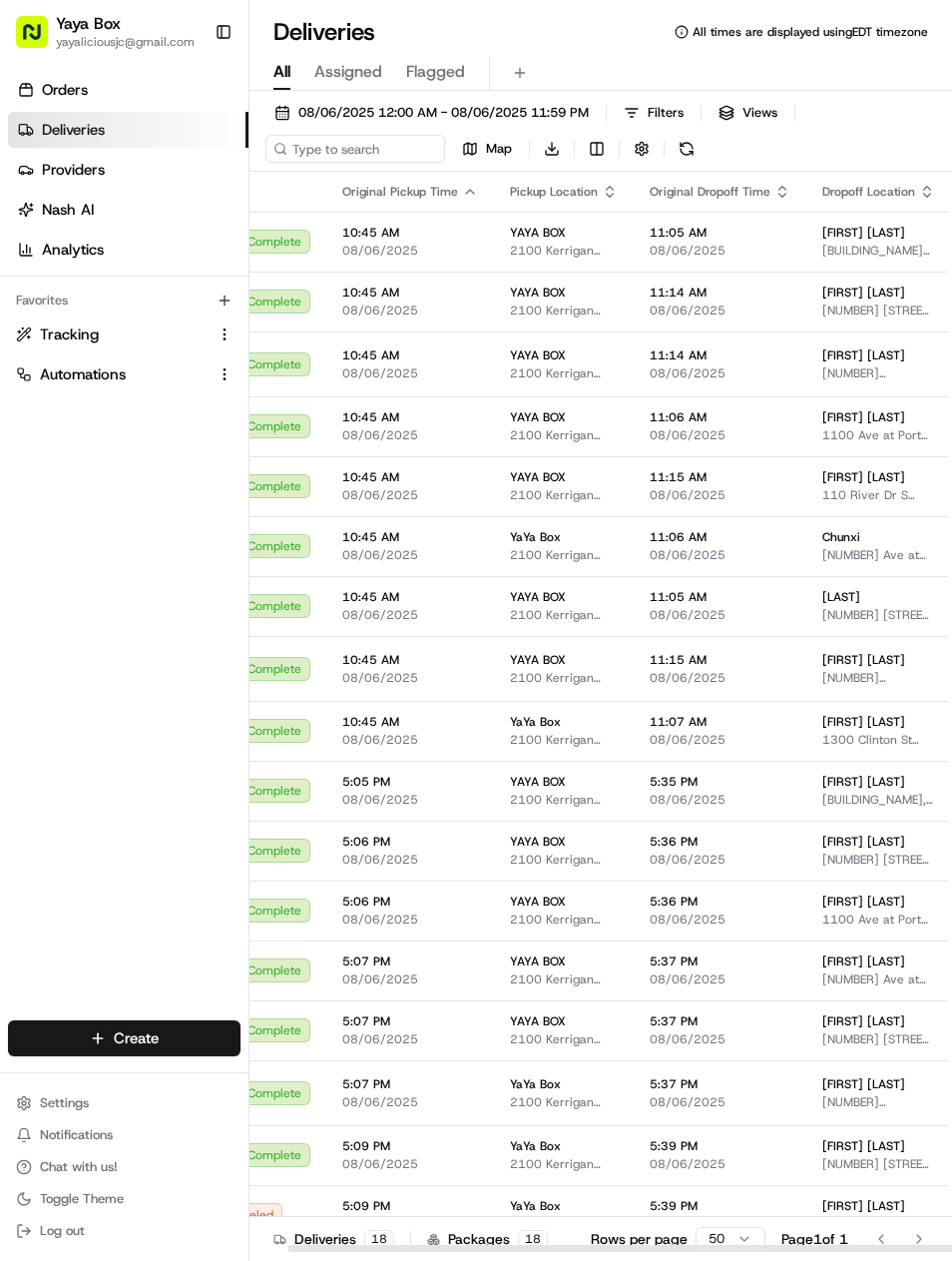 scroll, scrollTop: 0, scrollLeft: 77, axis: horizontal 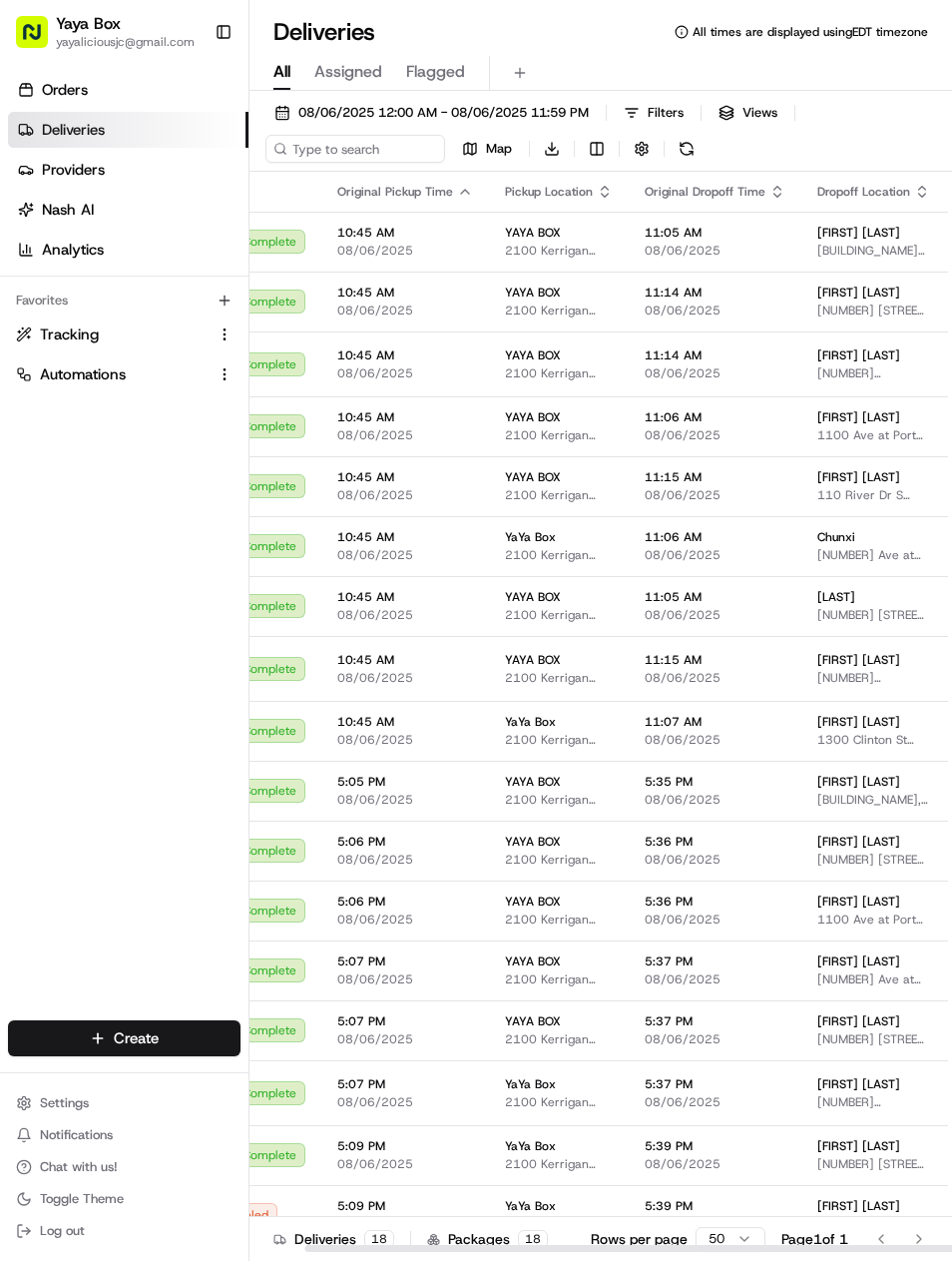 click on "[NUMBER] [STREET], [CITY], [STATE] [POSTAL_CODE], [COUNTRY]" at bounding box center [559, 311] 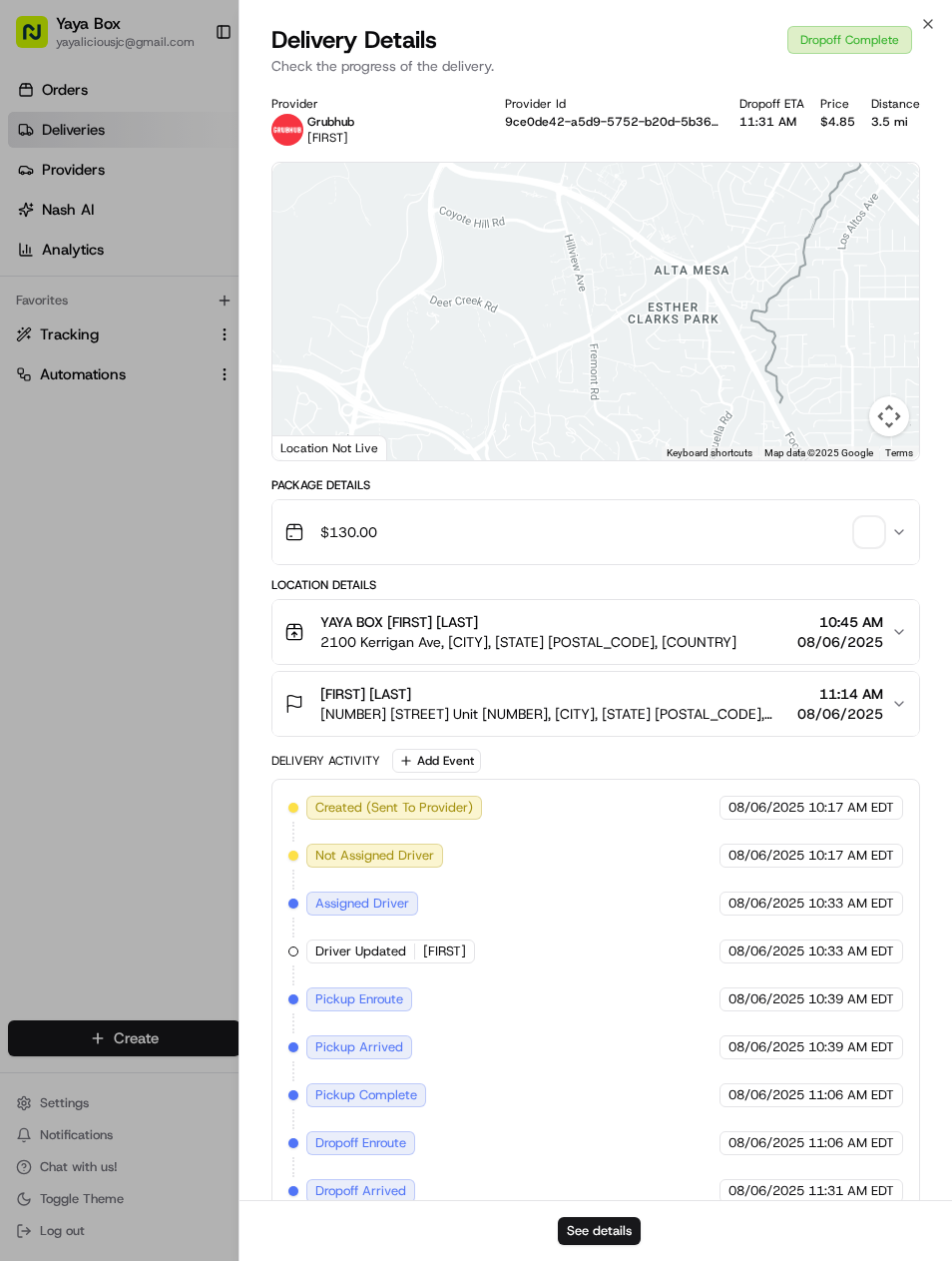 click on "See details" at bounding box center (599, 1231) 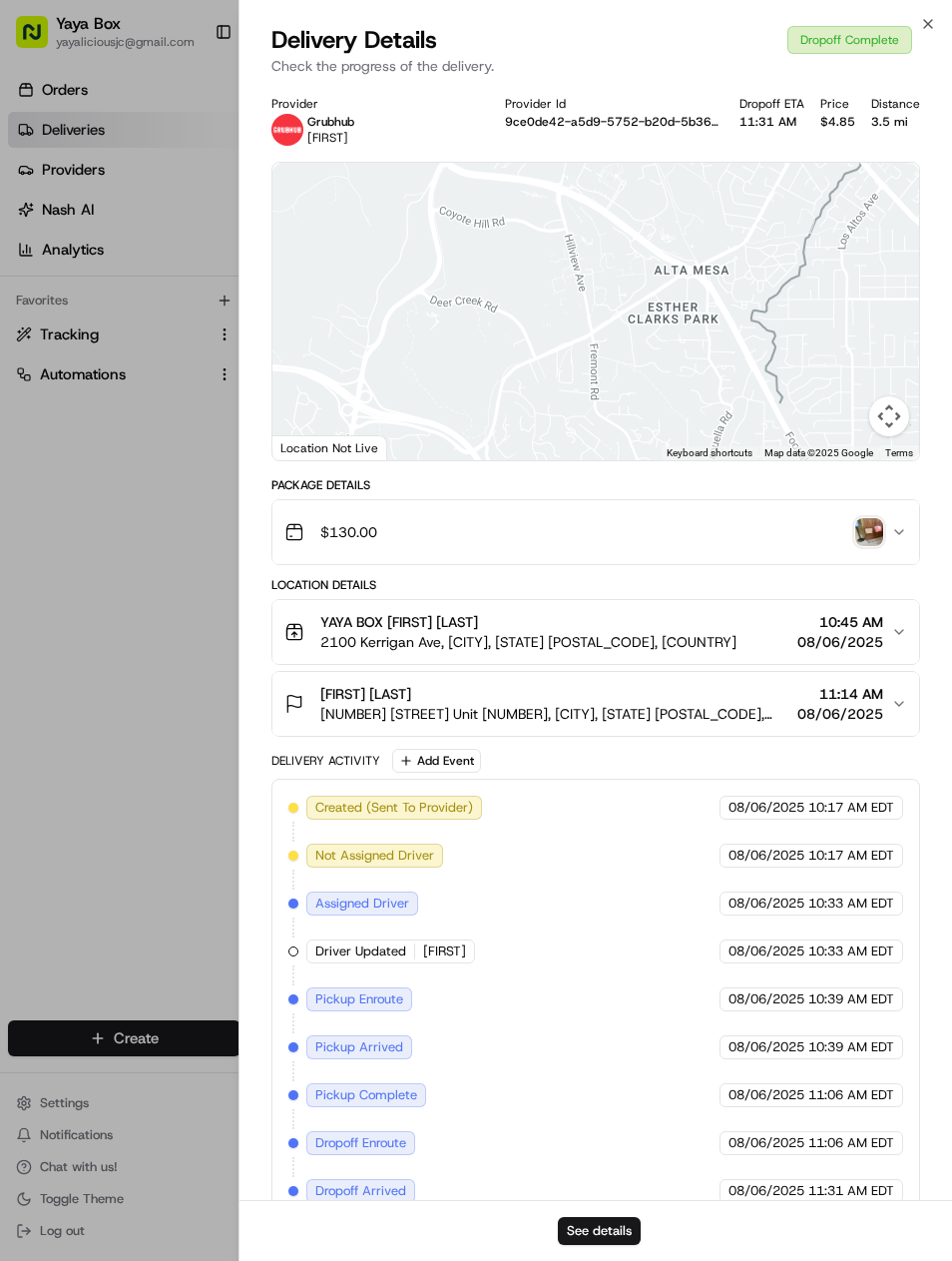 click at bounding box center (476, 630) 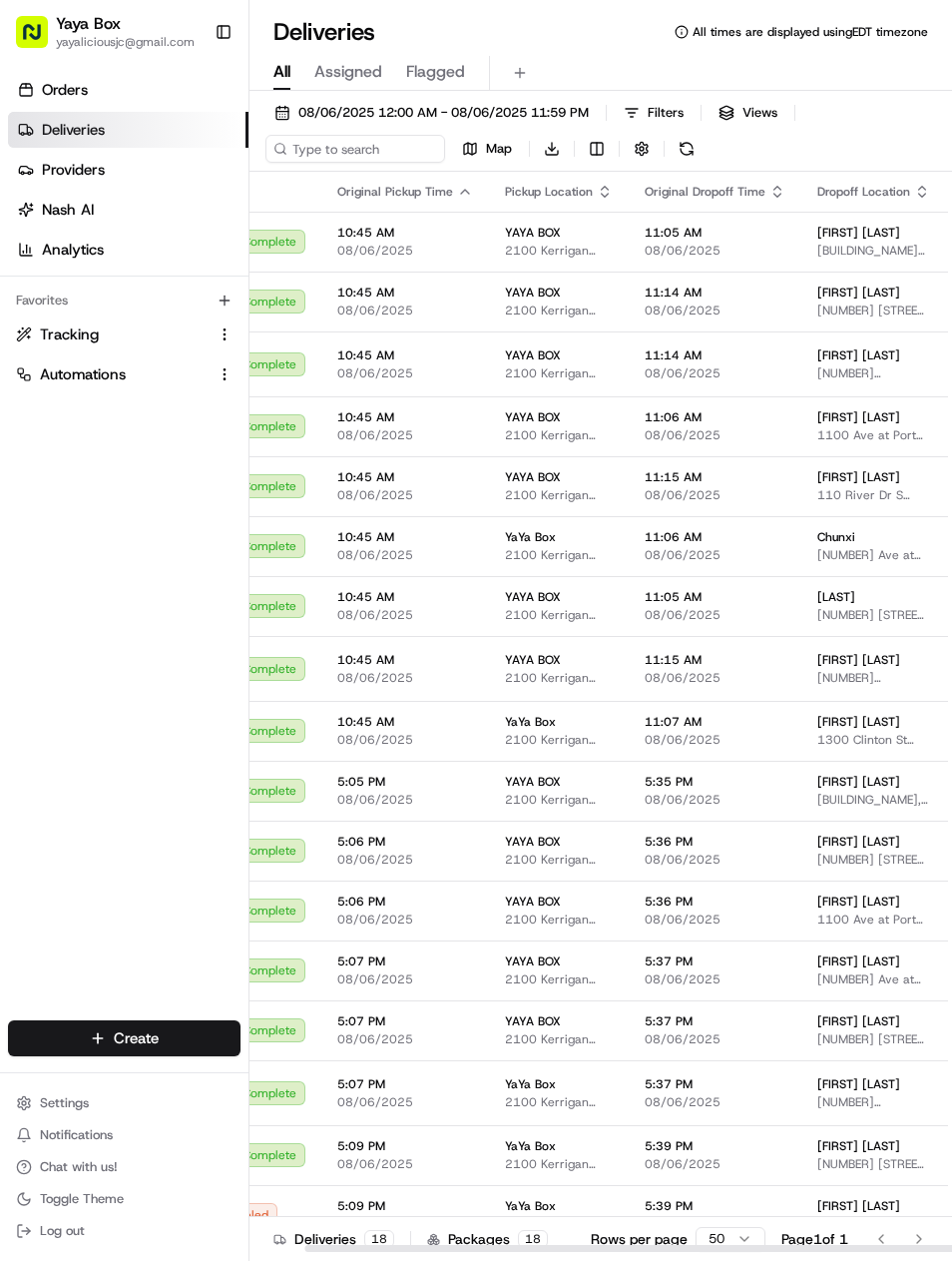 click on "YAYA BOX 2100 Kerrigan Ave, Union City, NJ 07087, USA" at bounding box center (559, 791) 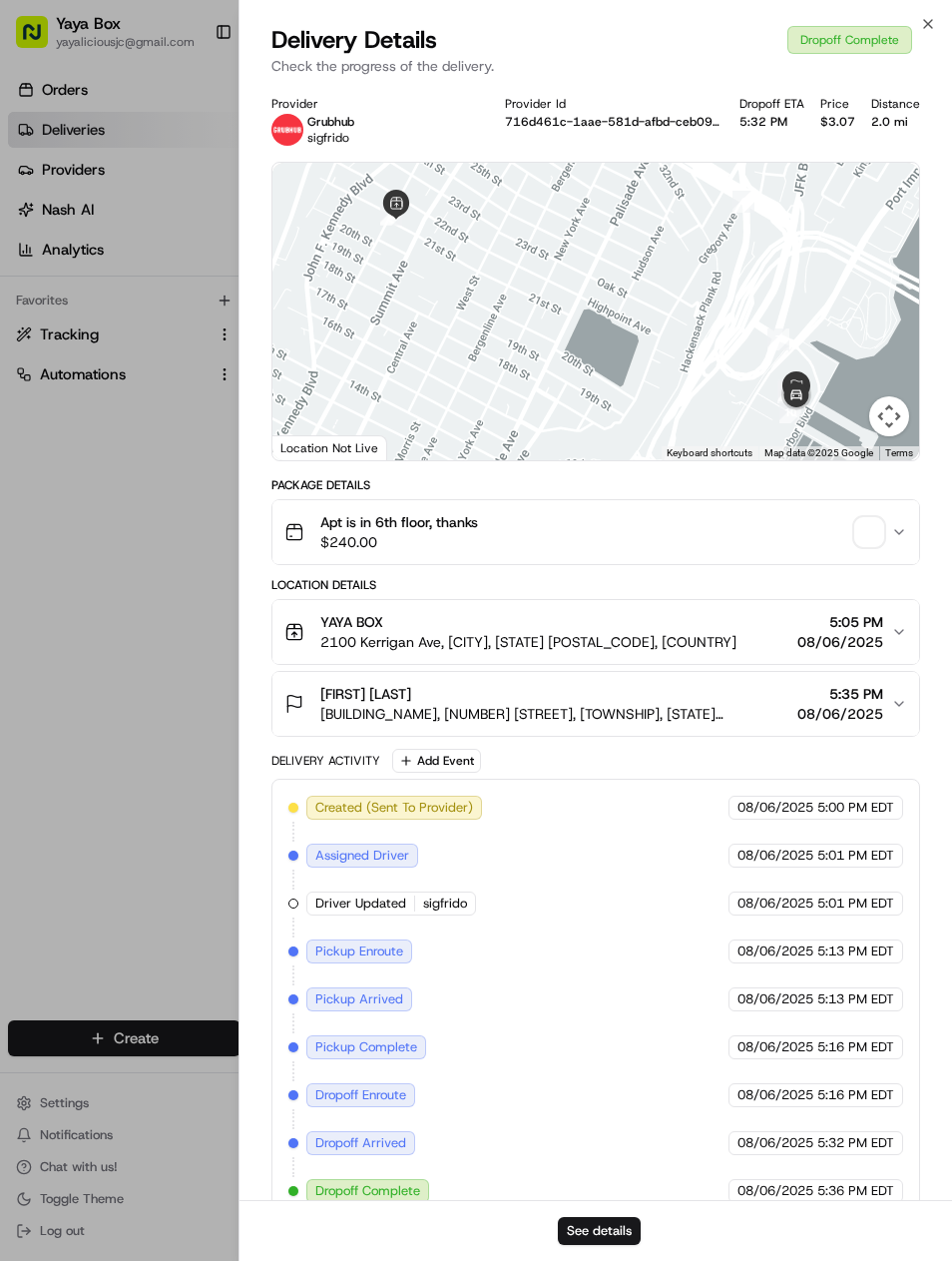 click on "See details" at bounding box center [599, 1231] 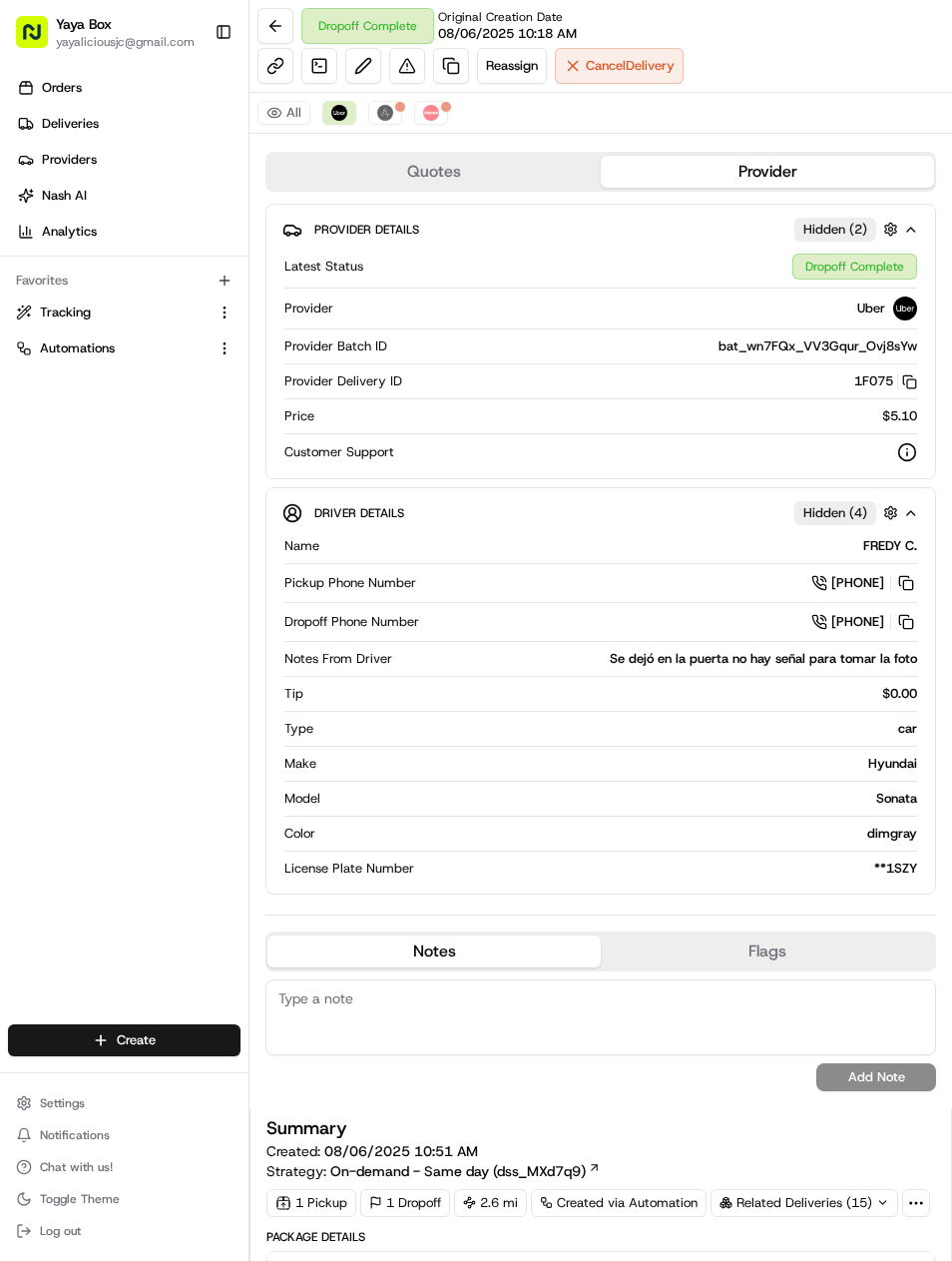 scroll, scrollTop: 0, scrollLeft: 0, axis: both 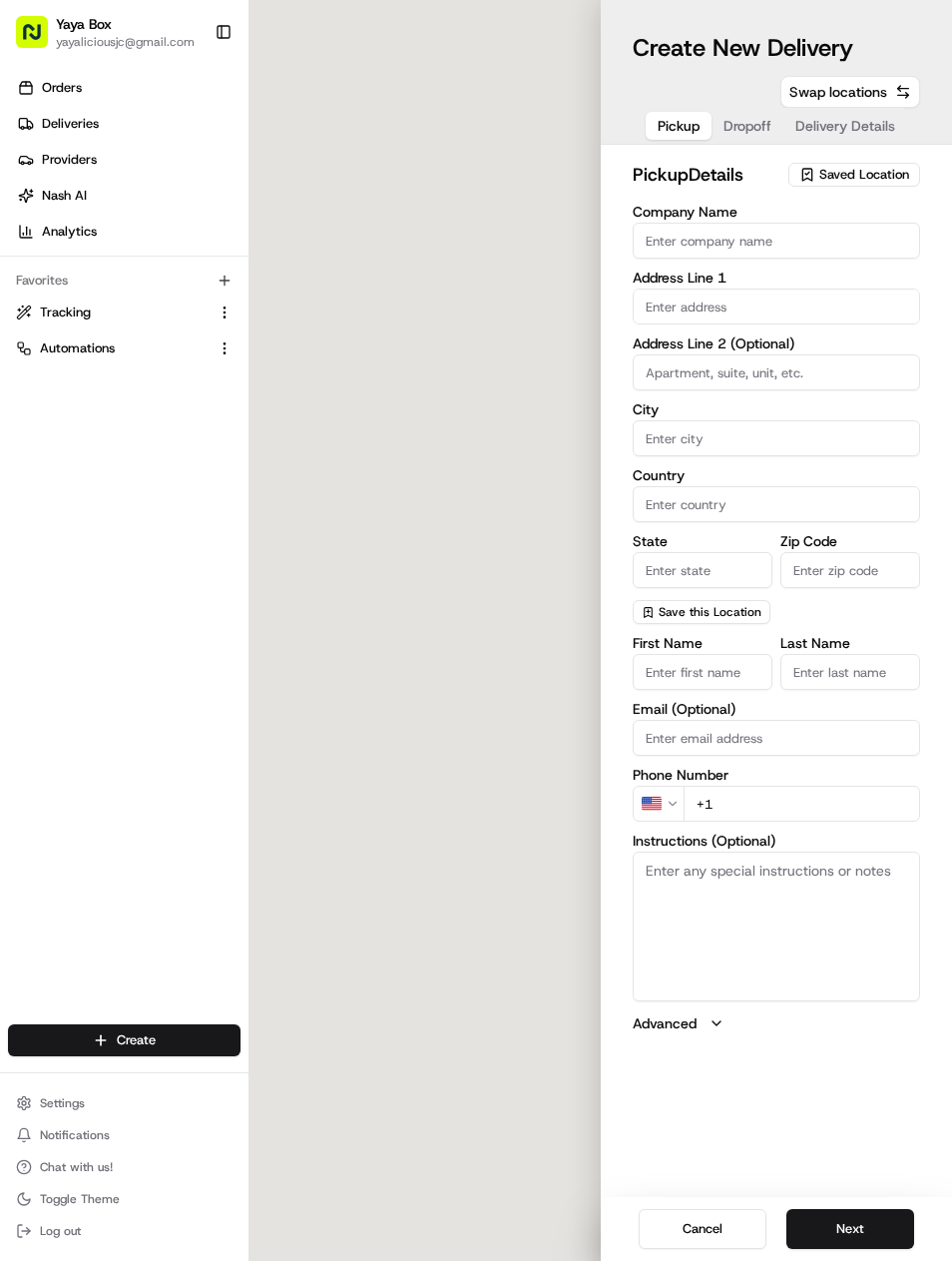 type on "YAYA BOX" 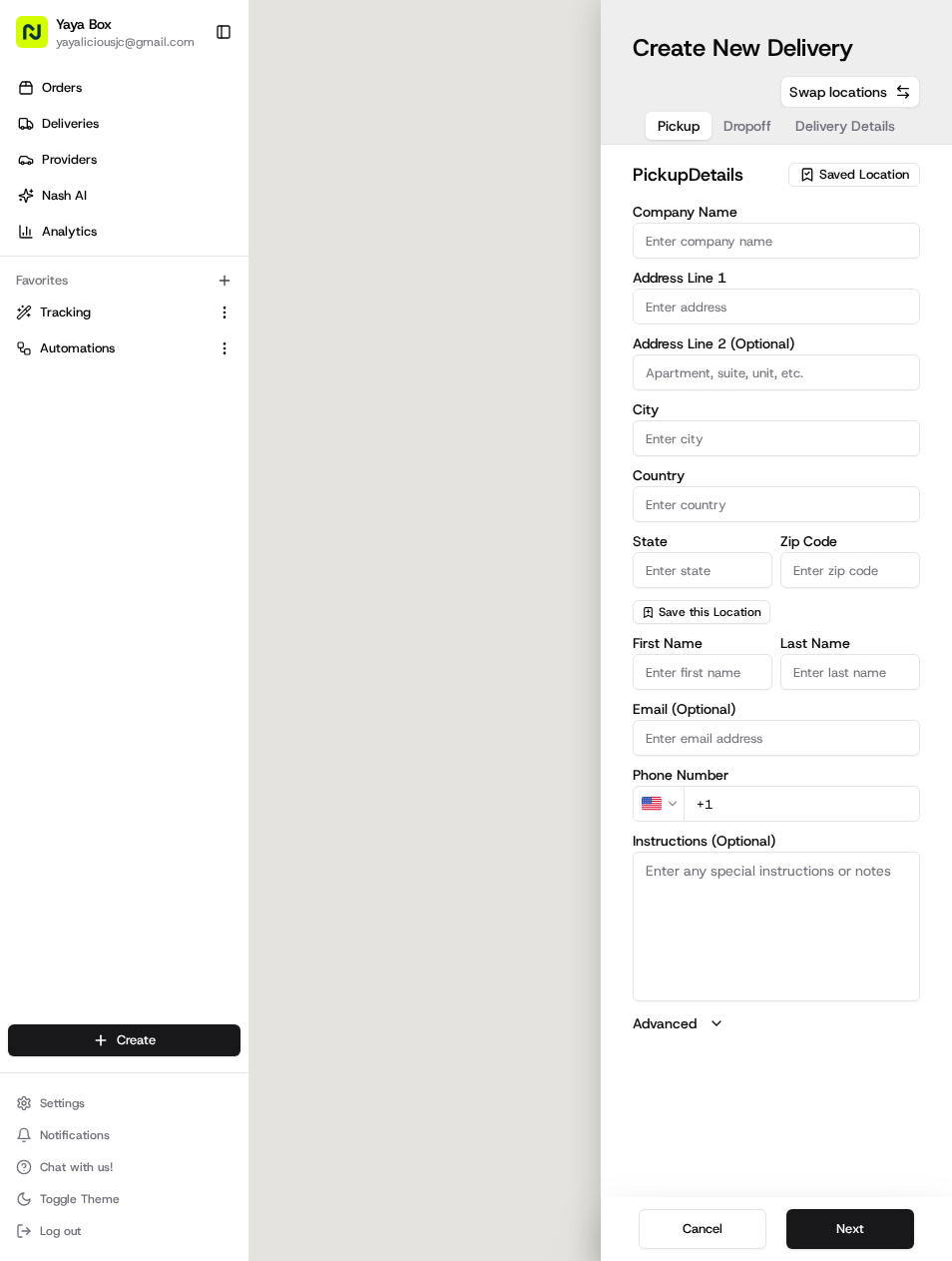 type on "Union City" 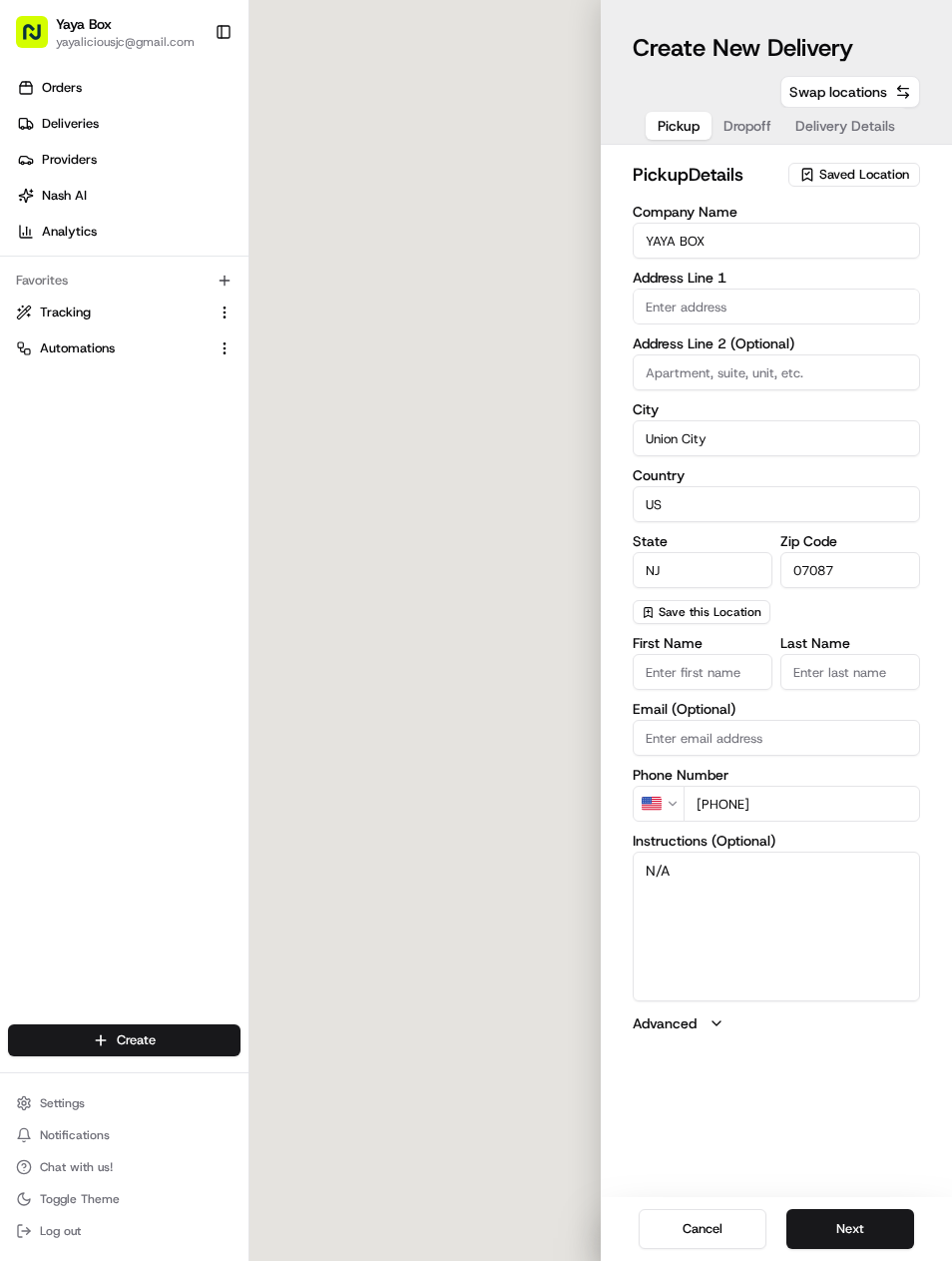 type on "[NUMBER] [STREET]" 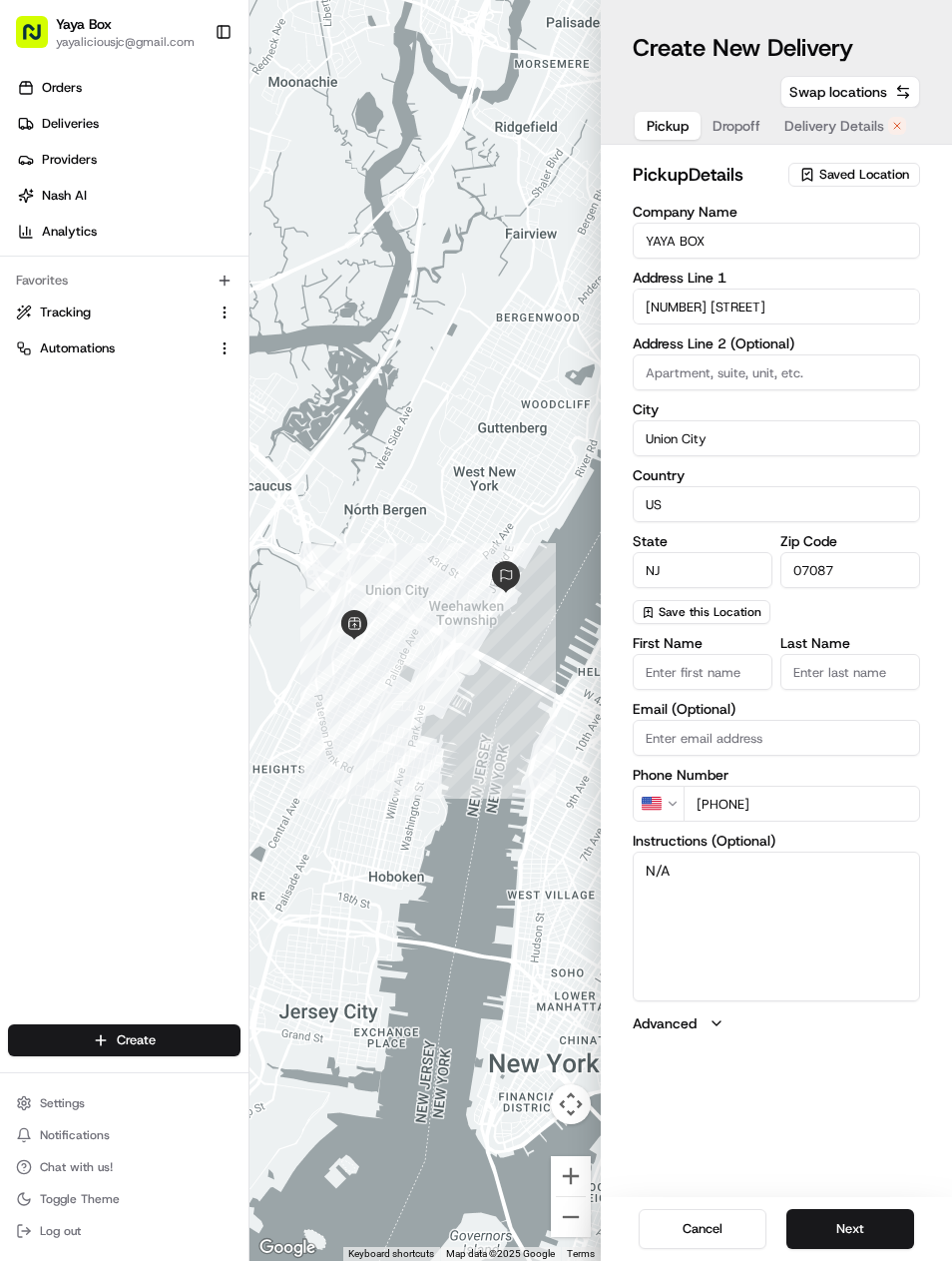 click on "Next" at bounding box center [850, 1229] 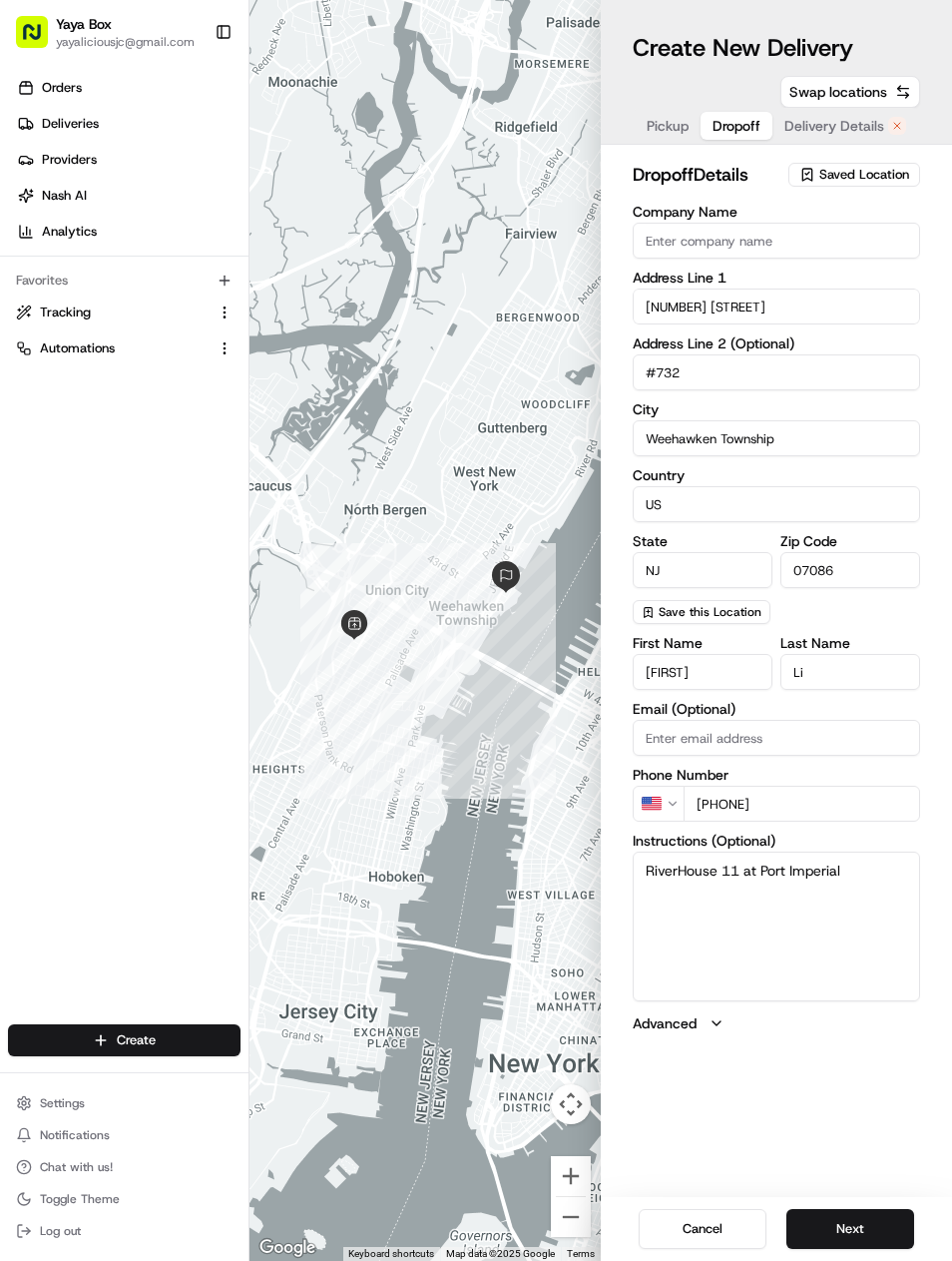 click on "Next" at bounding box center (850, 1229) 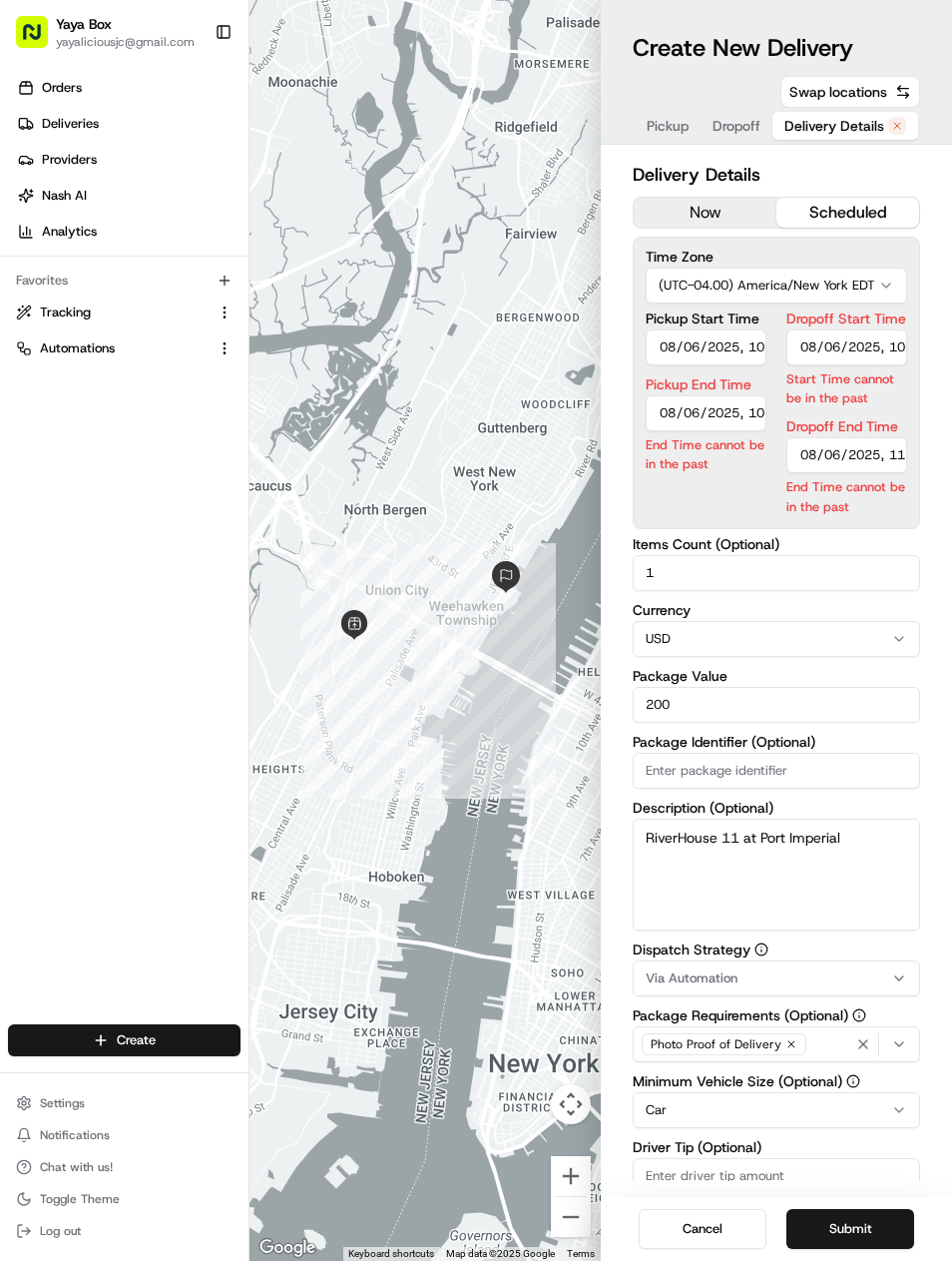 click on "now" at bounding box center (705, 213) 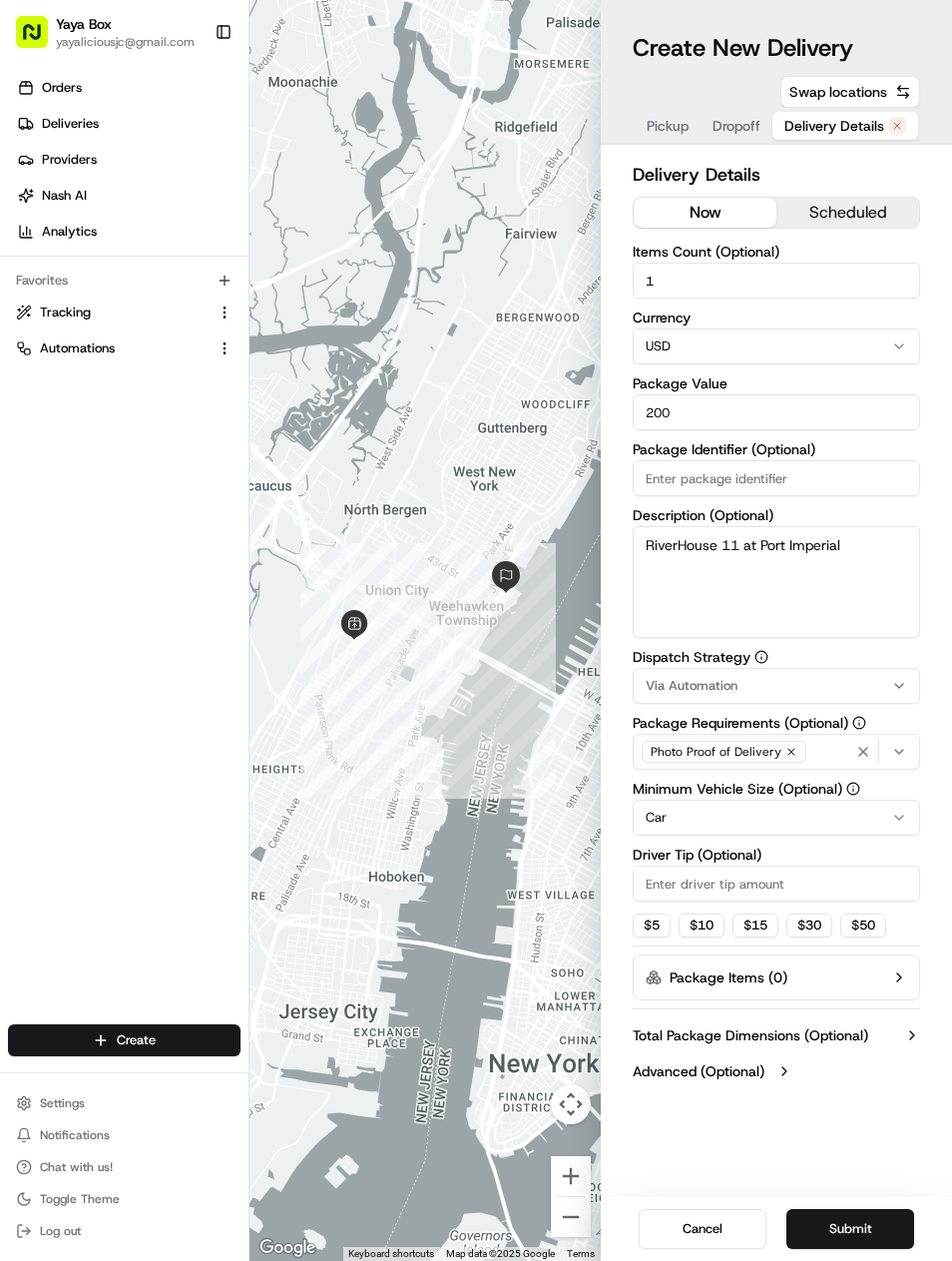 click on "Yaya Box yayaliciousjc@gmail.com Toggle Sidebar Orders Deliveries Providers Nash AI Analytics Favorites Tracking Automations Main Menu Members & Organization Organization Users Roles Preferences Customization Tracking Orchestration Automations Dispatch Strategy Locations Pickup Locations Dropoff Locations Billing Billing Refund Requests Integrations Notification Triggers Webhooks API Keys Request Logs Create Settings Notifications Chat with us! Toggle Theme Log out To navigate the map with touch gestures double-tap and hold your finger on the map, then drag the map. ← Move left → Move right ↑ Move up ↓ Move down + Zoom in - Zoom out Home Jump left by 75% End Jump right by 75% Page Up Jump up by 75% Page Down Jump down by 75% Keyboard shortcuts Map Data Map data ©2025 Google Map data ©2025 Google 1 km  Click to toggle between metric and imperial units Terms Report a map error Create New Delivery Pickup Dropoff Delivery Details Swap locations Delivery Details now scheduled 1 Currency" at bounding box center [476, 630] 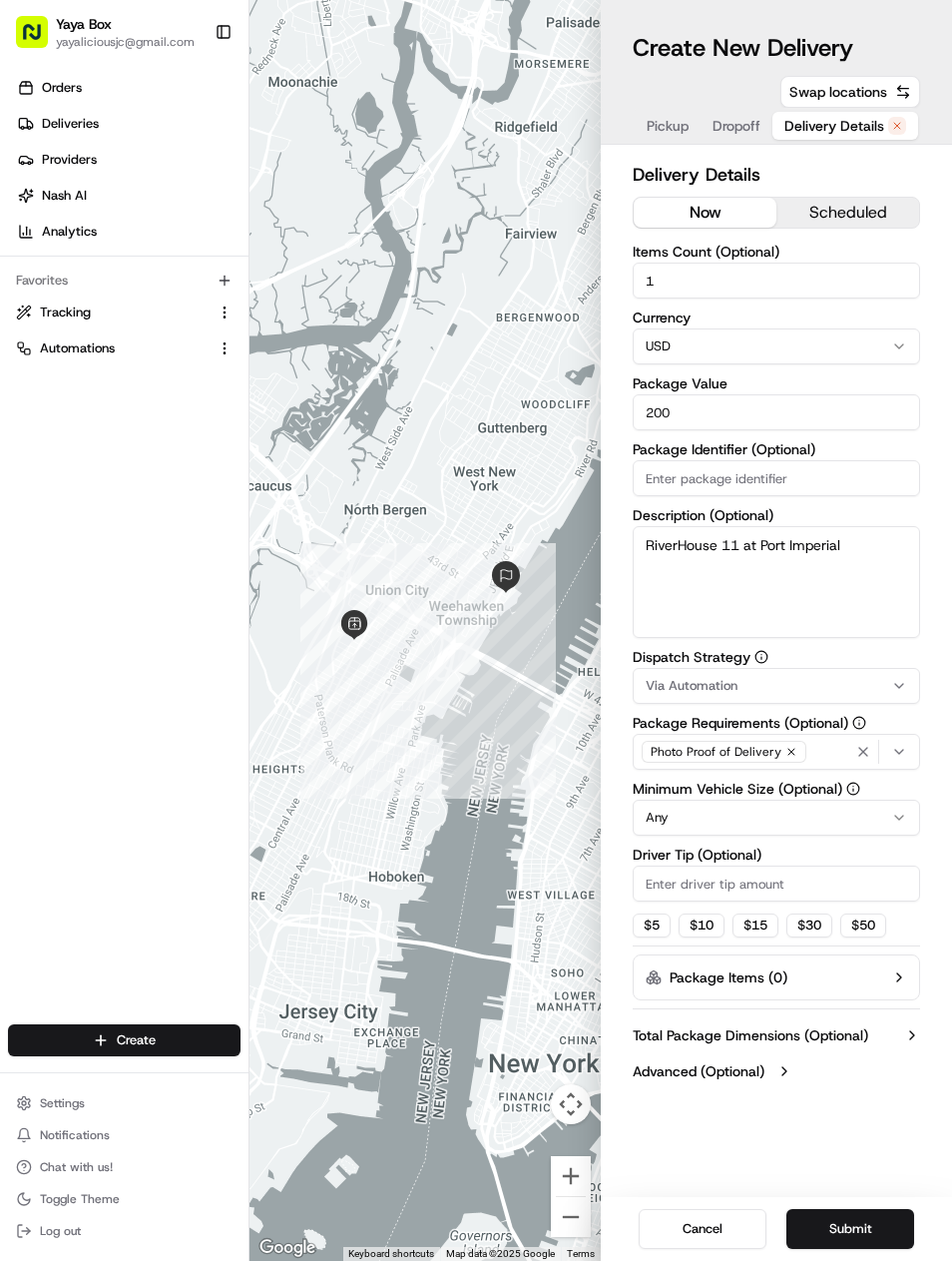 click on "Submit" at bounding box center (850, 1229) 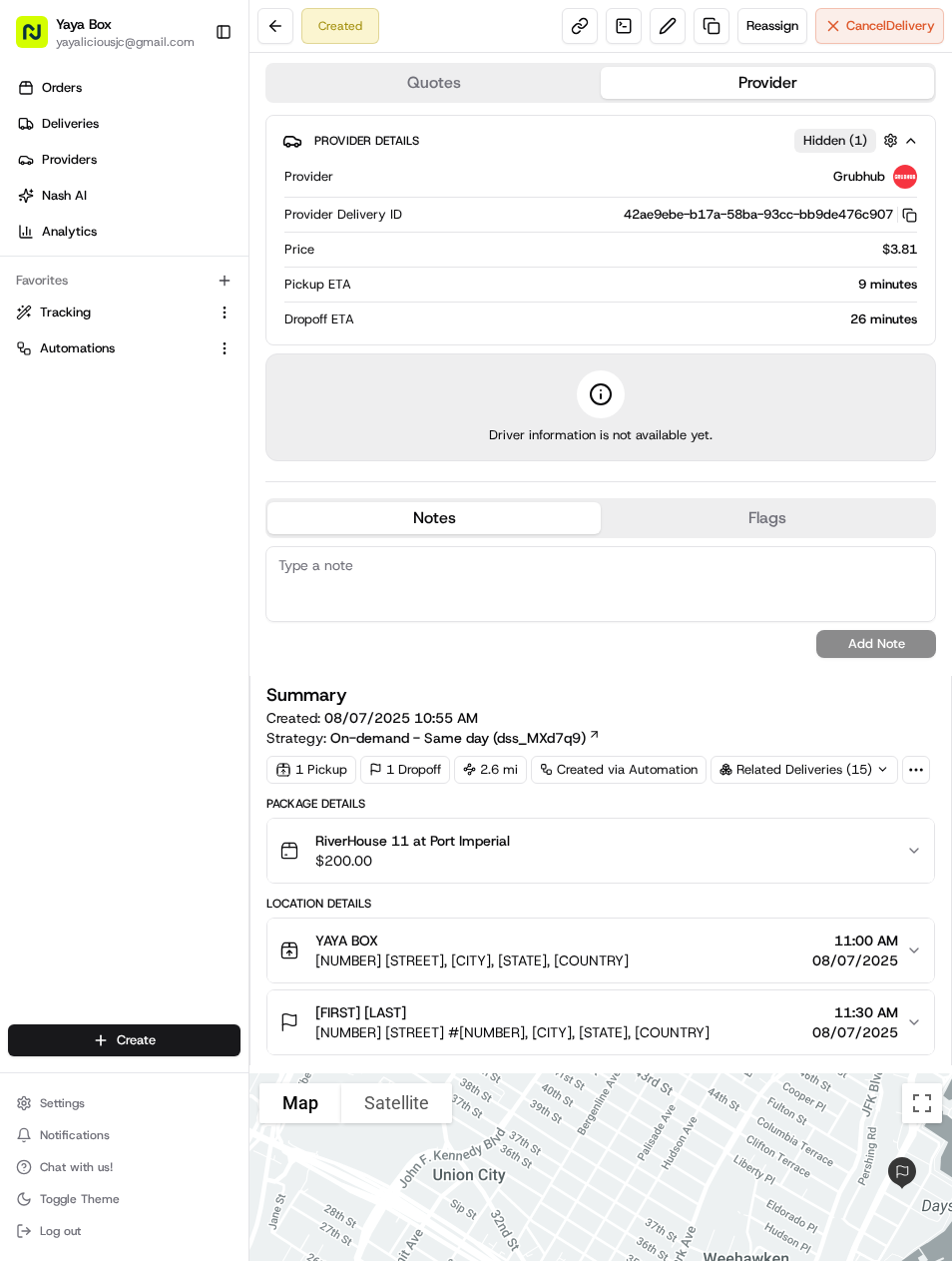 click on "Deliveries" at bounding box center (70, 124) 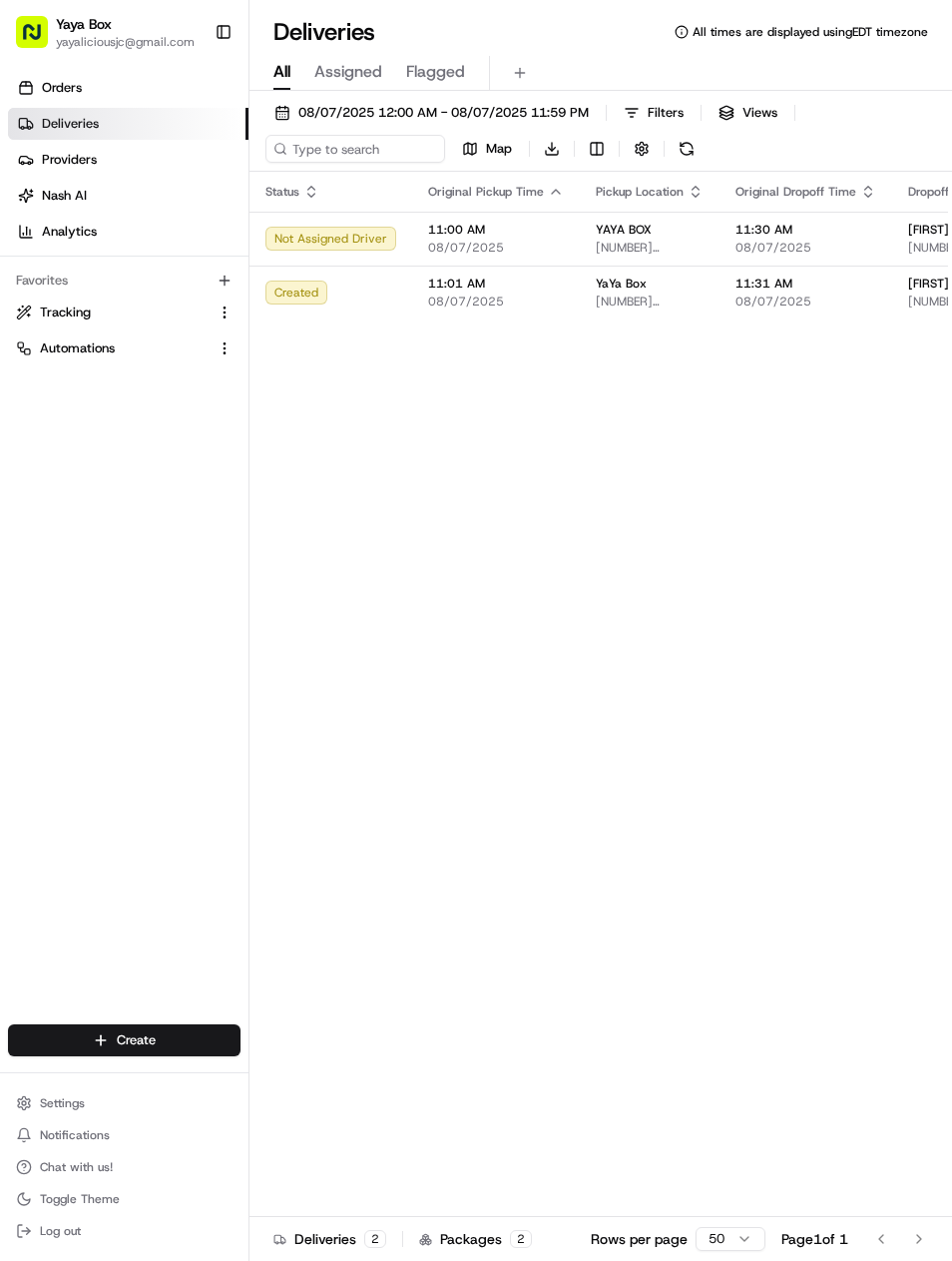 click on "Deliveries All times are displayed using  EDT   timezone All Assigned Flagged 08/07/2025 12:00 AM - 08/07/2025 11:59 PM Filters Views Map Download Status Original Pickup Time Pickup Location Original Dropoff Time Dropoff Location Provider Action Not Assigned Driver 11:00 AM 08/07/2025 YAYA BOX 2100 Kerrigan Ave, Union City, NJ 07087, USA 11:30 AM 08/07/2025 Yanan Li 1100 Ave at Port Imperial #732, Weehawken Township, NJ 07086, USA Grubhub Created 11:01 AM 08/07/2025 YaYa Box 2100 Kerrigan Ave, Union City, NJ 07087, US 11:31 AM 08/07/2025 Ren Li 1300 Clinton St Apartment 529, Hoboken, NJ 07030, USA Grubhub Deliveries 2 Packages 2 Rows per page 50 Page  1  of   1 Go to first page Go to previous page Go to next page Go to last page" at bounding box center (601, 630) 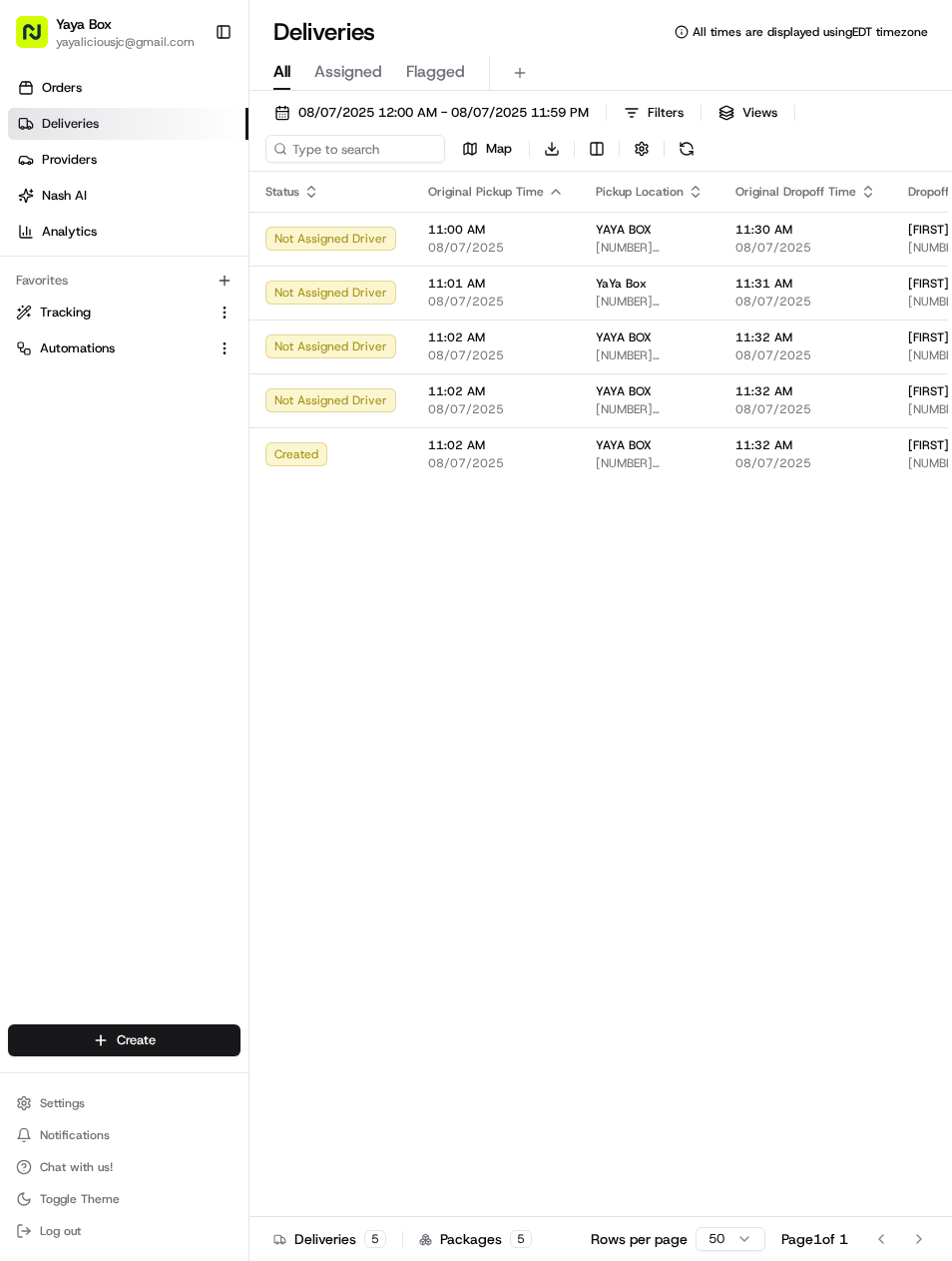 click on "Orders Deliveries Providers Nash AI Analytics Favorites Tracking Automations" at bounding box center [124, 550] 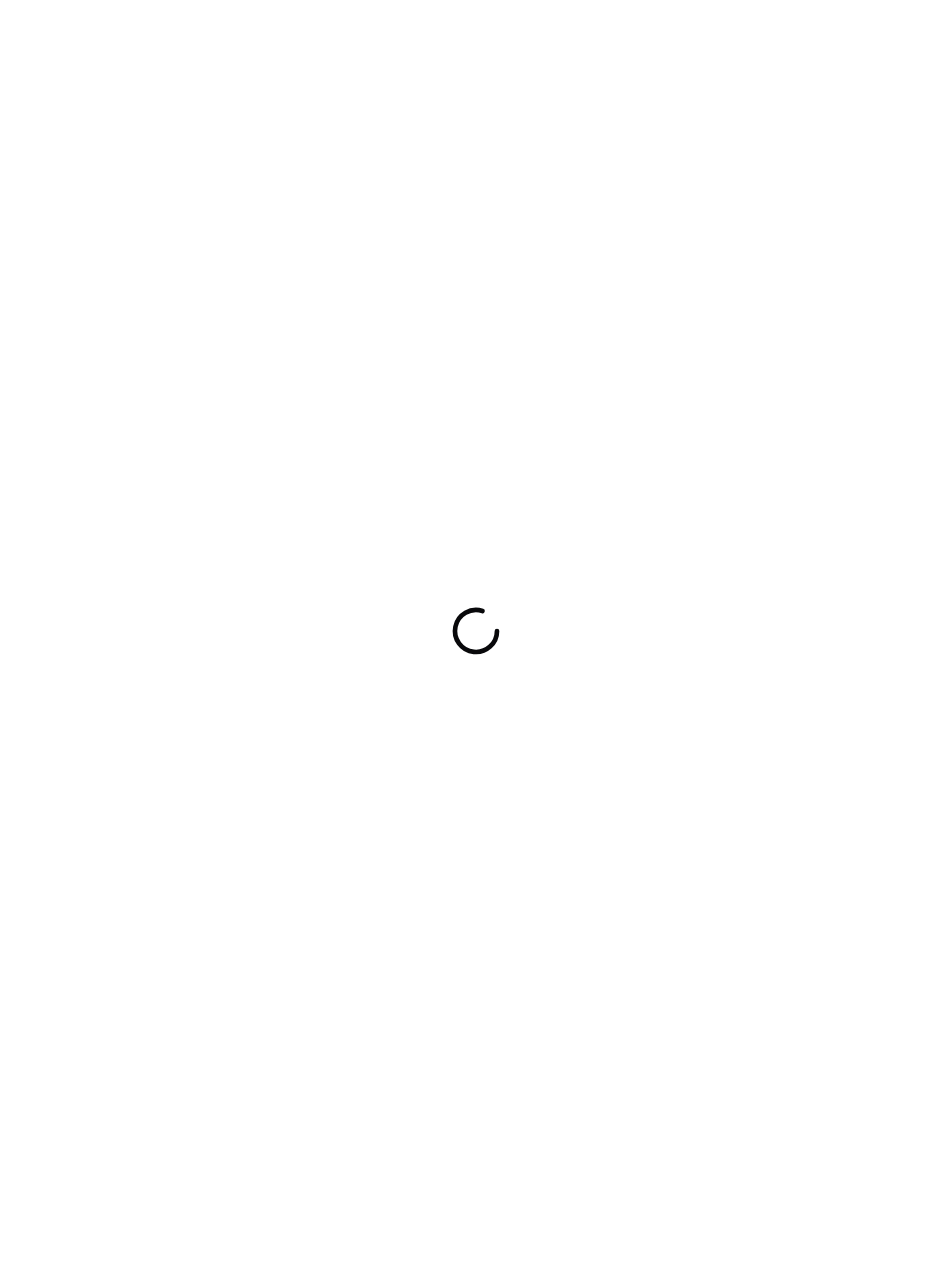 scroll, scrollTop: 0, scrollLeft: 0, axis: both 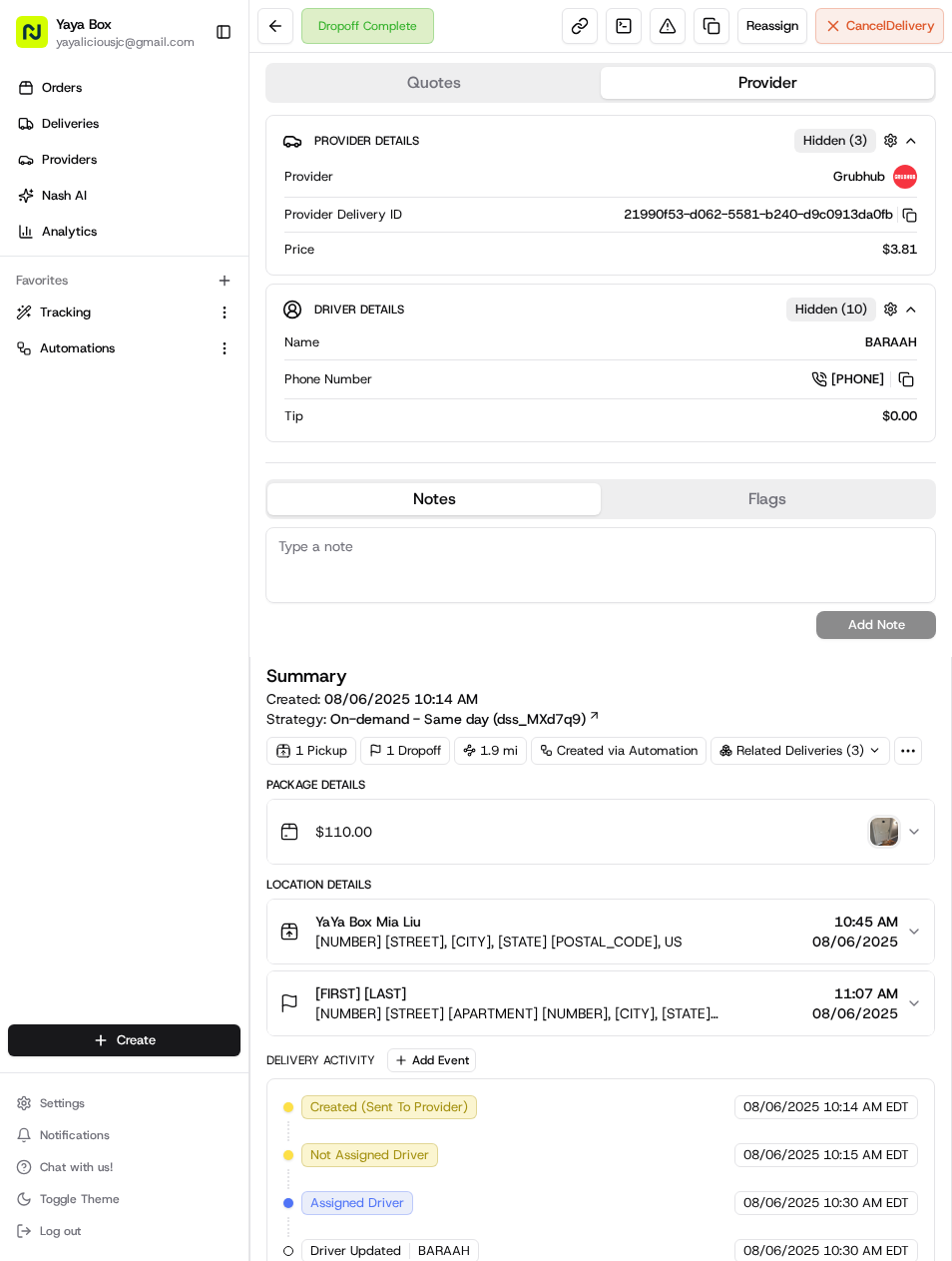 click at bounding box center (712, 26) 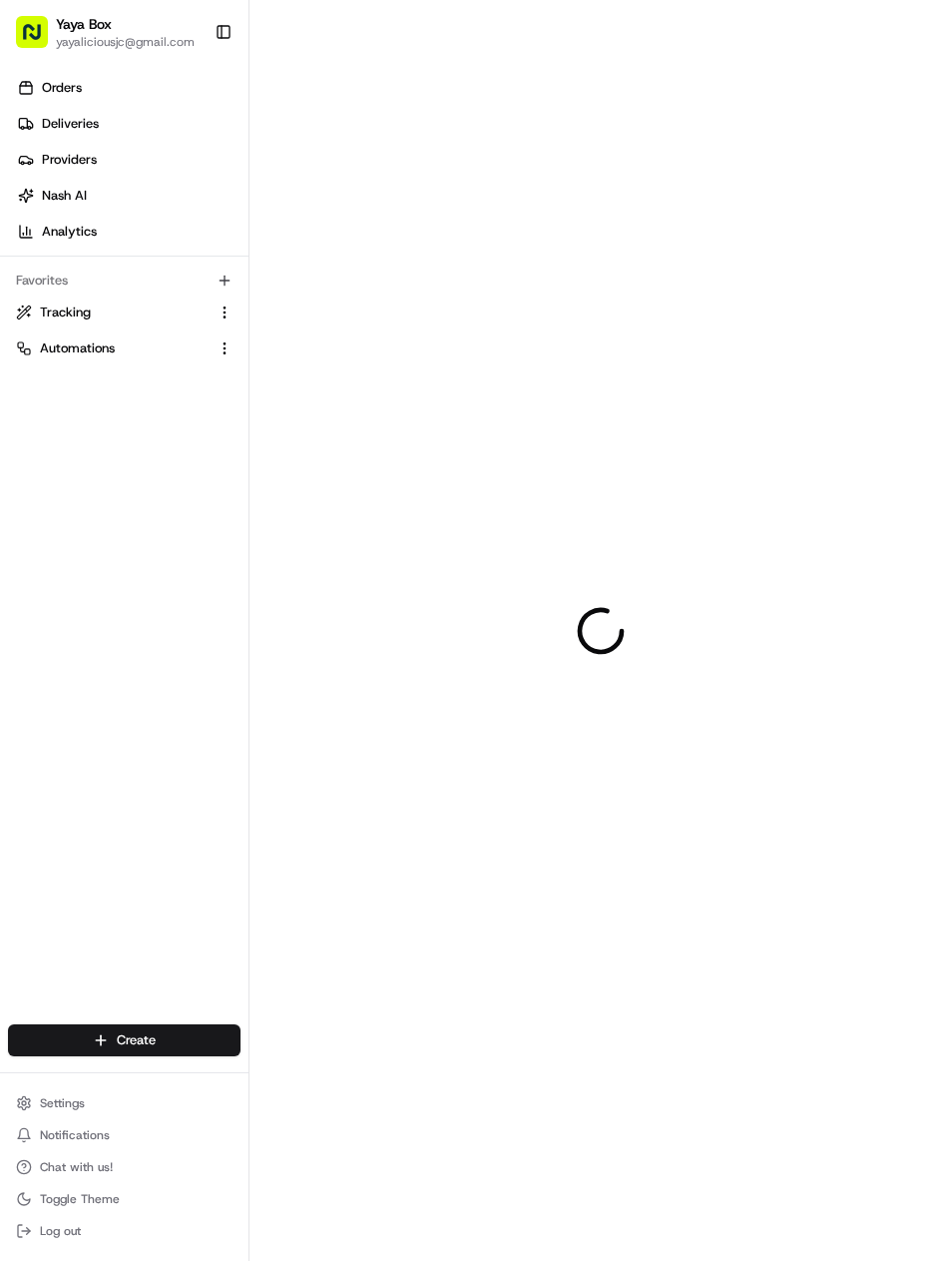 scroll, scrollTop: 0, scrollLeft: 0, axis: both 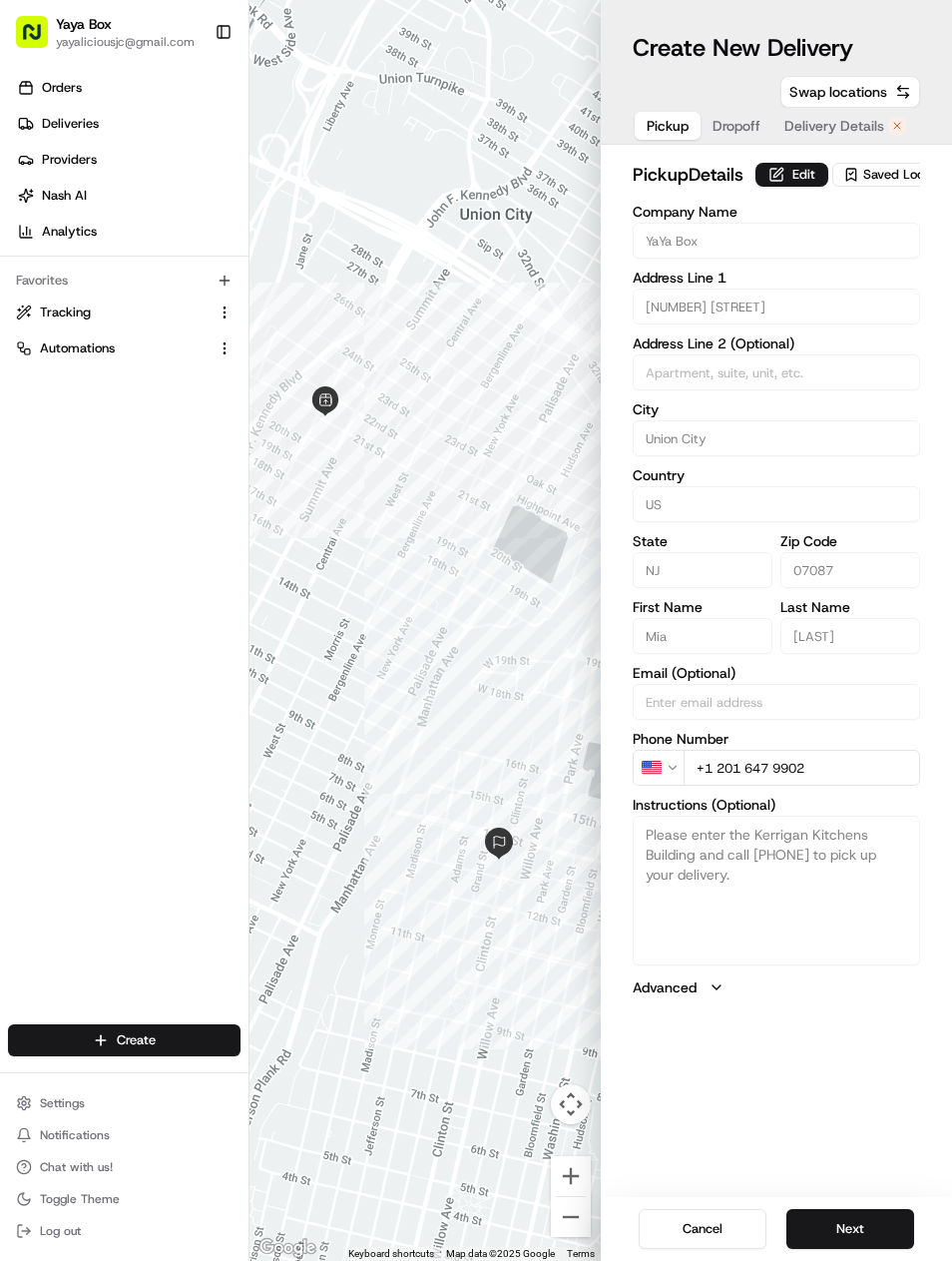 click on "Next" at bounding box center (850, 1229) 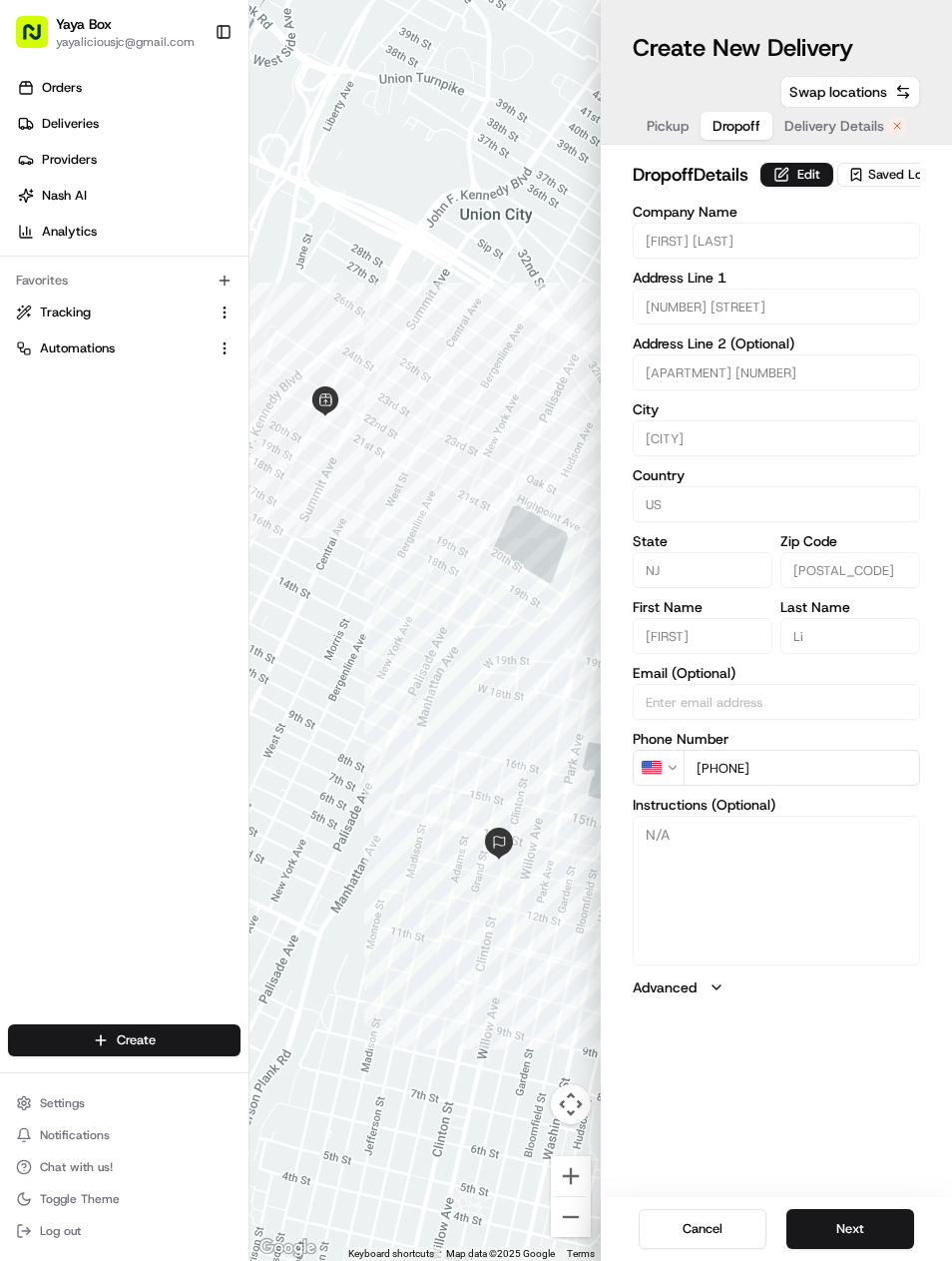 click on "dropoff  Details" at bounding box center (691, 175) 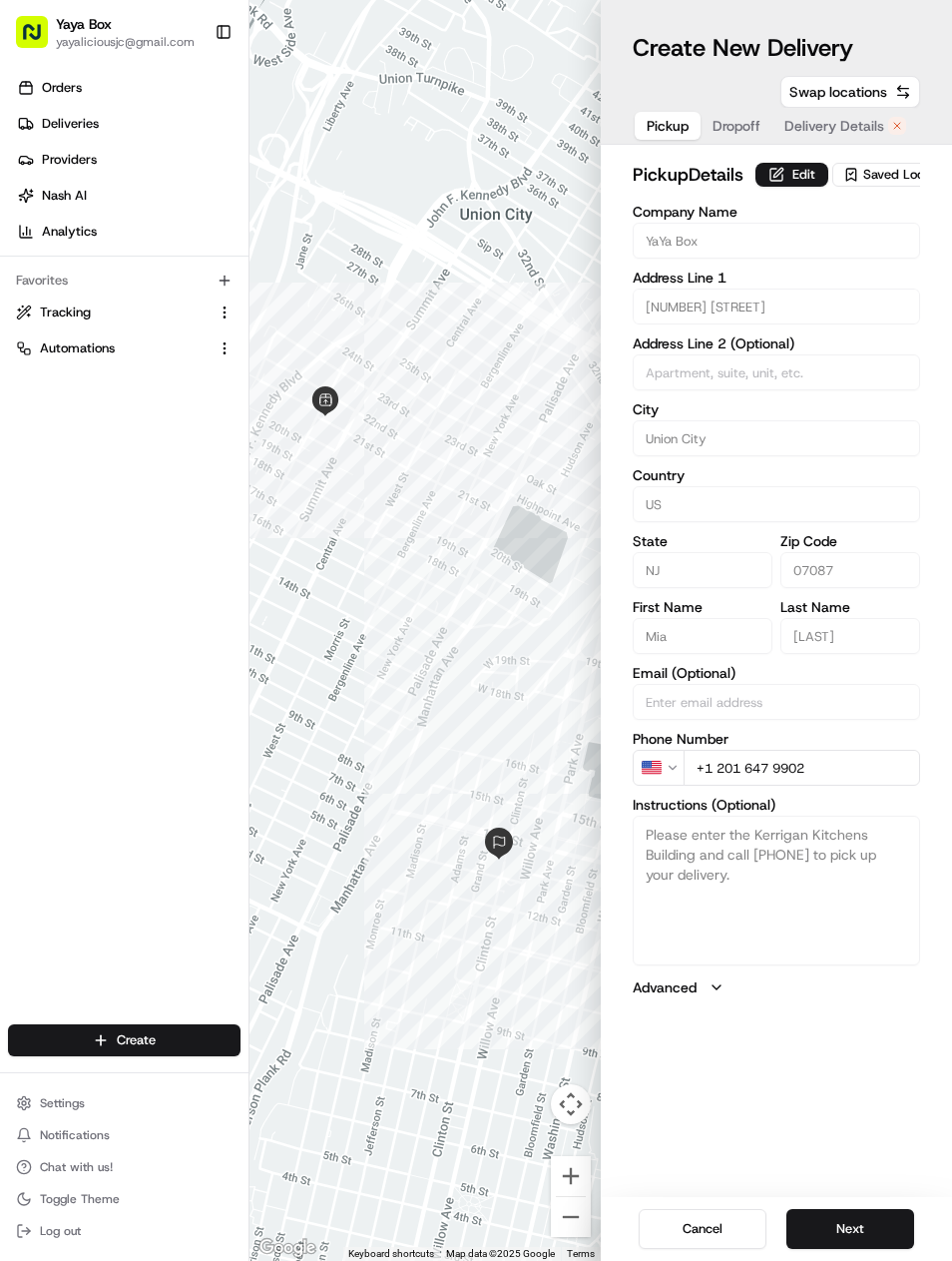 click on "Delivery Details" at bounding box center (834, 126) 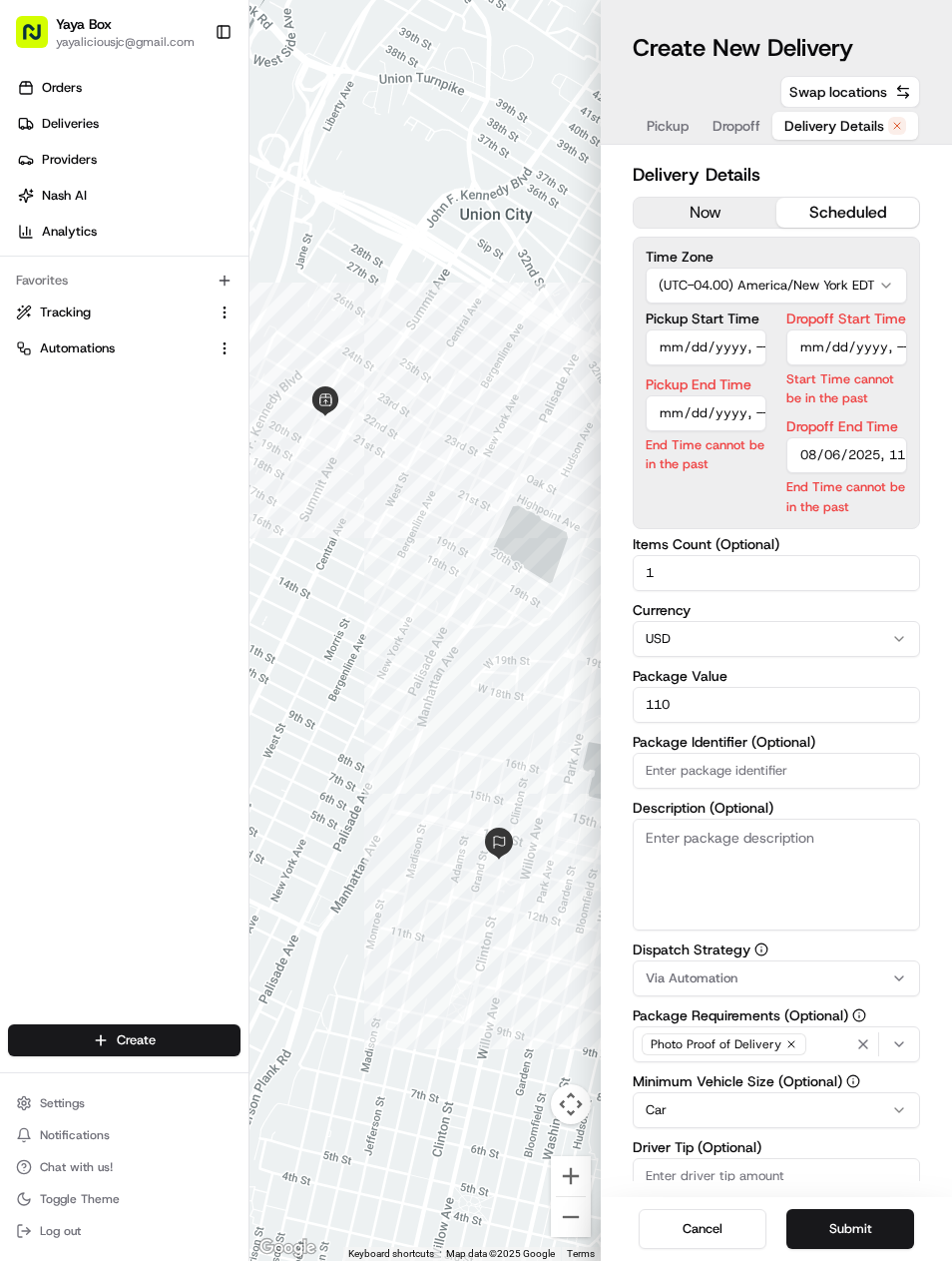 click on "now" at bounding box center (705, 213) 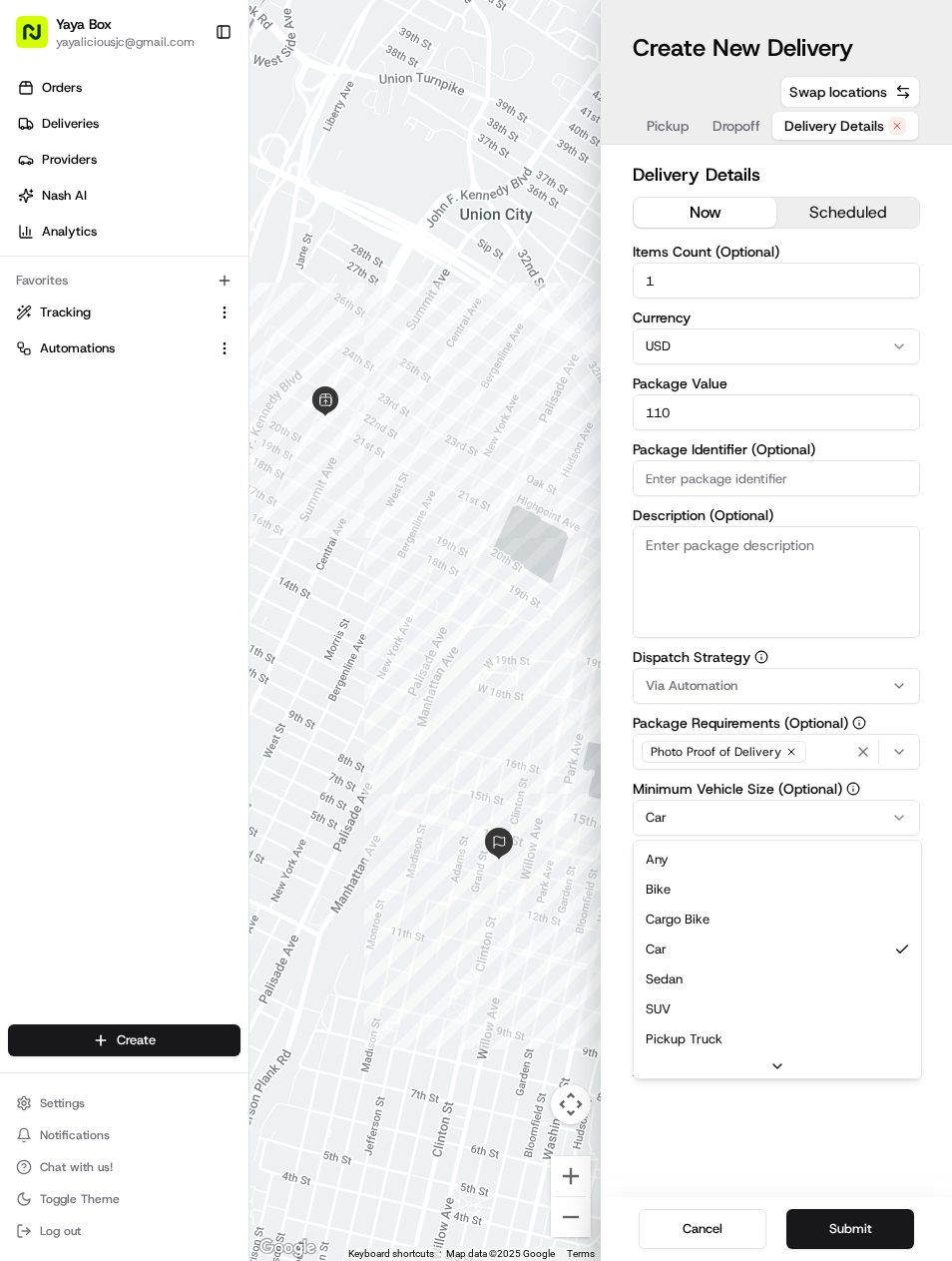 click on "Yaya Box yayaliciousjc@gmail.com Toggle Sidebar Orders Deliveries Providers Nash AI Analytics Favorites Tracking Automations Main Menu Members & Organization Organization Users Roles Preferences Customization Tracking Orchestration Automations Dispatch Strategy Locations Pickup Locations Dropoff Locations Billing Billing Refund Requests Integrations Notification Triggers Webhooks API Keys Request Logs Create Settings Notifications Chat with us! Toggle Theme Log out To navigate the map with touch gestures double-tap and hold your finger on the map, then drag the map. ← Move left → Move right ↑ Move up ↓ Move down + Zoom in - Zoom out Home Jump left by 75% End Jump right by 75% Page Up Jump up by 75% Page Down Jump down by 75% Keyboard shortcuts Map Data Map data ©2025 Google Map data ©2025 Google 200 m  Click to toggle between metric and imperial units Terms Report a map error Create New Delivery Pickup Dropoff Delivery Details Swap locations Delivery Details now scheduled 1 Currency" at bounding box center [476, 630] 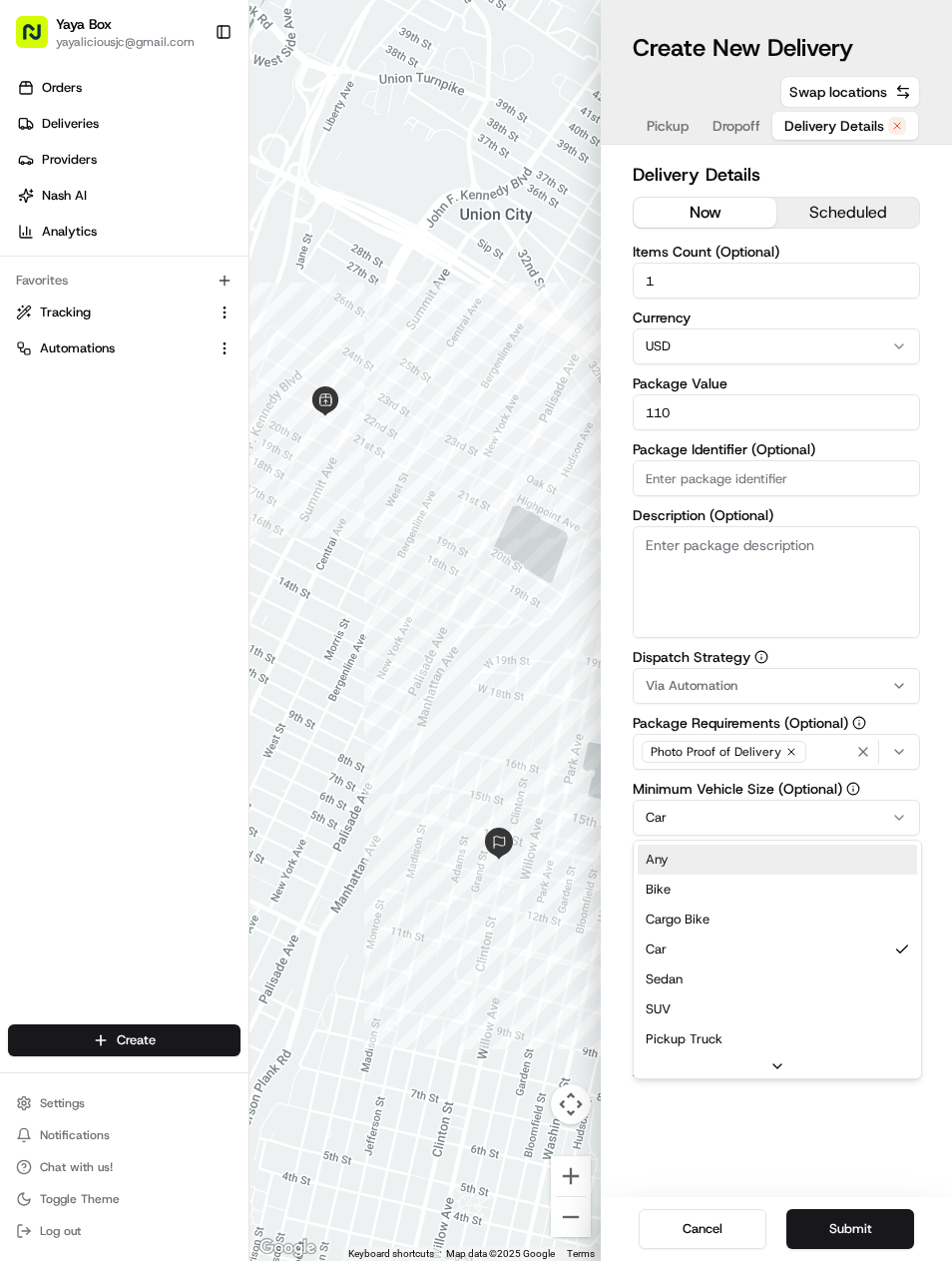 click on "Any" 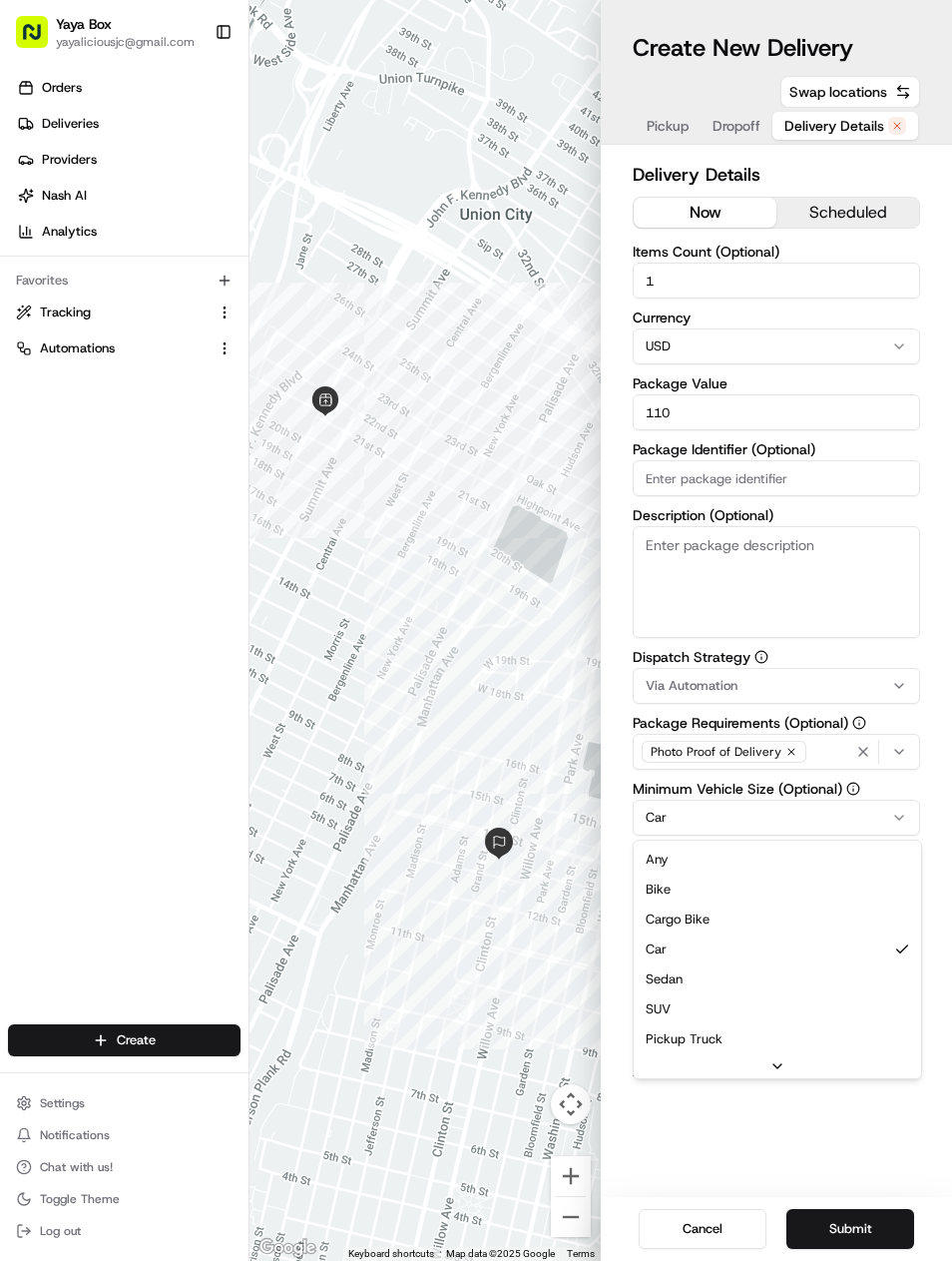 click on "Yaya Box yayaliciousjc@gmail.com Toggle Sidebar Orders Deliveries Providers Nash AI Analytics Favorites Tracking Automations Main Menu Members & Organization Organization Users Roles Preferences Customization Tracking Orchestration Automations Dispatch Strategy Locations Pickup Locations Dropoff Locations Billing Billing Refund Requests Integrations Notification Triggers Webhooks API Keys Request Logs Create Settings Notifications Chat with us! Toggle Theme Log out To navigate the map with touch gestures double-tap and hold your finger on the map, then drag the map. ← Move left → Move right ↑ Move up ↓ Move down + Zoom in - Zoom out Home Jump left by 75% End Jump right by 75% Page Up Jump up by 75% Page Down Jump down by 75% Keyboard shortcuts Map Data Map data ©2025 Google Map data ©2025 Google 200 m  Click to toggle between metric and imperial units Terms Report a map error Create New Delivery Pickup Dropoff Delivery Details Swap locations Delivery Details now scheduled 1 Currency" 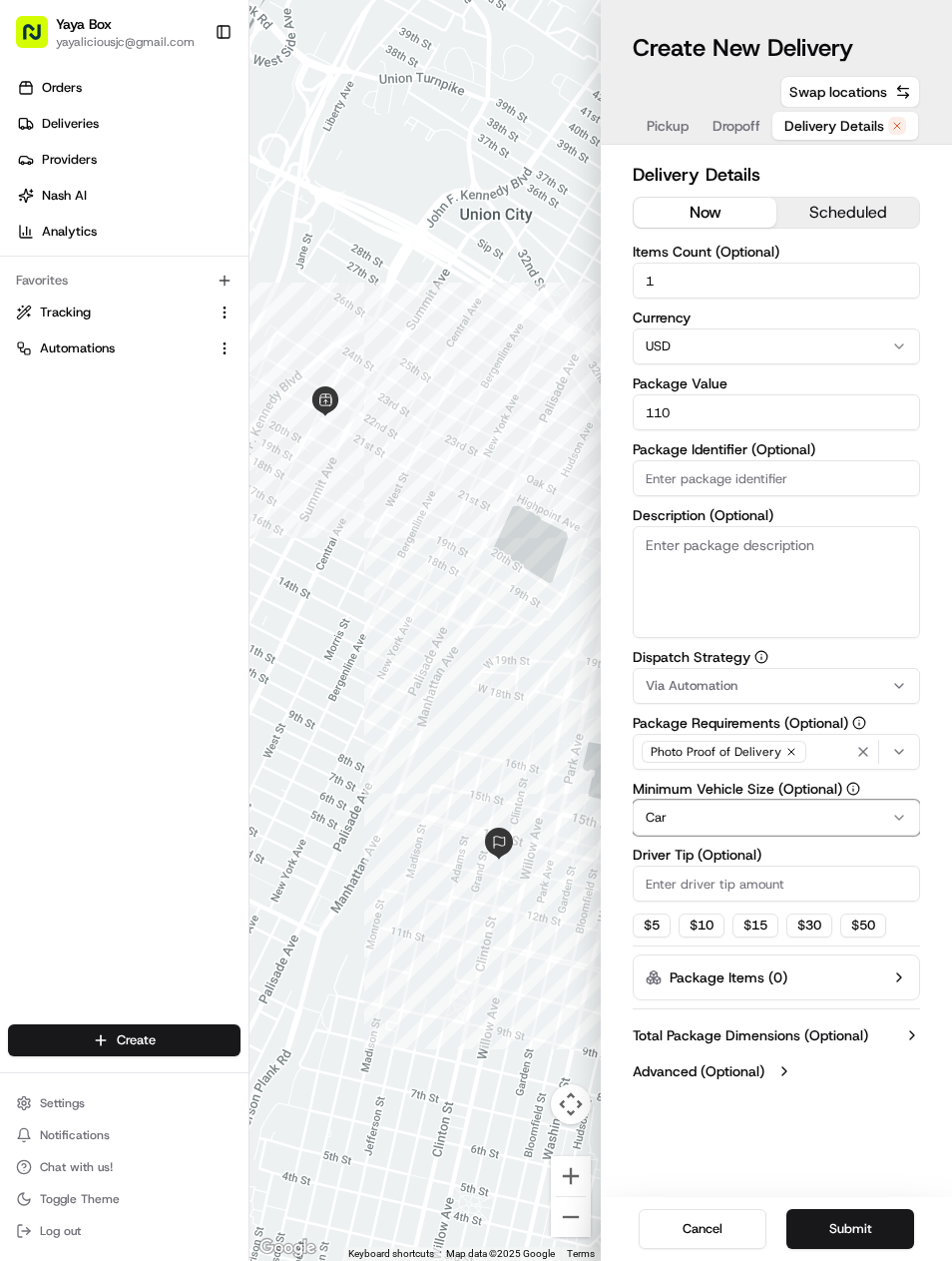 scroll, scrollTop: 0, scrollLeft: 0, axis: both 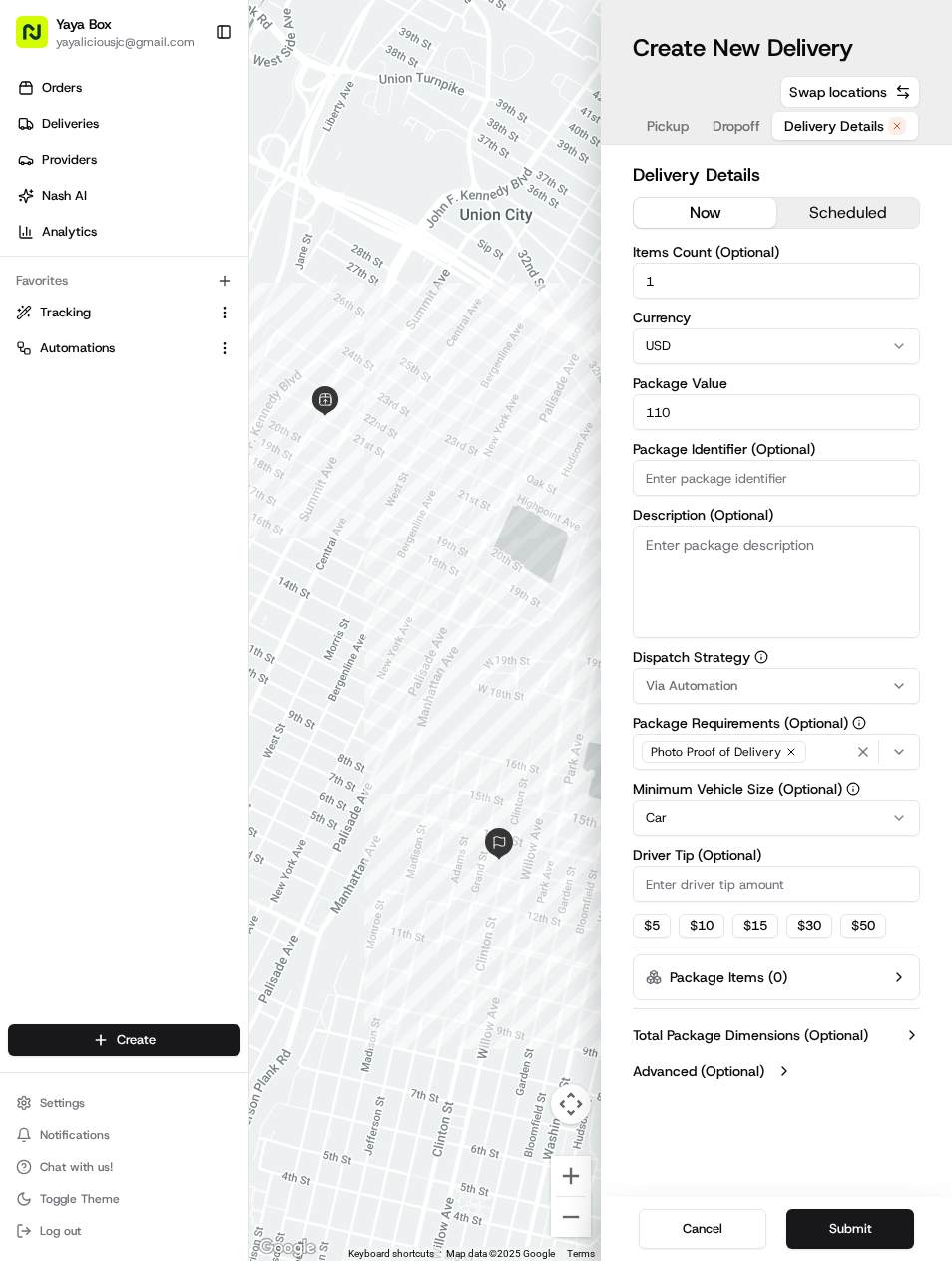 click on "Car" 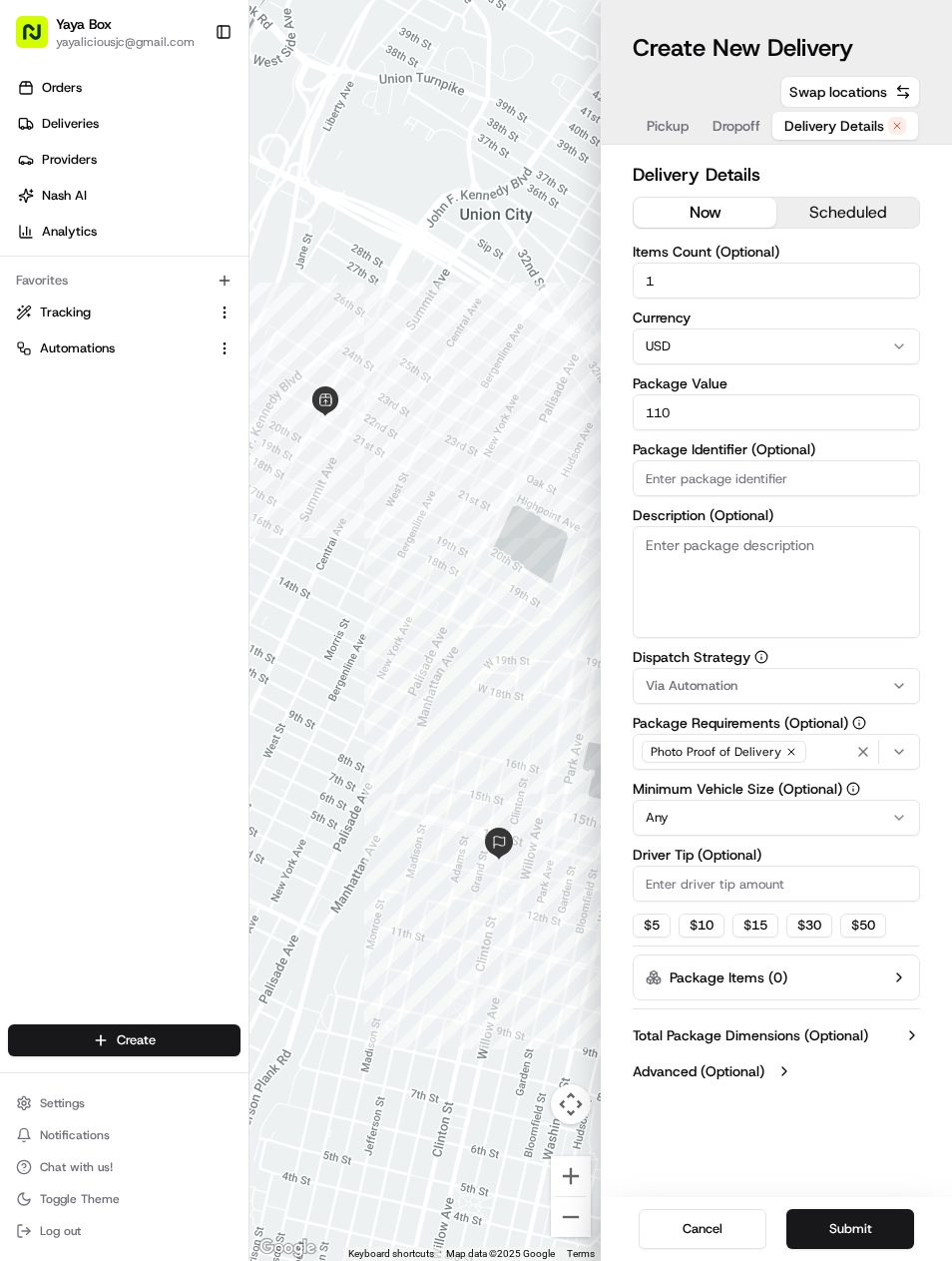 click on "Submit" 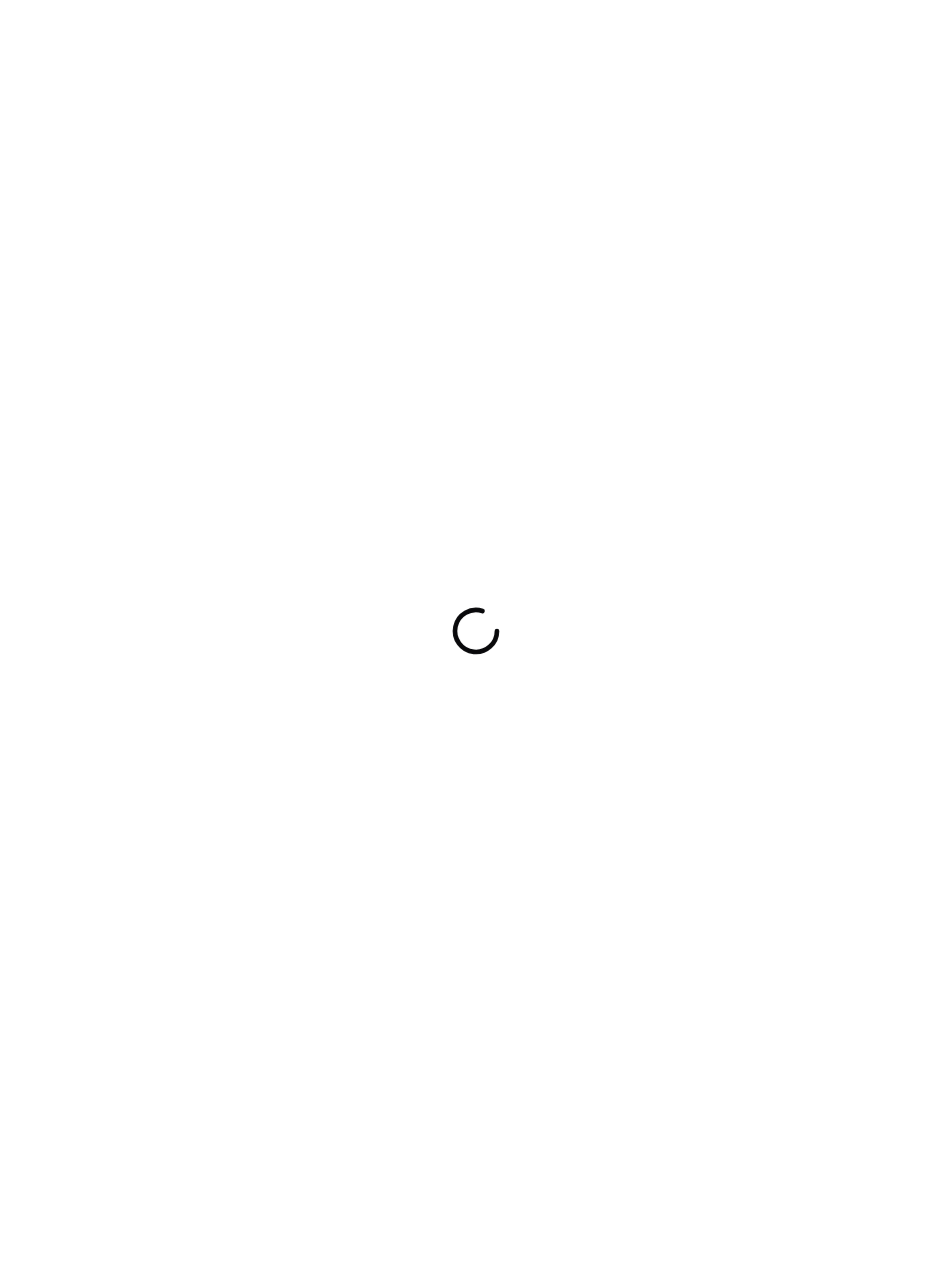 scroll, scrollTop: 0, scrollLeft: 0, axis: both 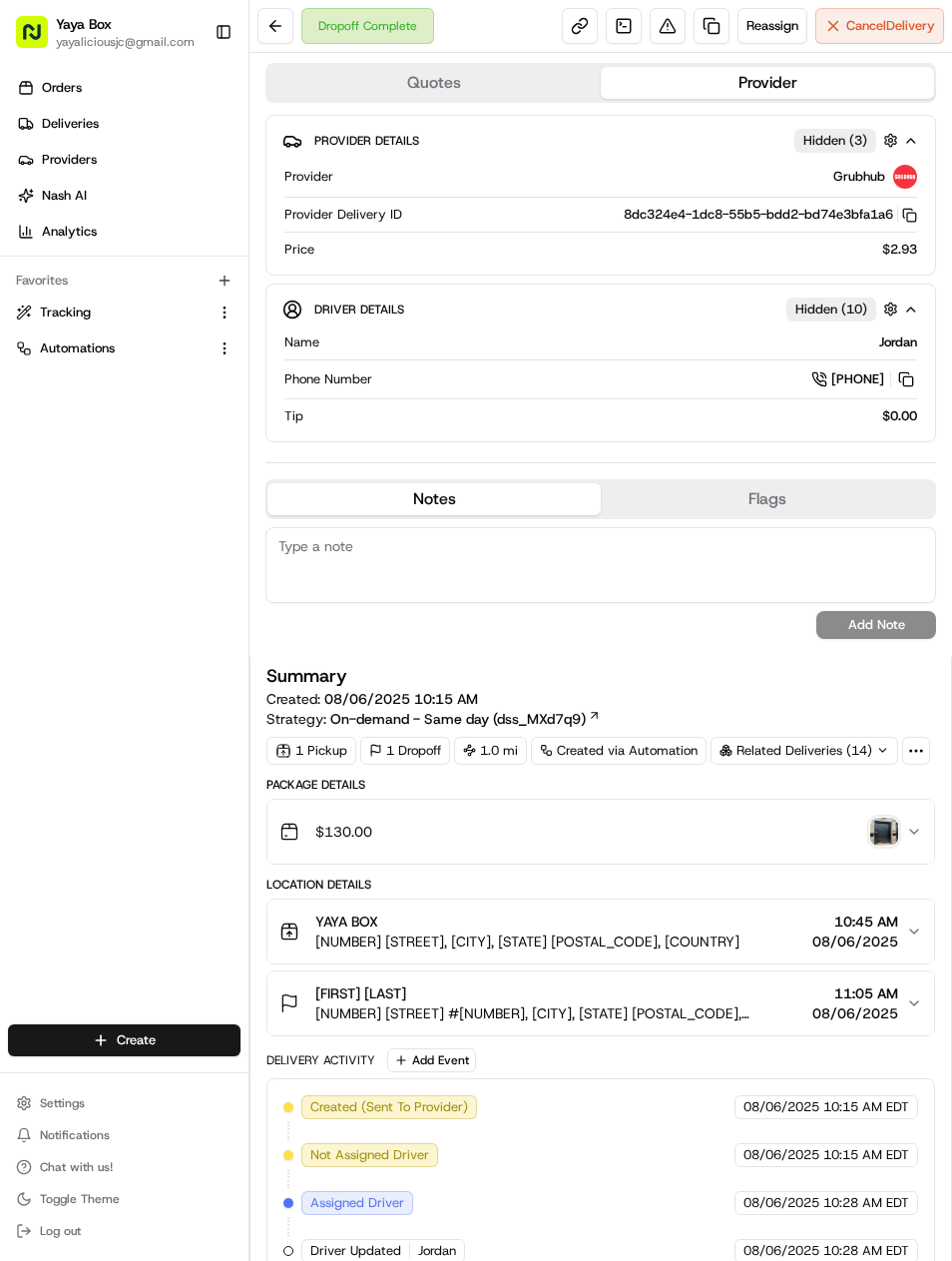 click at bounding box center (712, 26) 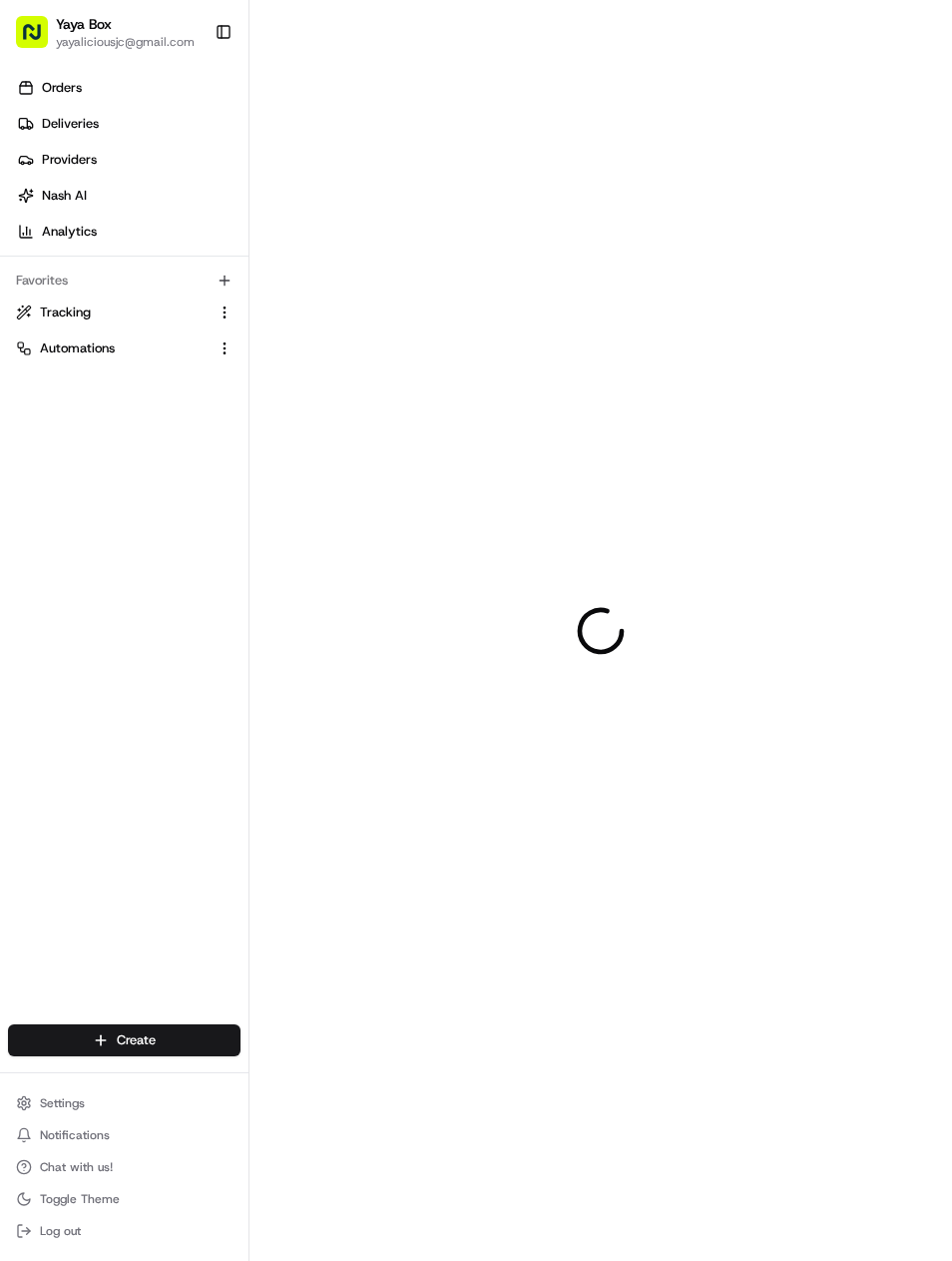 scroll, scrollTop: 0, scrollLeft: 0, axis: both 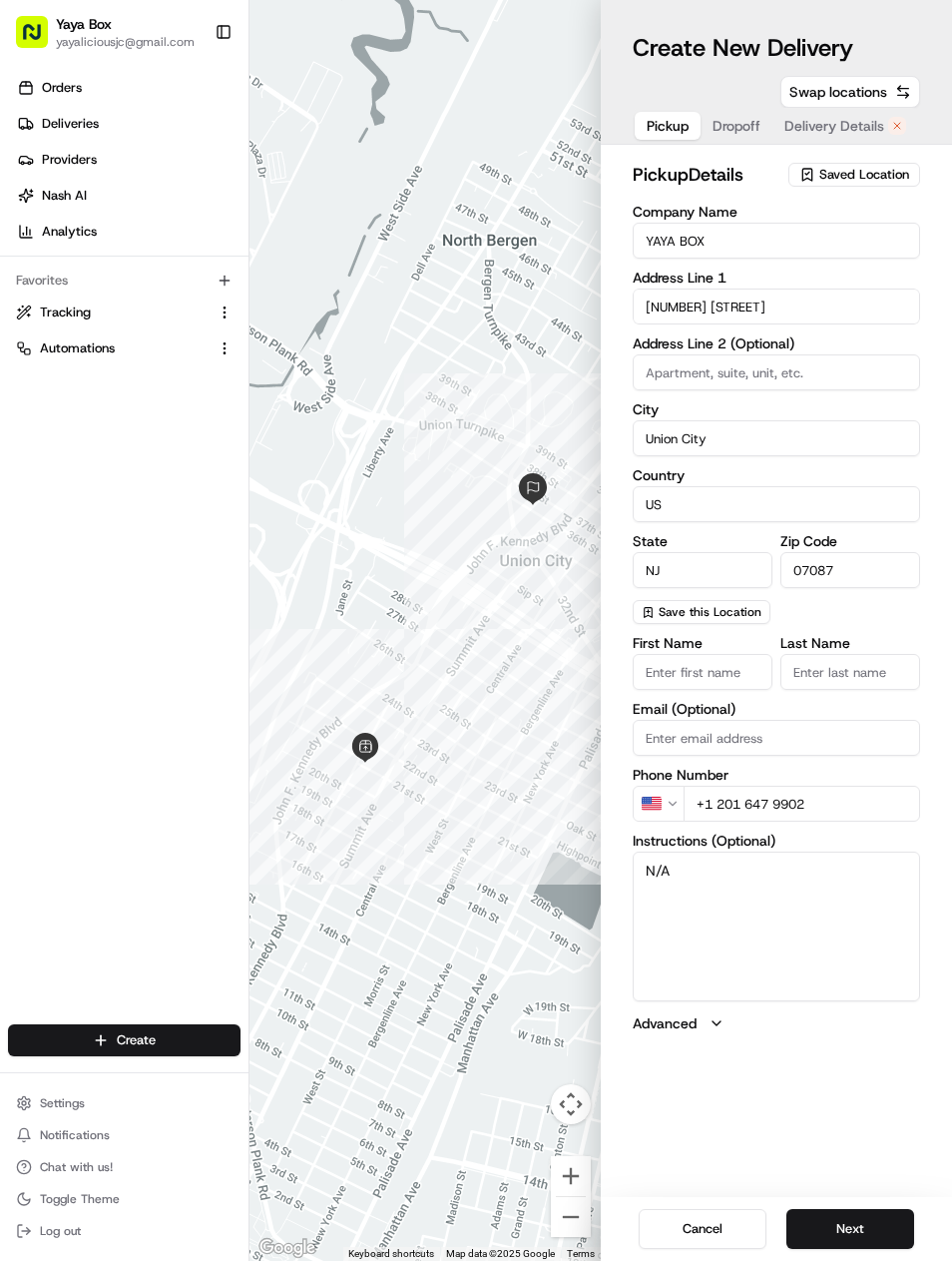 click on "Next" at bounding box center (850, 1229) 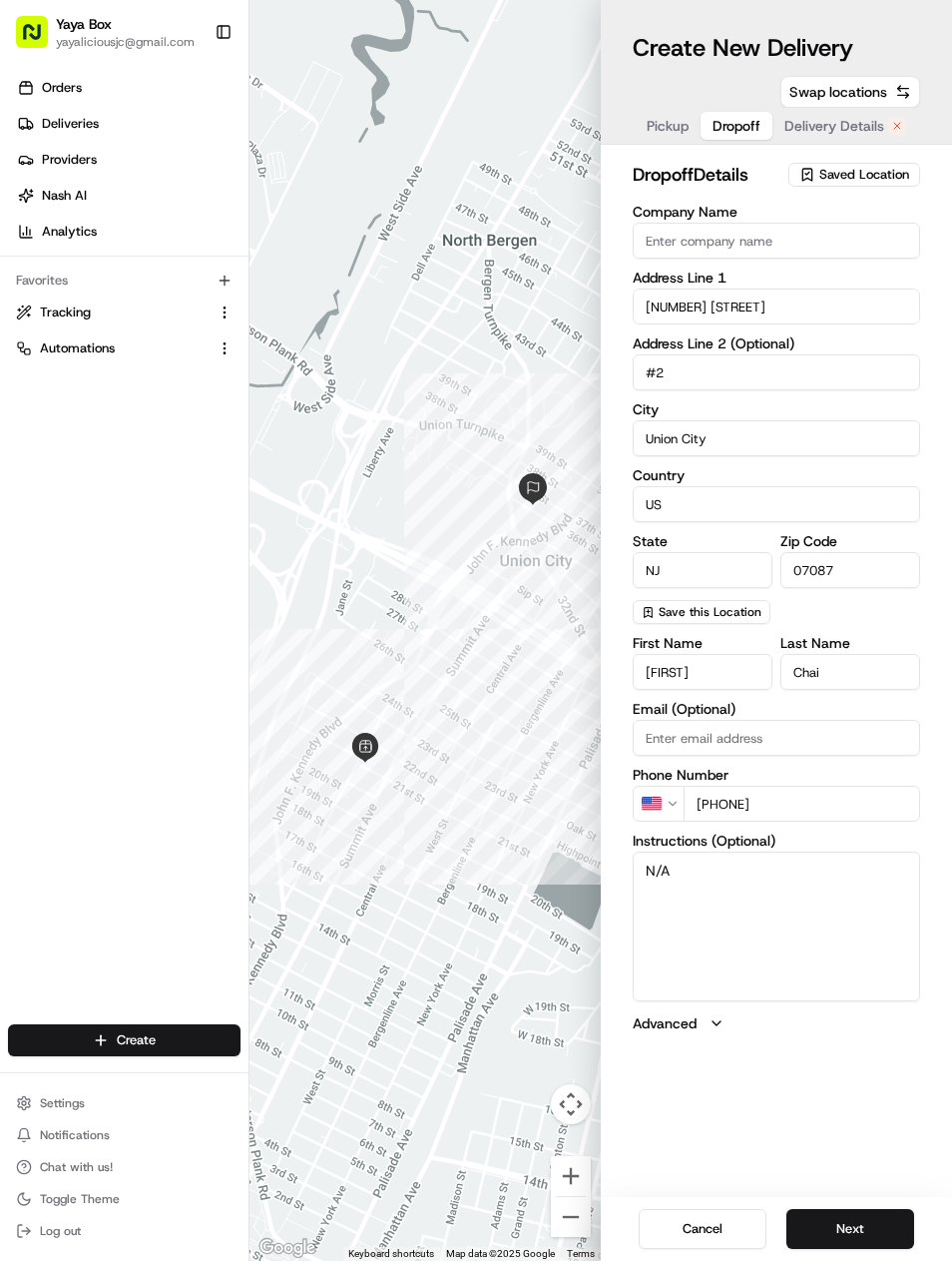 click on "Next" at bounding box center (850, 1229) 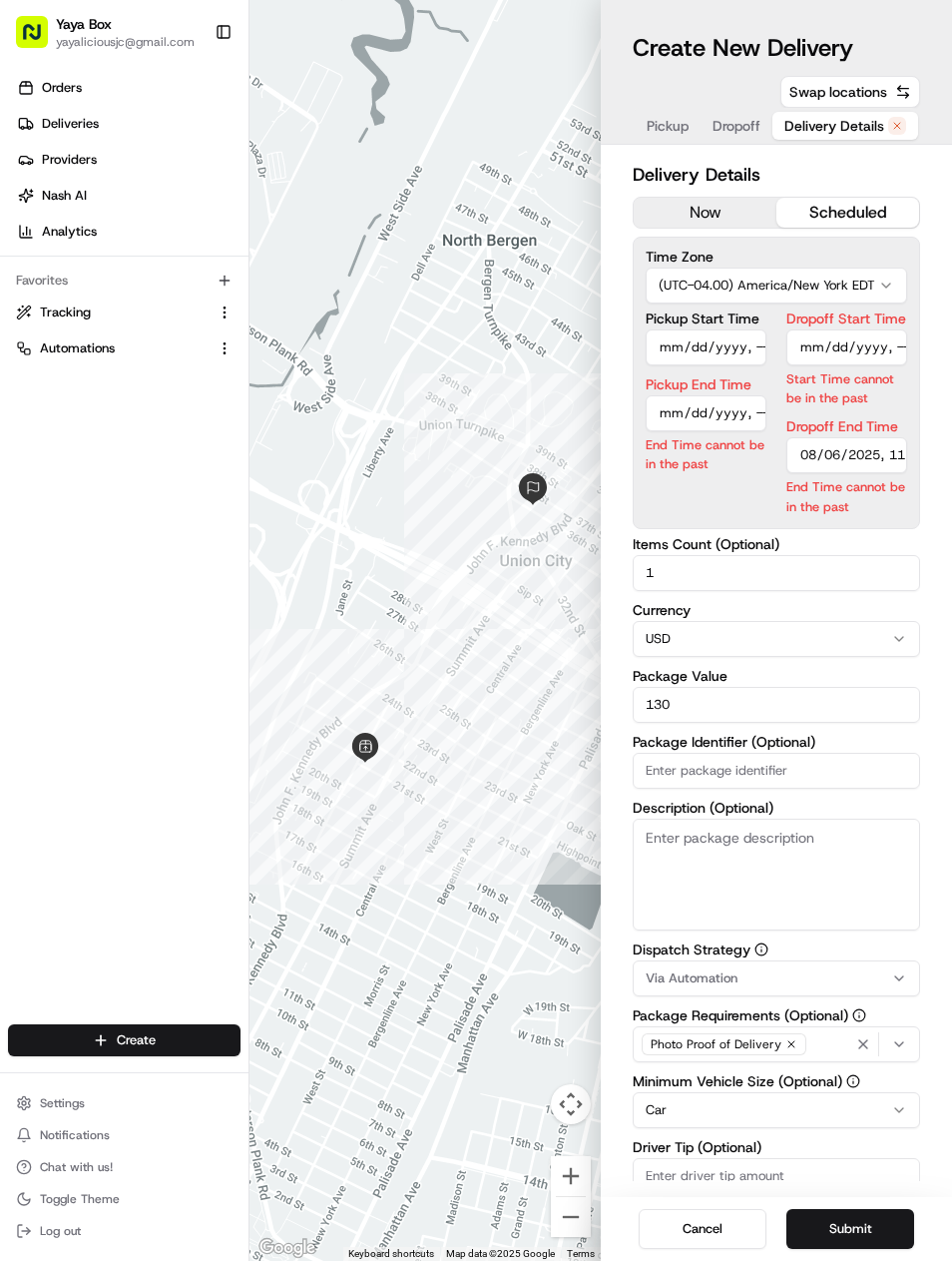 click on "scheduled" at bounding box center [847, 213] 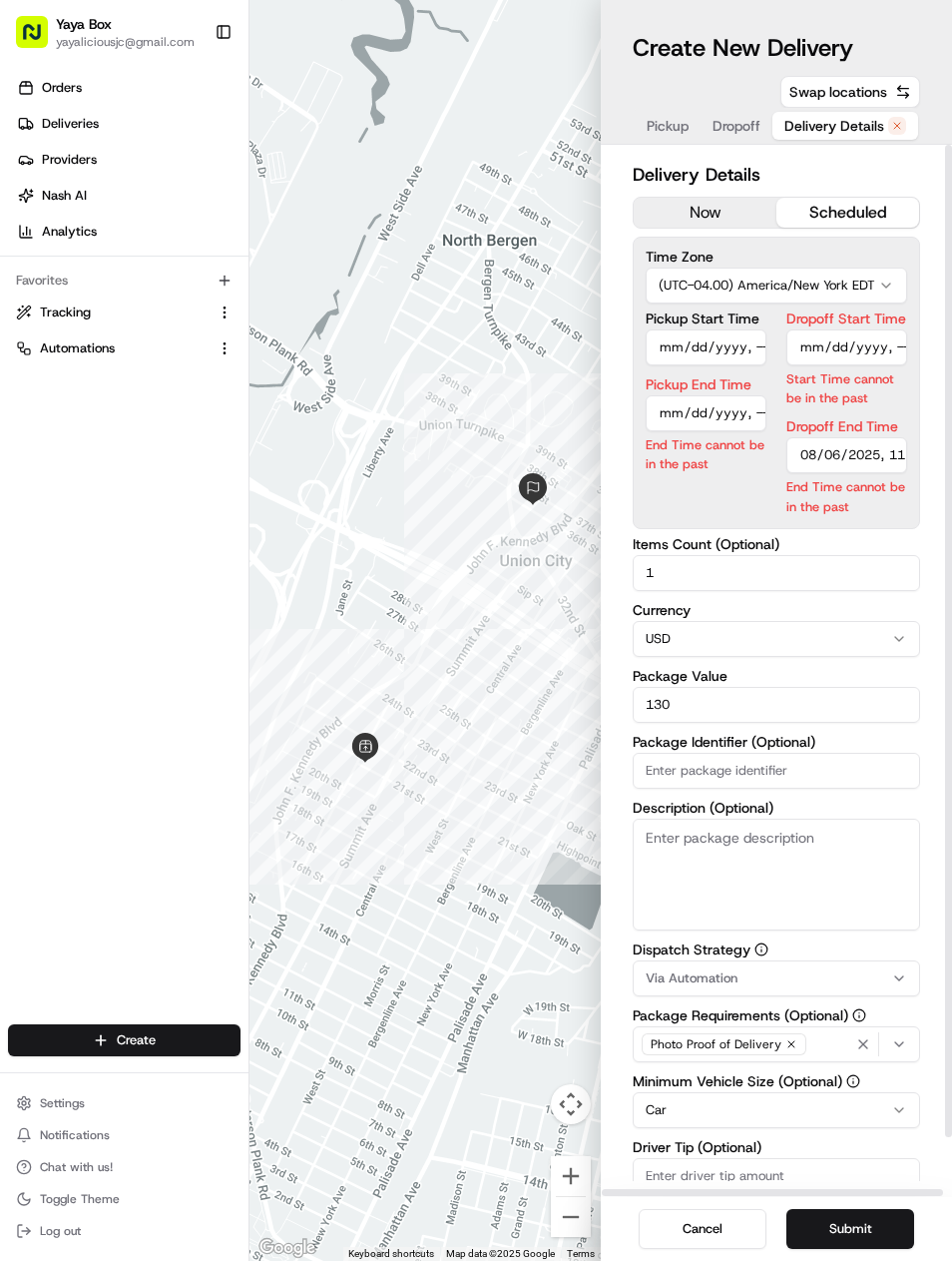 click on "now" at bounding box center [705, 213] 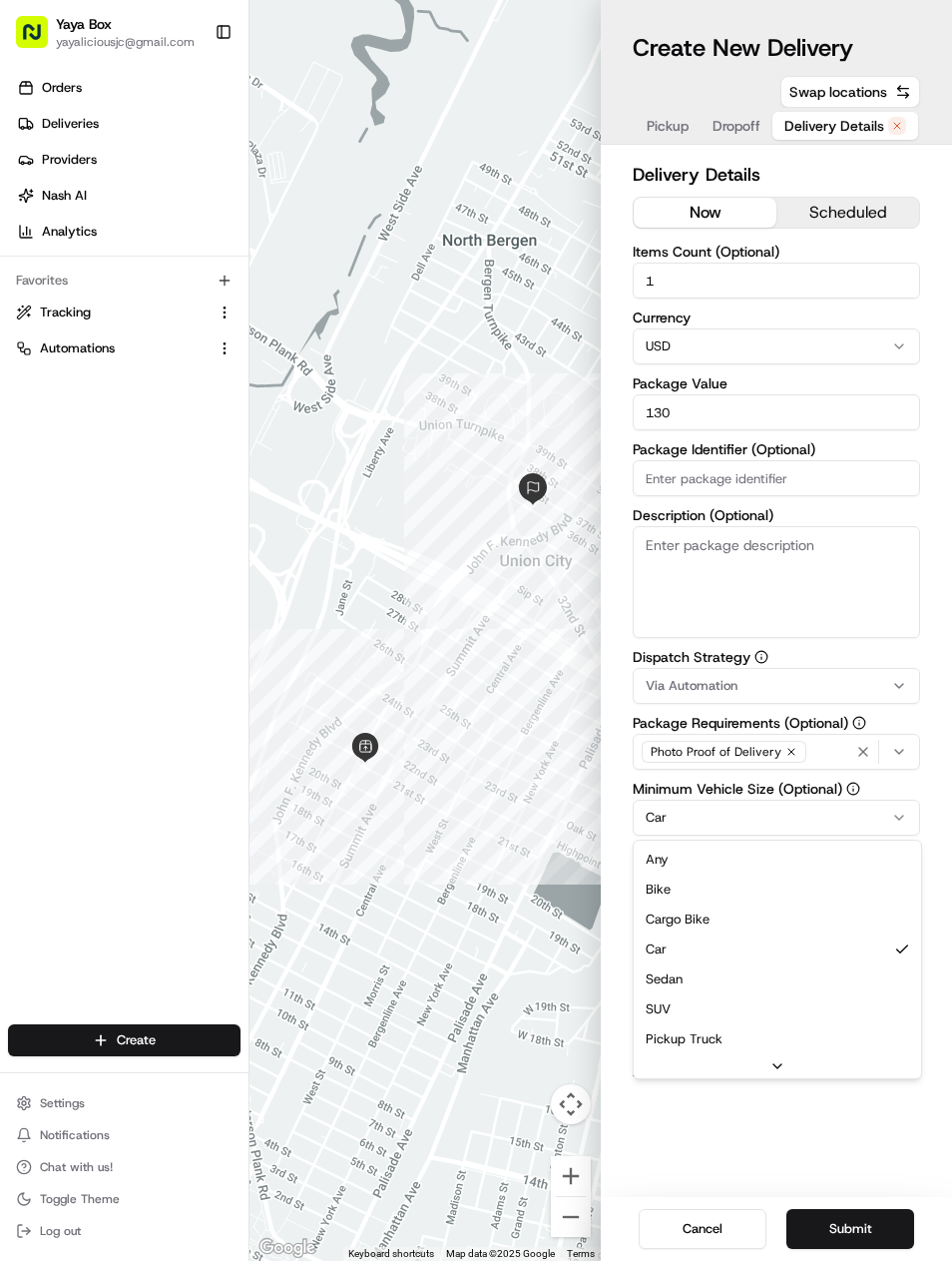 click on "Yaya Box yayaliciousjc@example.com Toggle Sidebar Orders Deliveries Providers Nash AI Analytics Favorites Tracking Automations Main Menu Members & Organization Organization Users Roles Preferences Customization Tracking Orchestration Automations Dispatch Strategy Locations Pickup Locations Dropoff Locations Billing Billing Refund Requests Integrations Notification Triggers Webhooks API Keys Request Logs Create Settings Notifications Chat with us! Toggle Theme Log out To navigate the map with touch gestures double-tap and hold your finger on the map, then drag the map. ← Move left → Move right ↑ Move up ↓ Move down + Zoom in - Zoom out Home Jump left by 75% End Jump right by 75% Page Up Jump up by 75% Page Down Jump down by 75% Keyboard shortcuts Map Data Map data ©[YEAR] Google Map data ©[YEAR] Google 200 m Click to toggle between metric and imperial units Terms Report a map error Create New Delivery Pickup Dropoff Delivery Details Swap locations Delivery Details now scheduled 1 Currency" at bounding box center (476, 630) 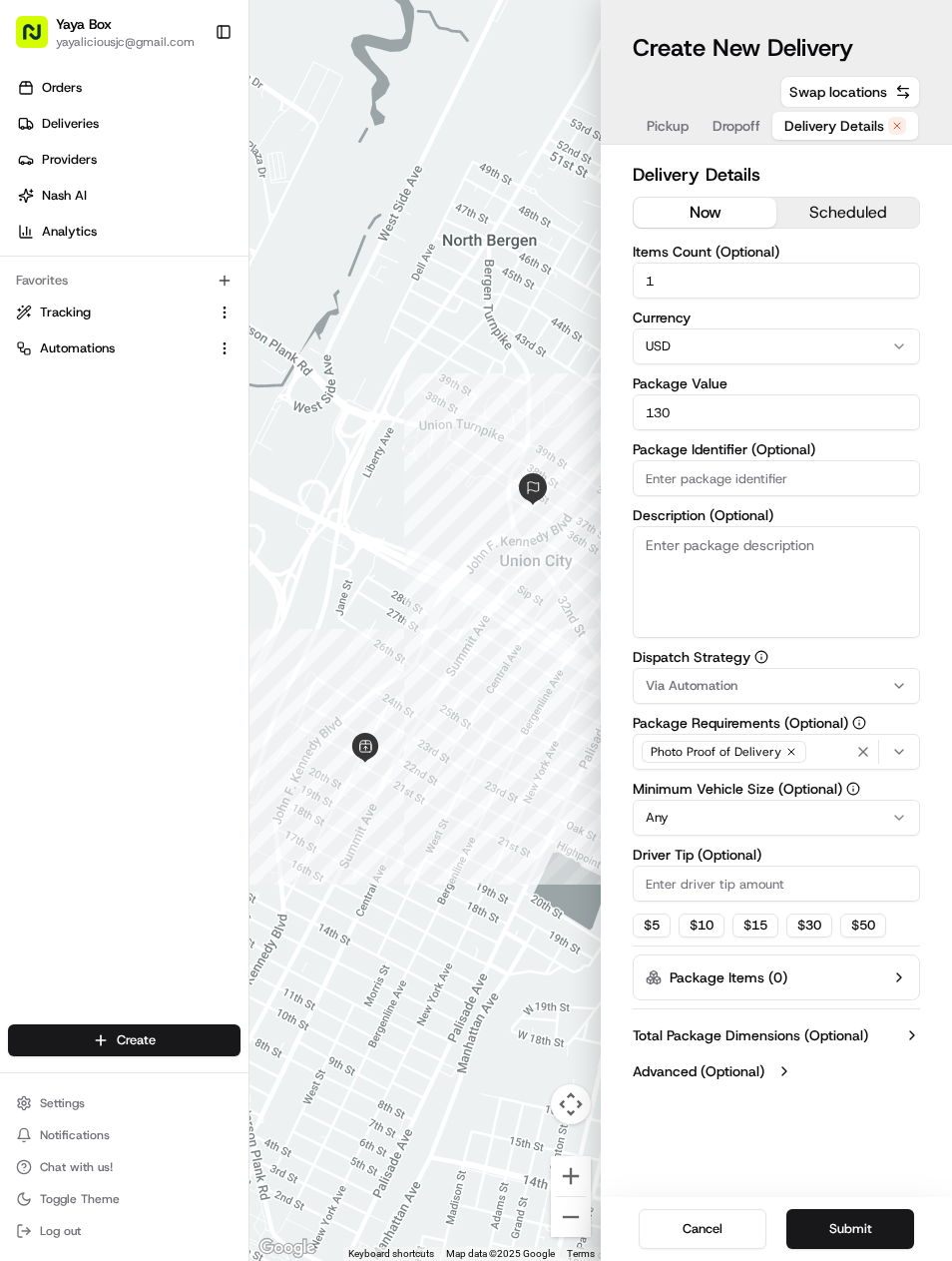 click on "Submit" at bounding box center [850, 1229] 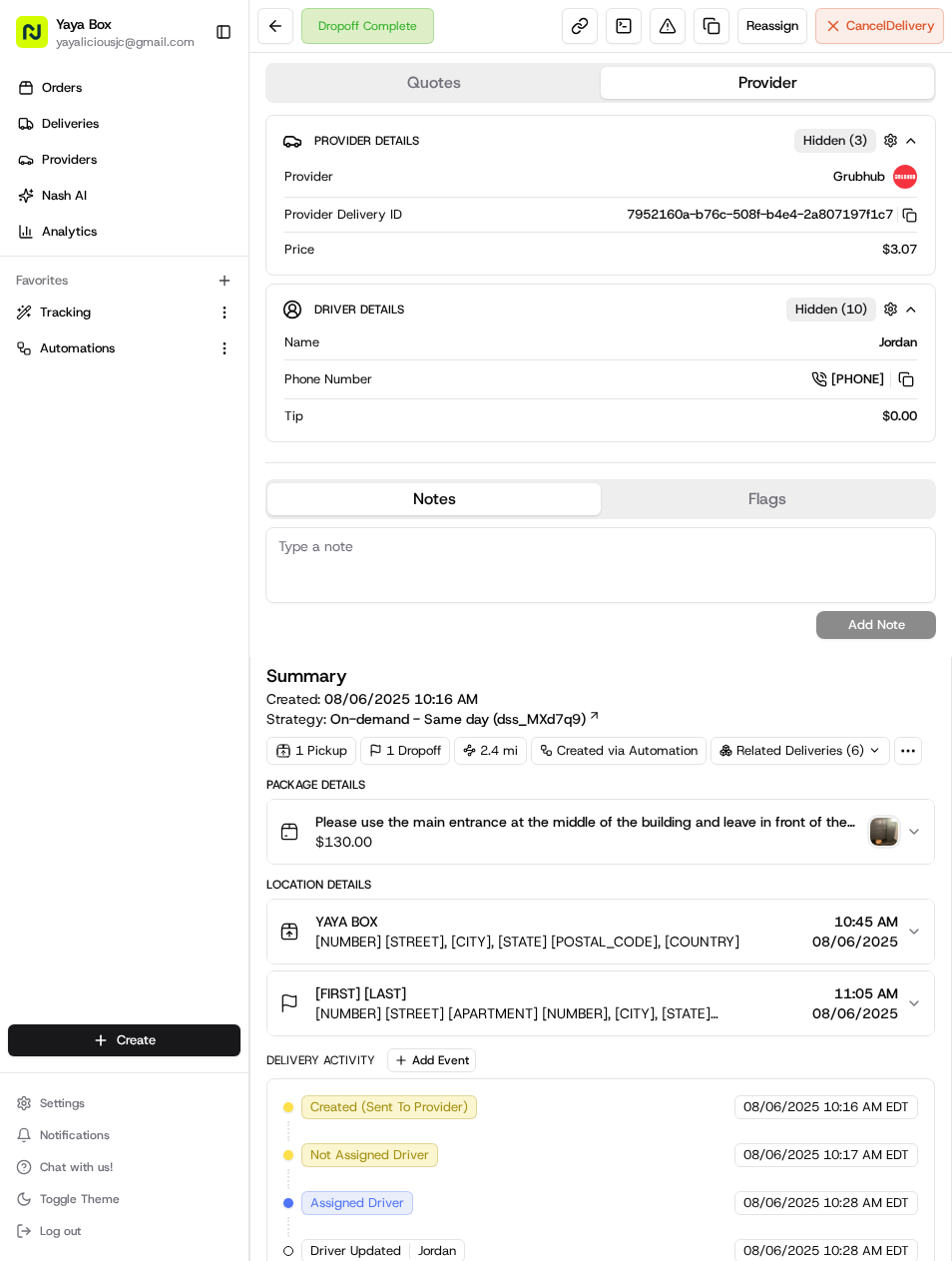 scroll, scrollTop: 0, scrollLeft: 0, axis: both 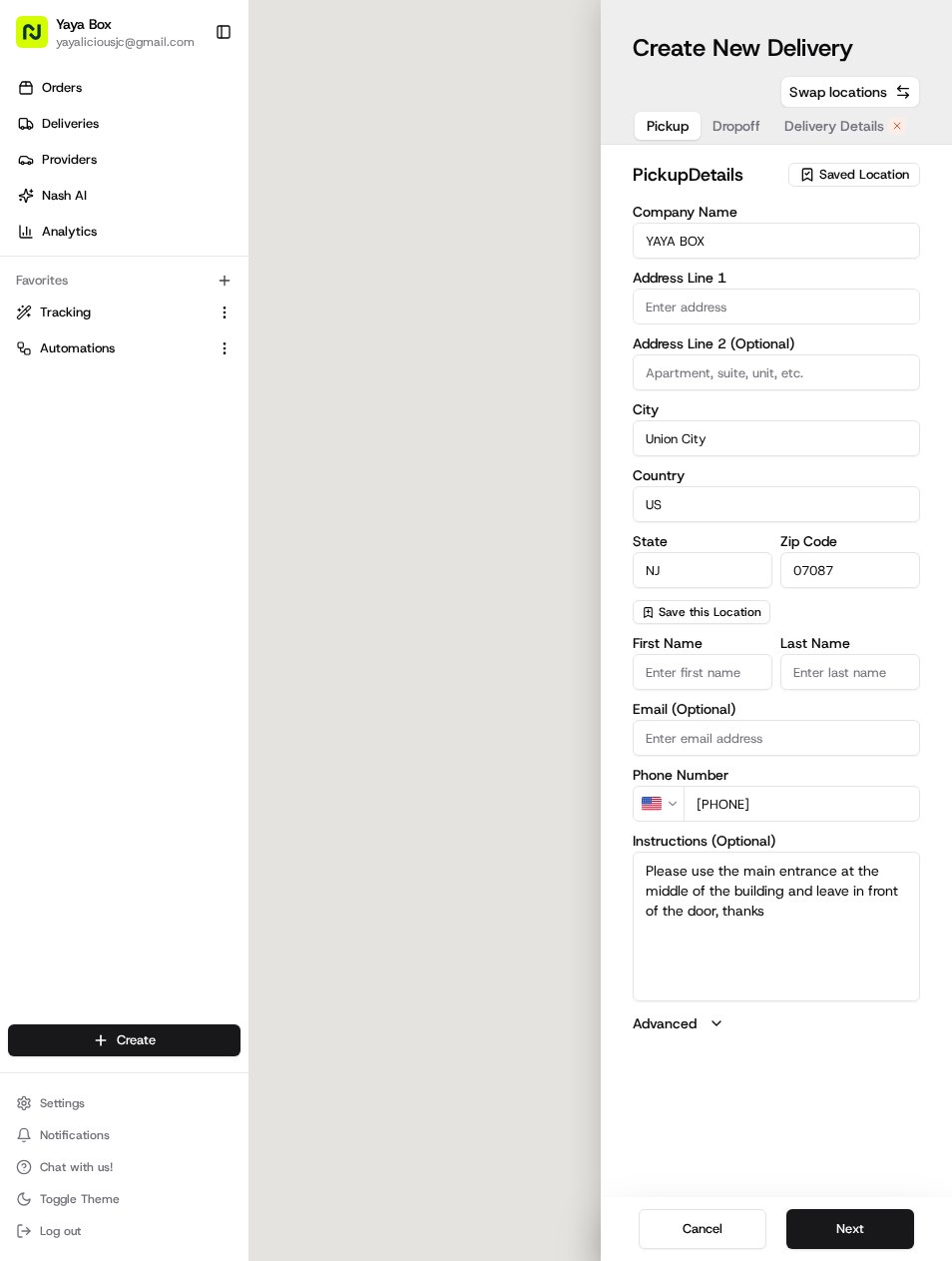 type on "[NUMBER] [STREET]" 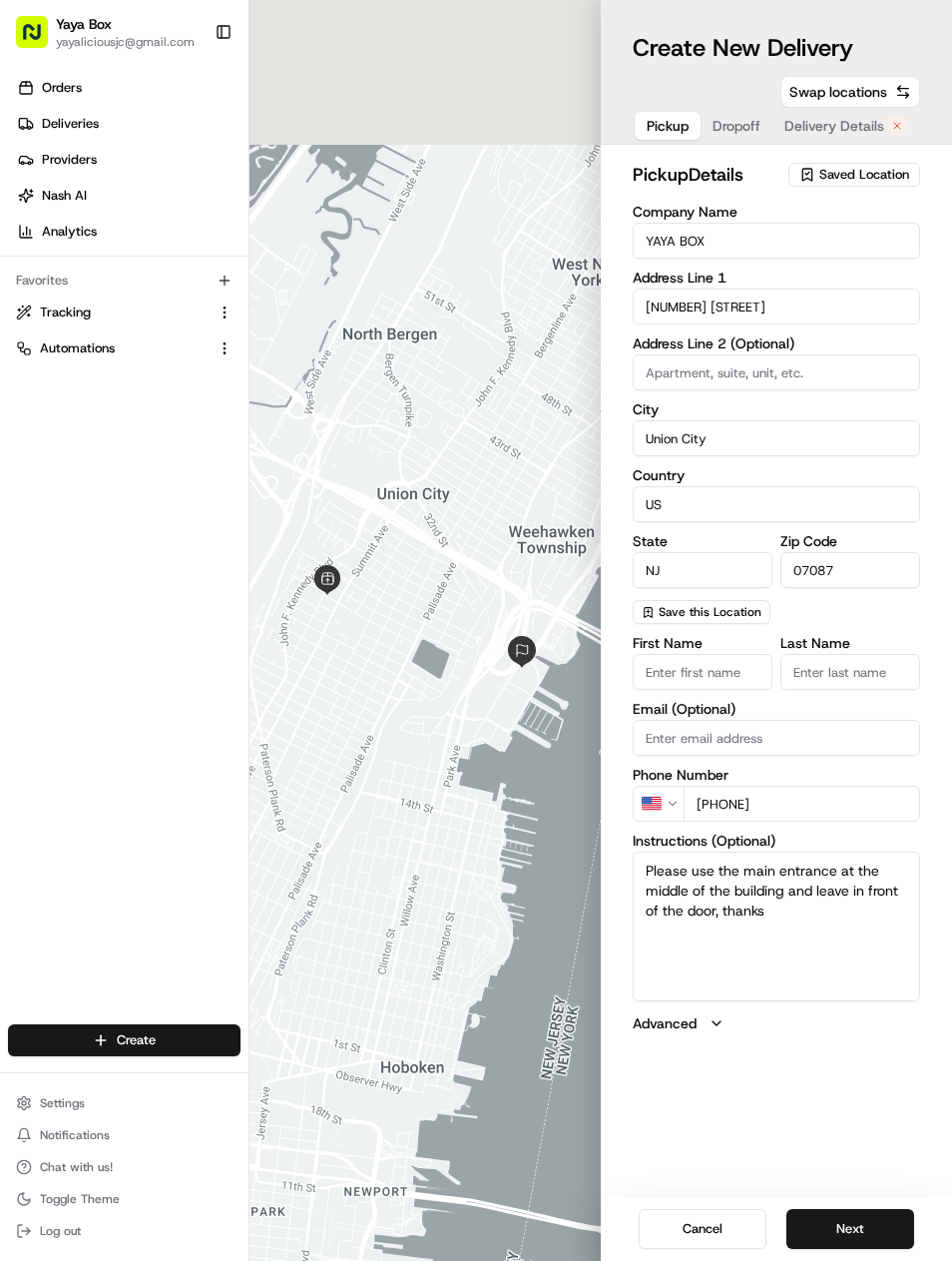 click on "Next" at bounding box center [850, 1229] 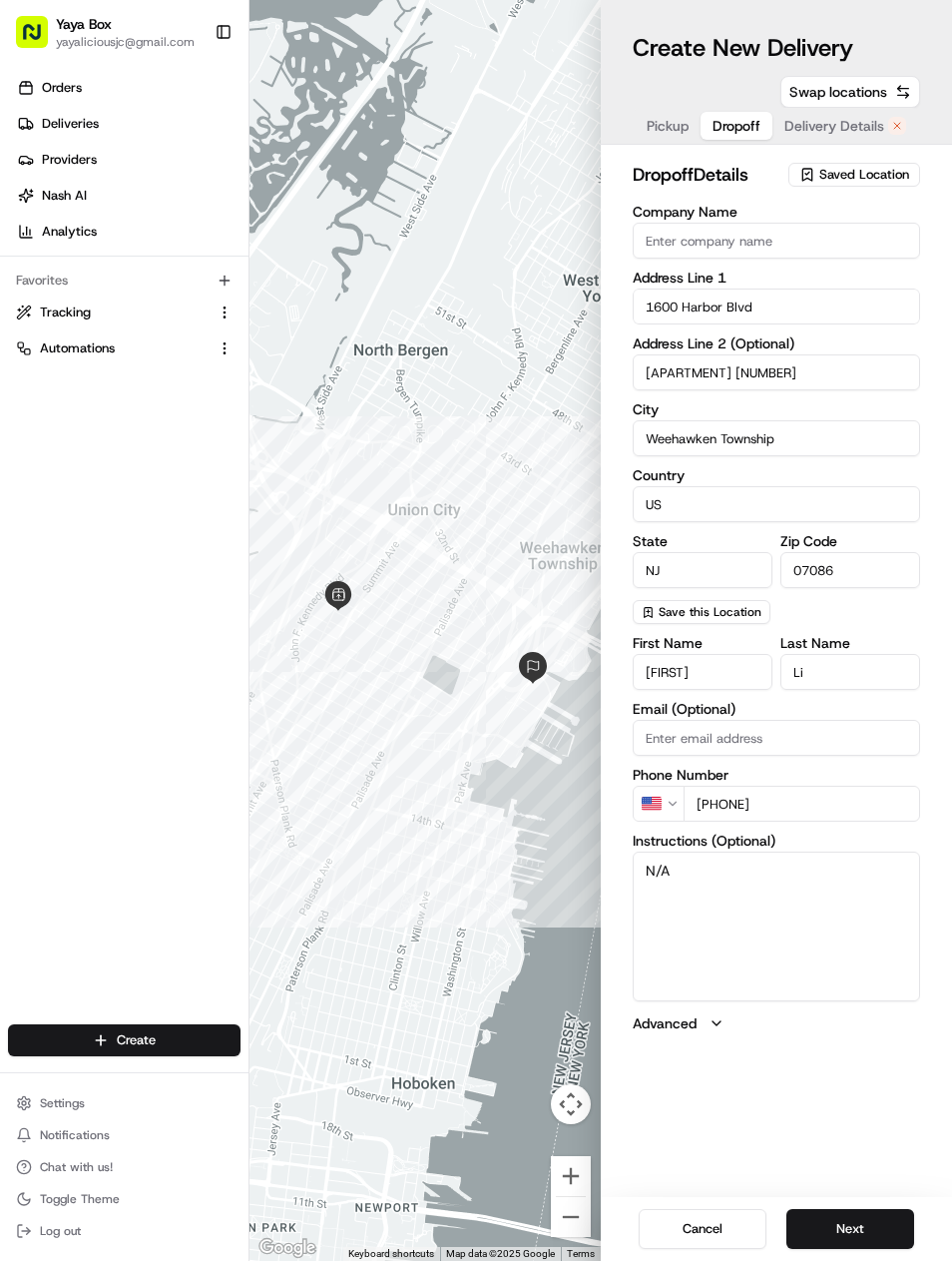 click on "Next" at bounding box center (850, 1229) 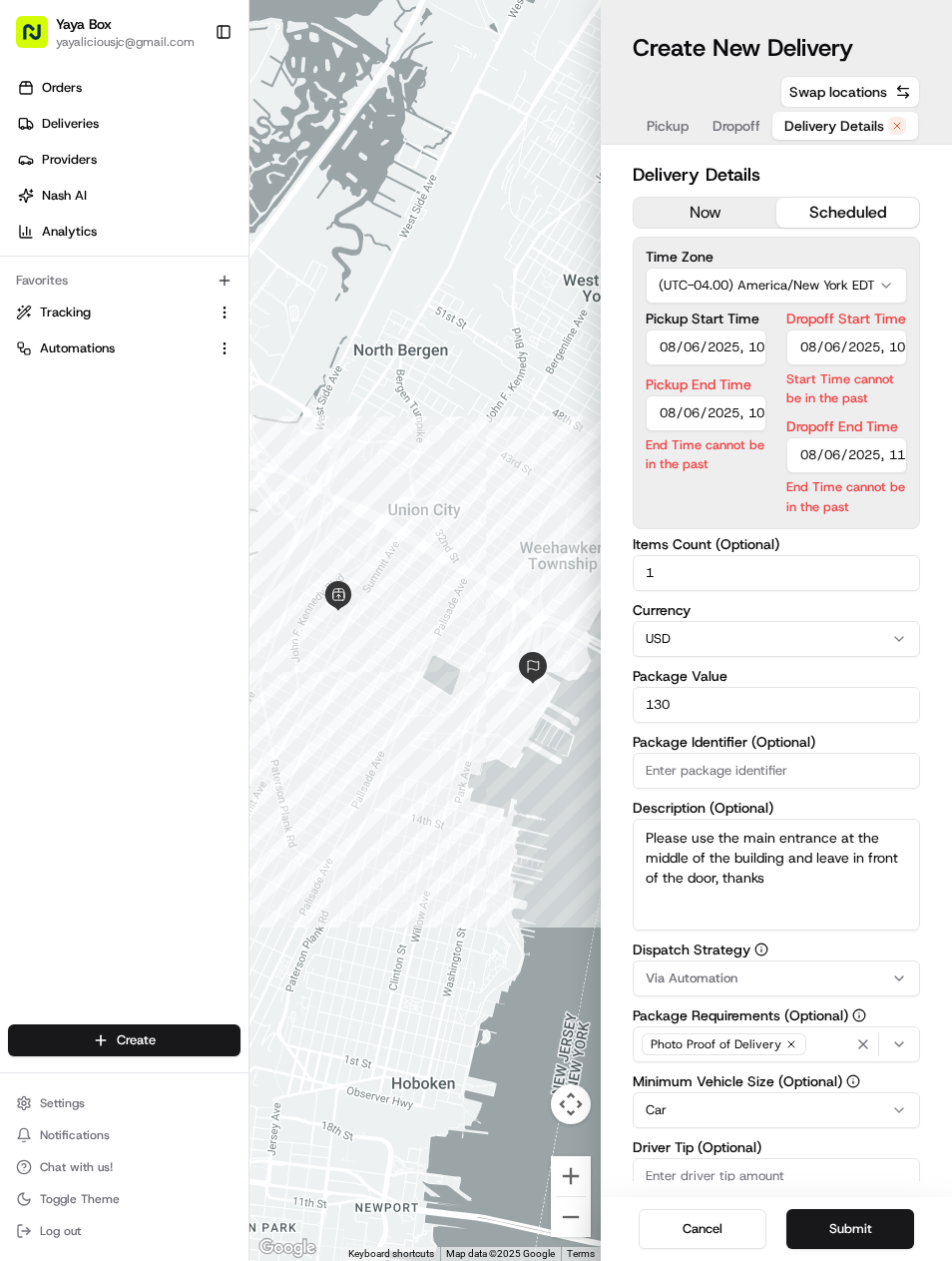 click on "now" at bounding box center [705, 213] 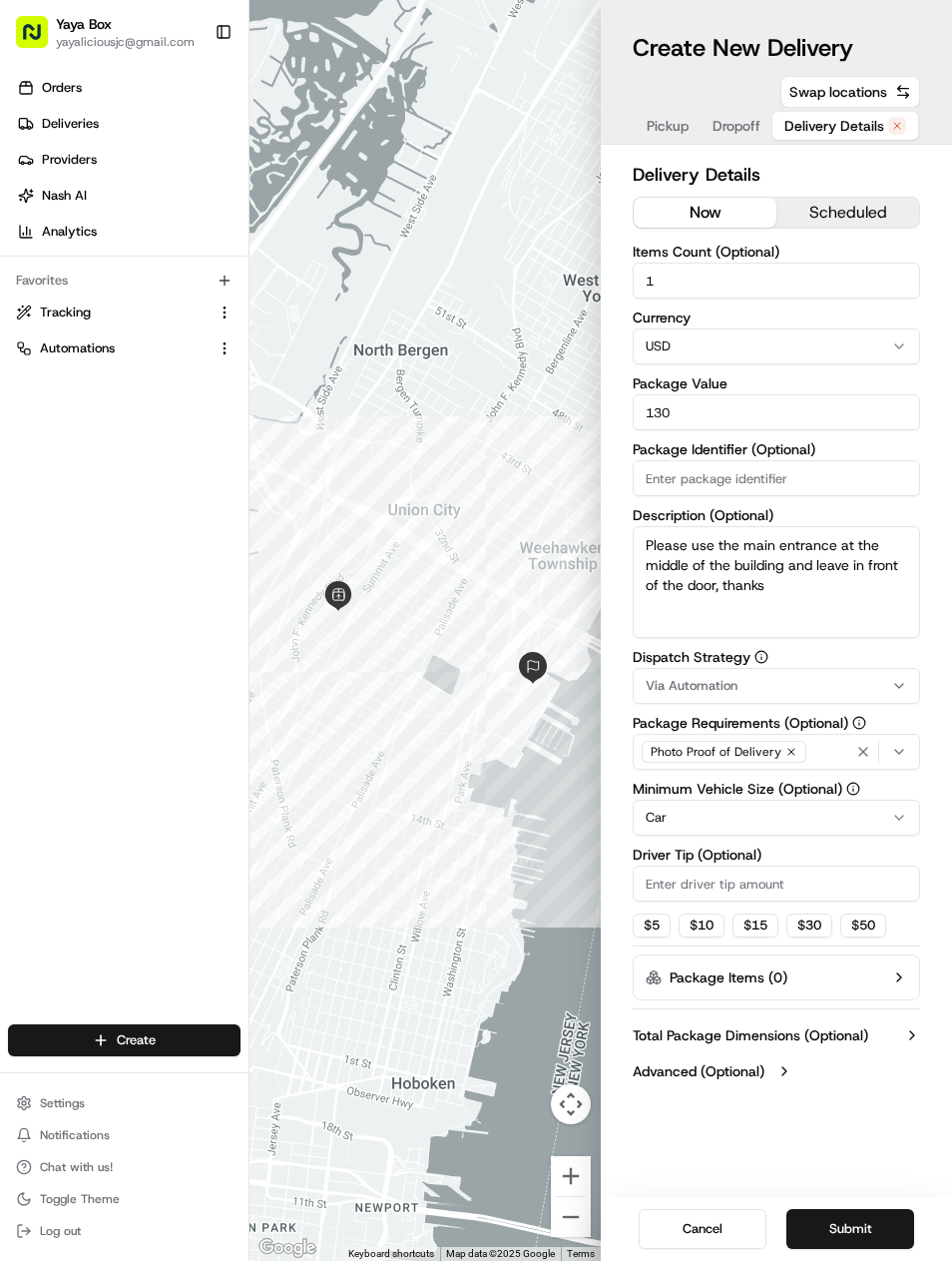 click on "[APARTMENT] [NUMBER], [CITY], [STATE] [POSTAL_CODE], [COUNTRY]" at bounding box center (476, 630) 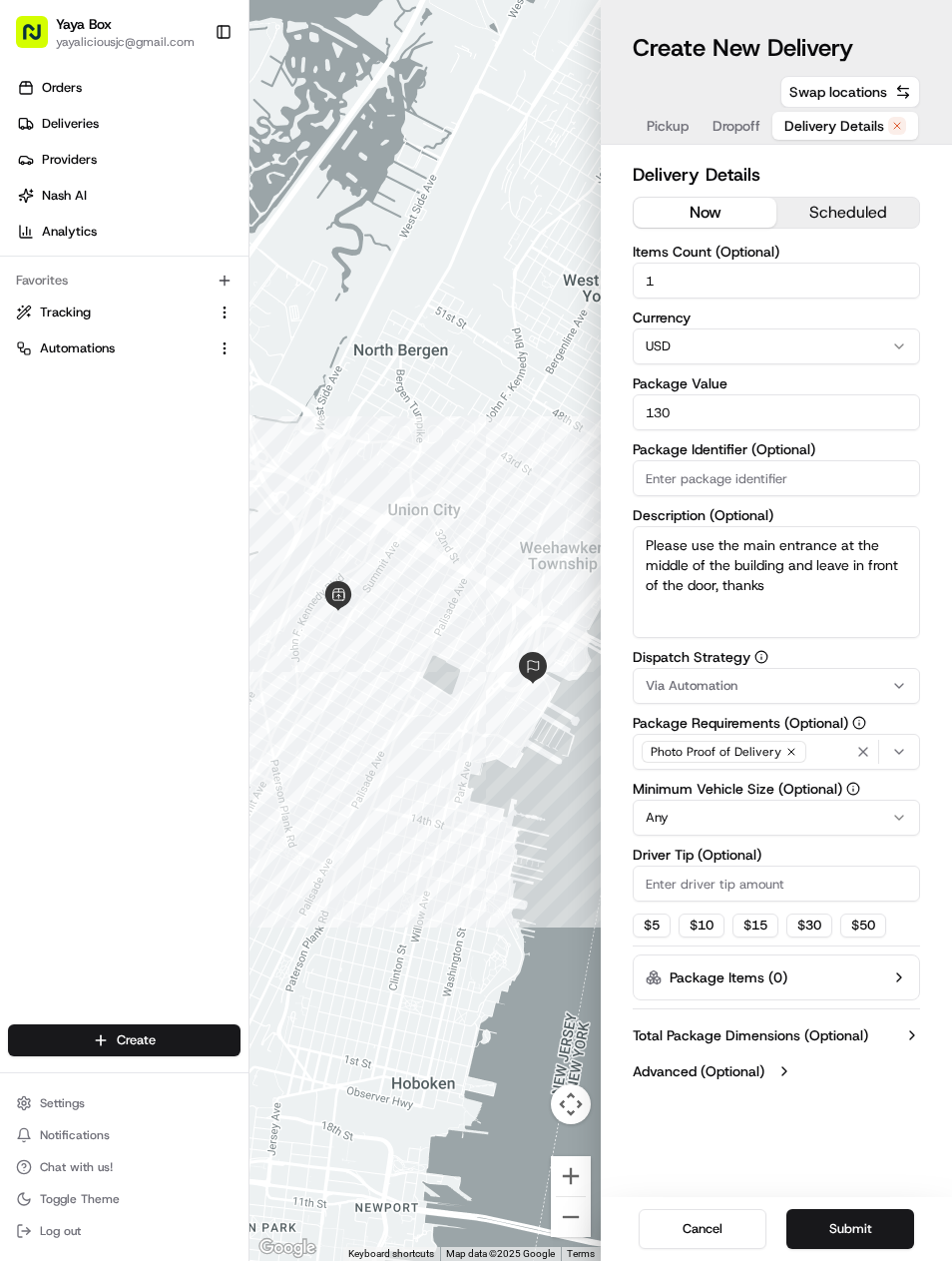 click on "Submit" at bounding box center (850, 1229) 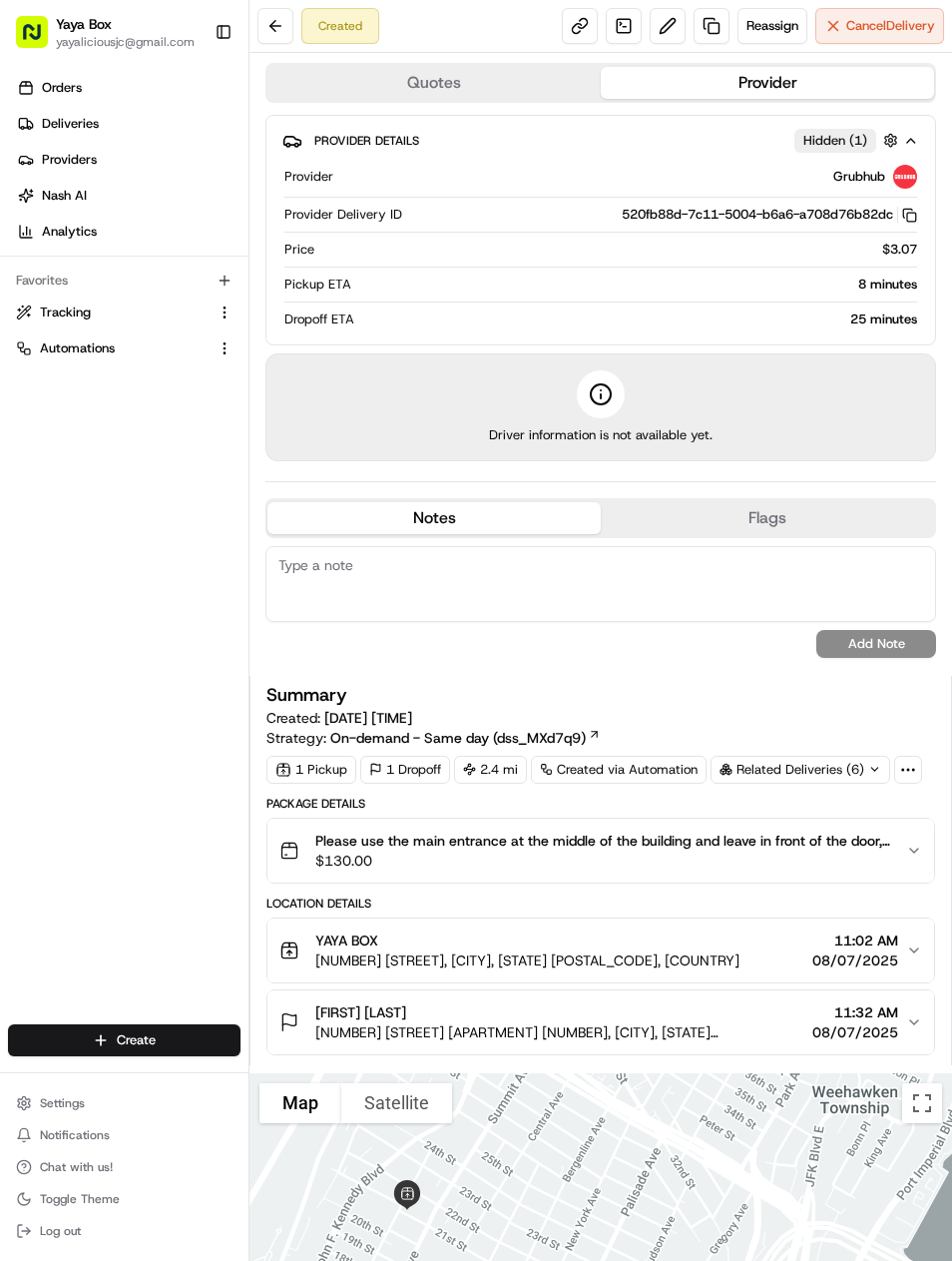 click on "Please use the main entrance at the middle of the building and leave in front of the door, thanks $ 130.00" at bounding box center [593, 851] 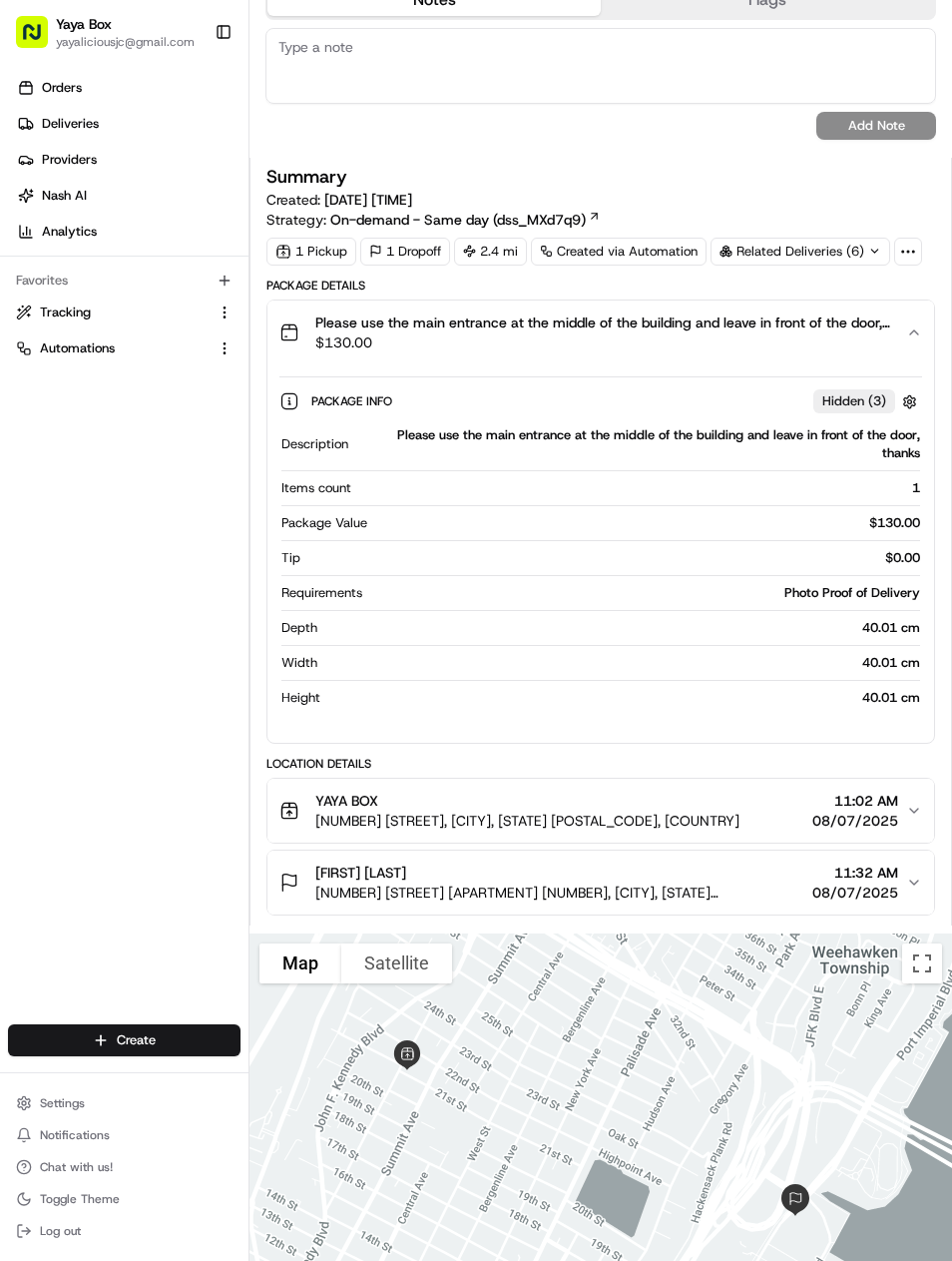 scroll, scrollTop: 584, scrollLeft: 0, axis: vertical 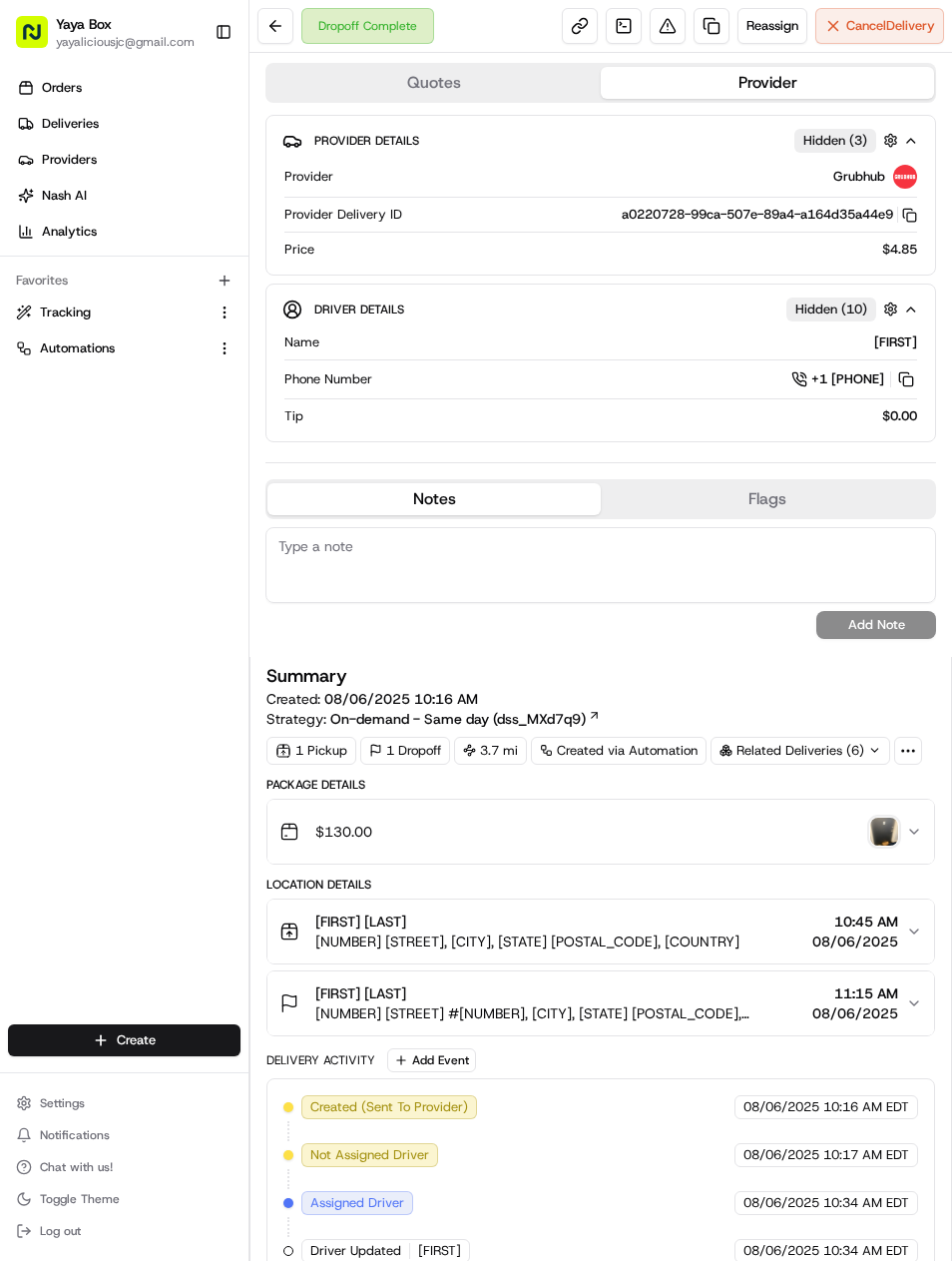click at bounding box center (712, 26) 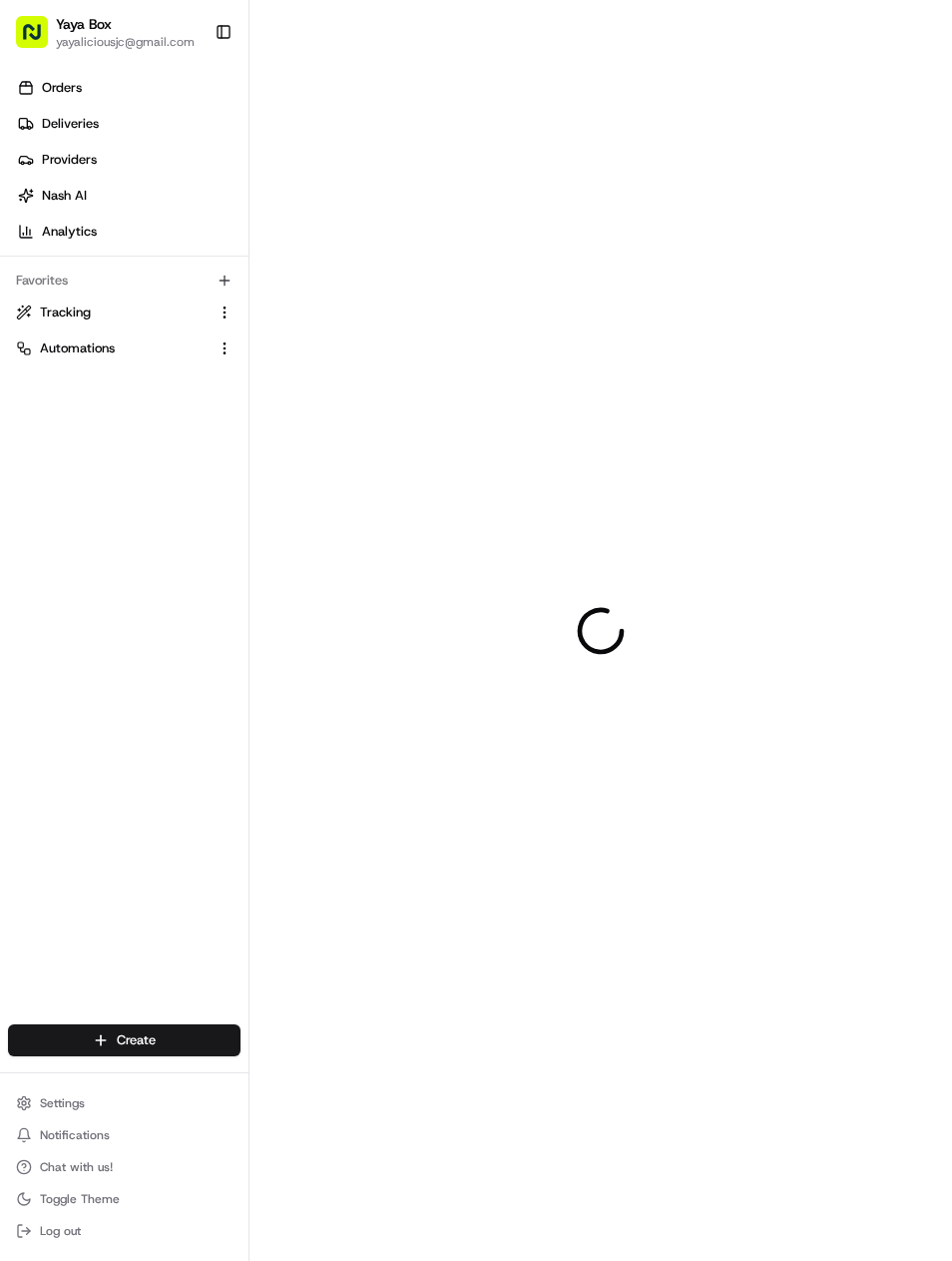 scroll, scrollTop: 0, scrollLeft: 0, axis: both 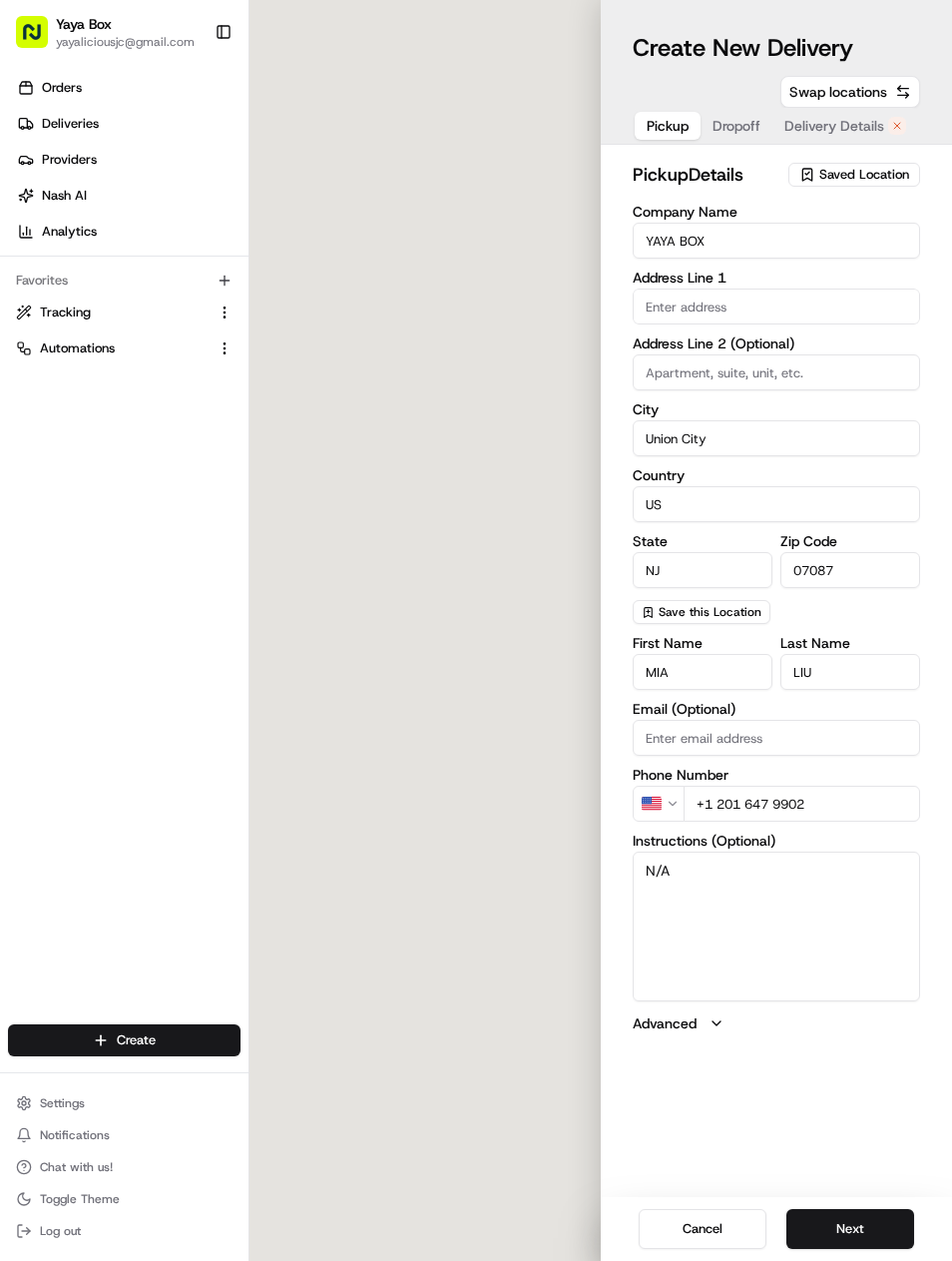 type on "[NUMBER] [STREET]" 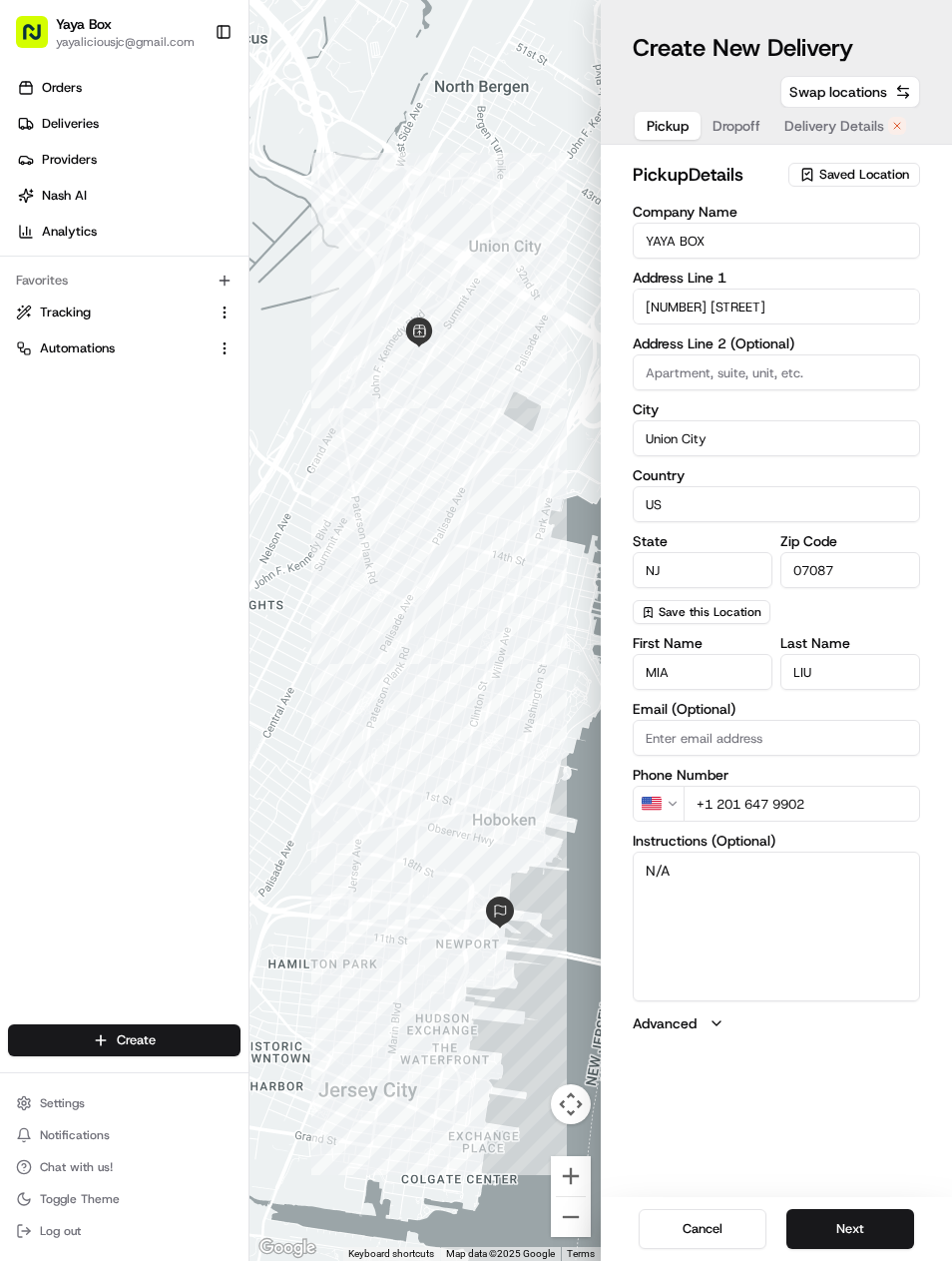 click on "Next" at bounding box center (850, 1229) 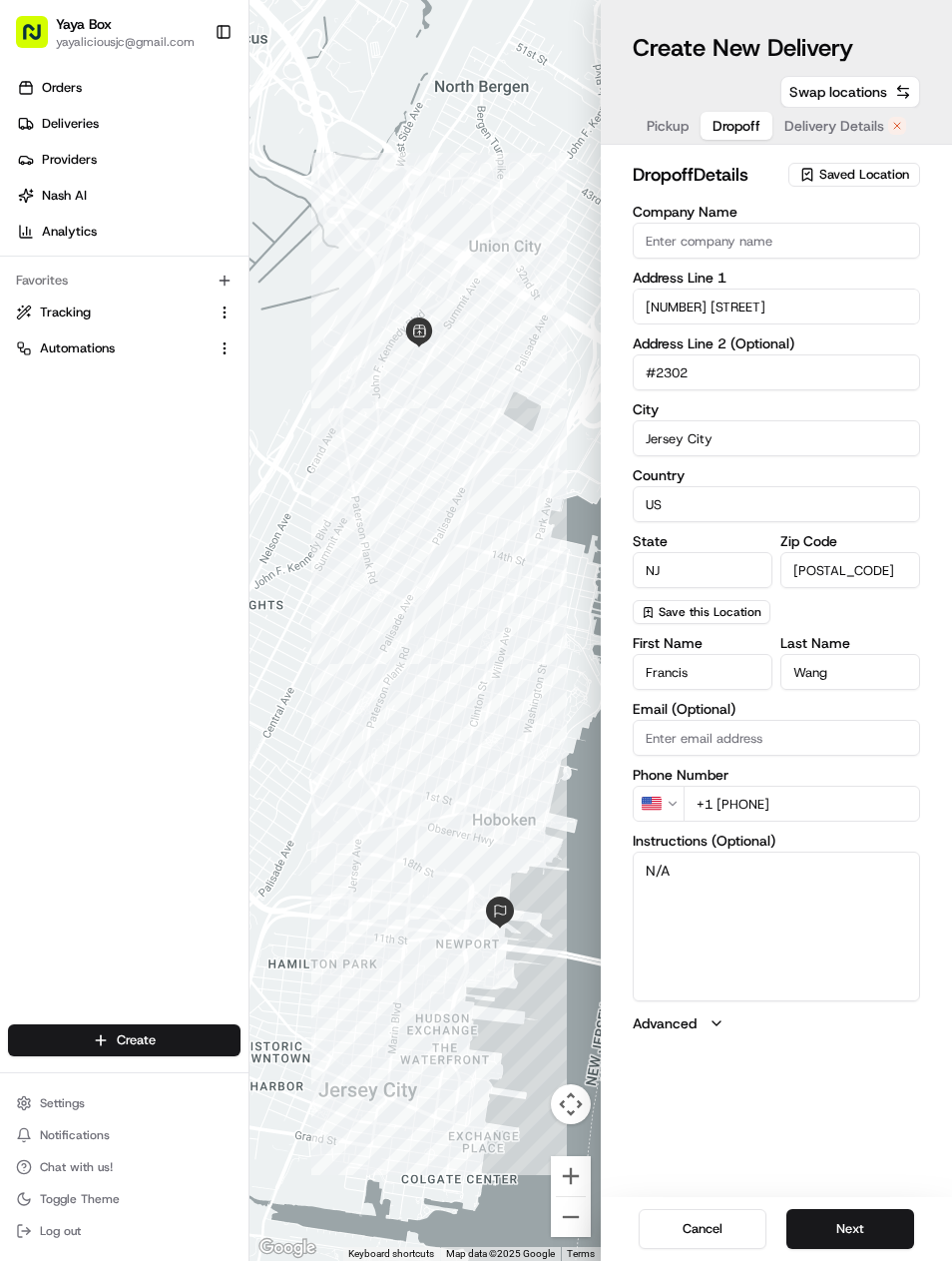click on "Next" at bounding box center [850, 1229] 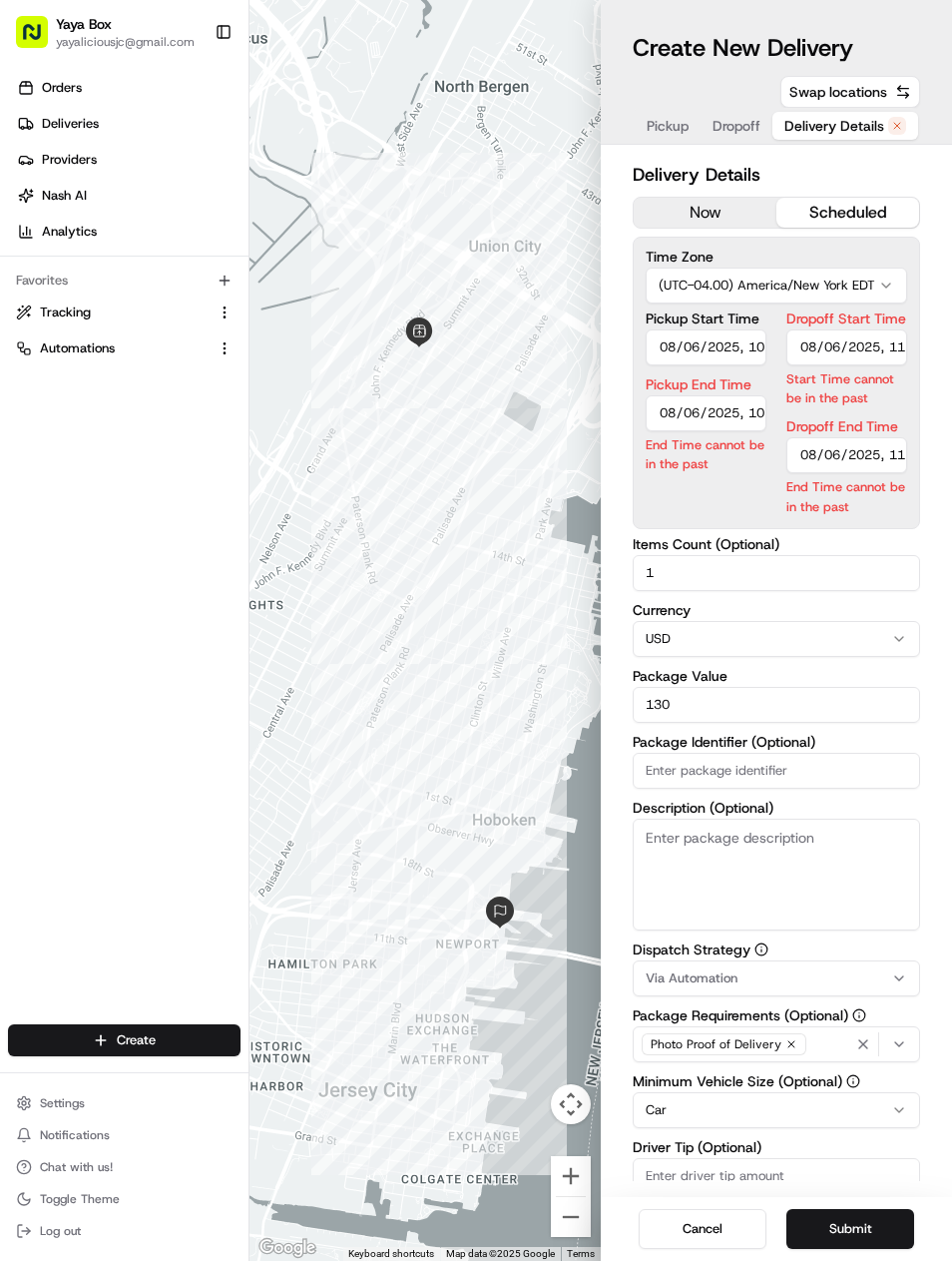 click on "now" at bounding box center [705, 213] 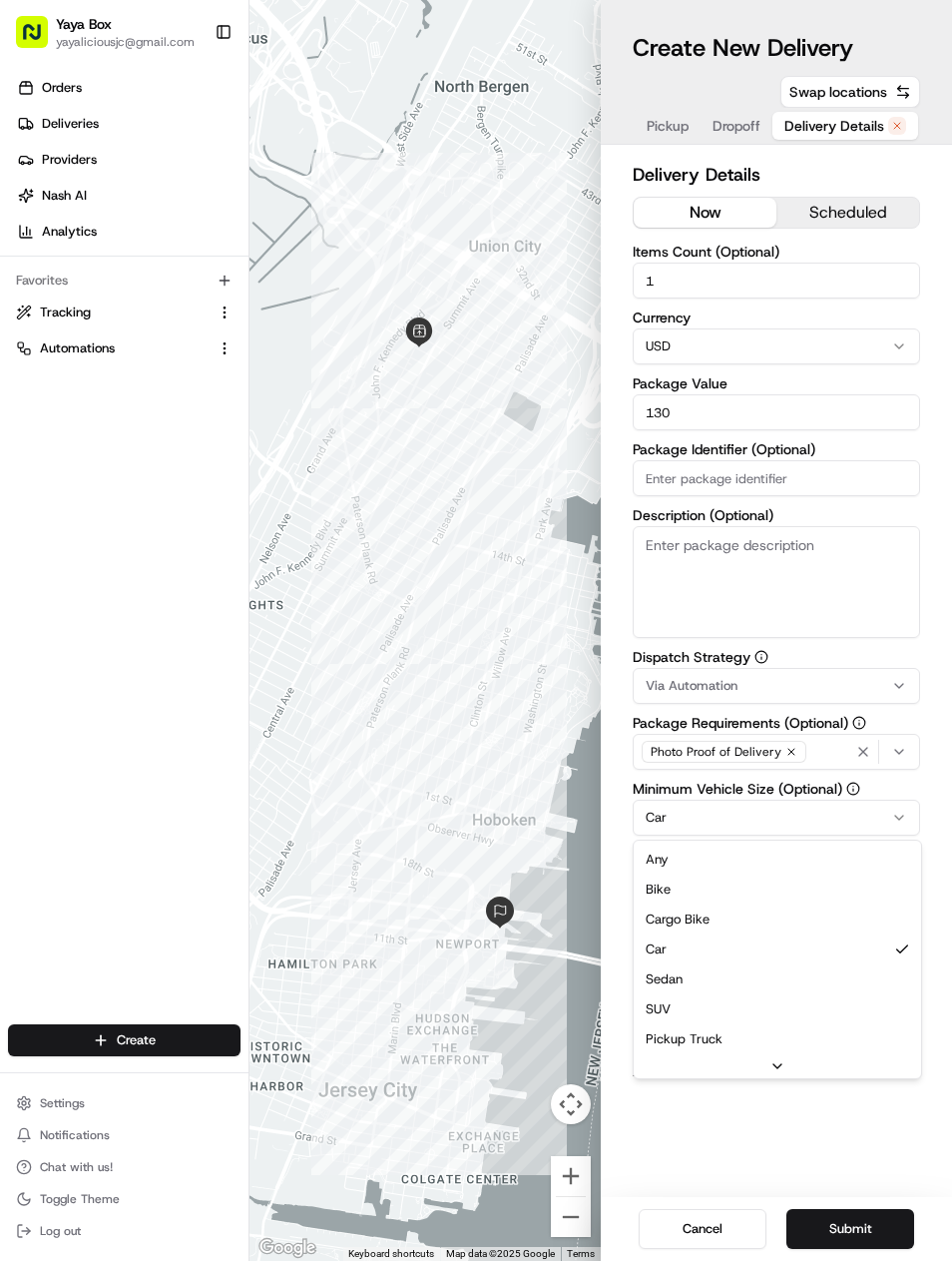 click on "[FIRST] [LAST] [EMAIL]" at bounding box center [476, 630] 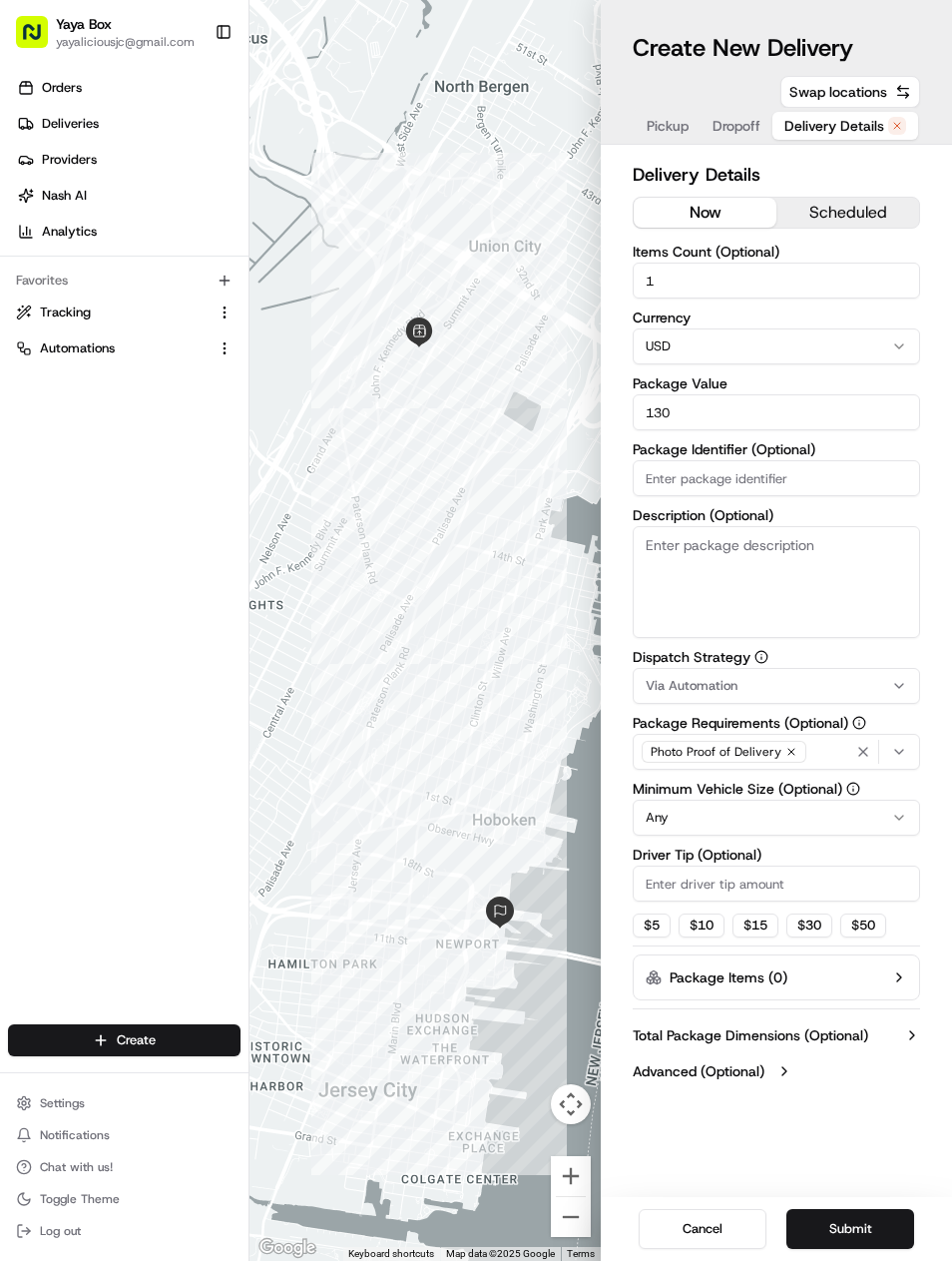 click on "Submit" at bounding box center [850, 1229] 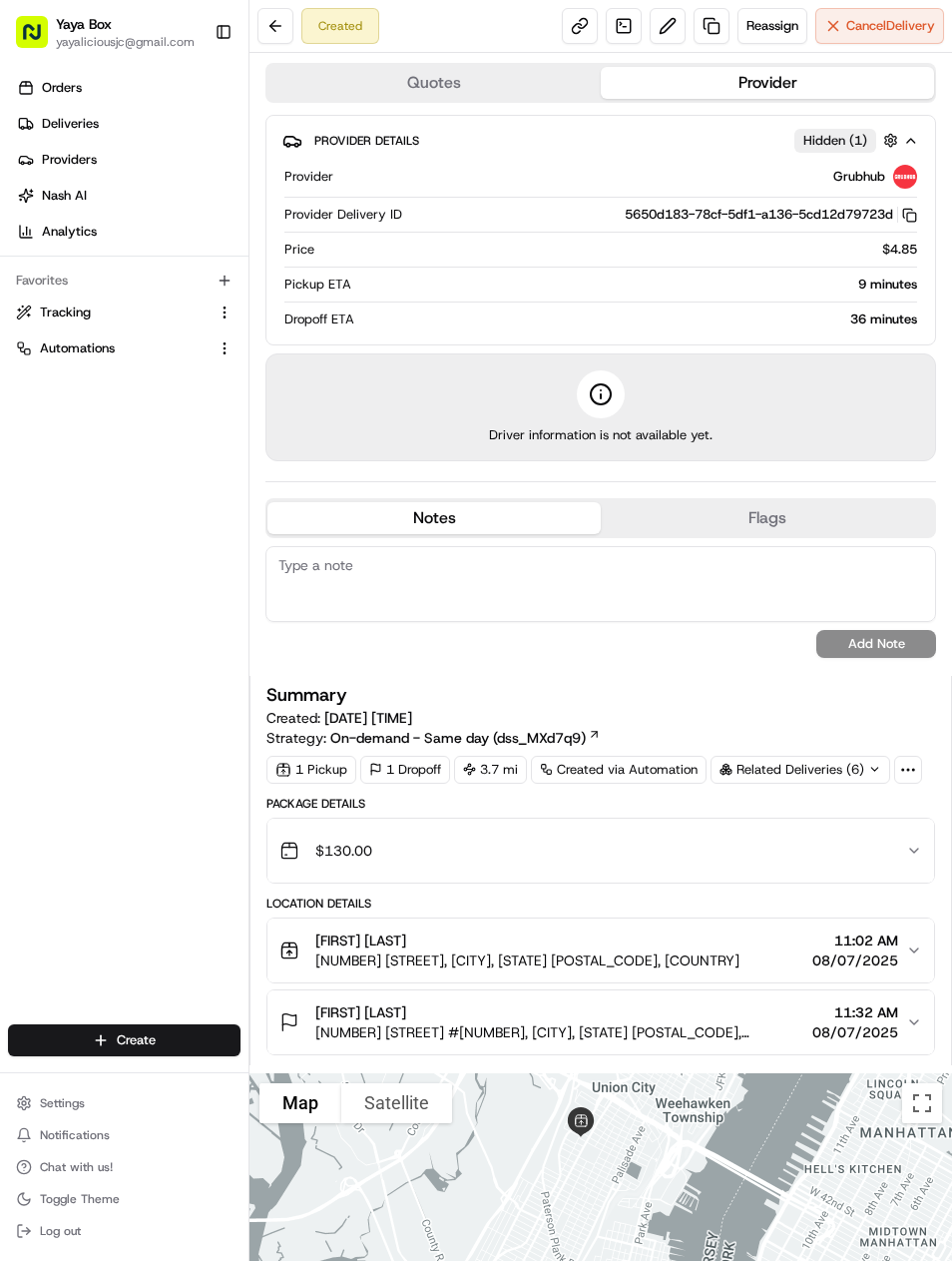 click on "Created Reassign Cancel  Delivery" at bounding box center [601, 26] 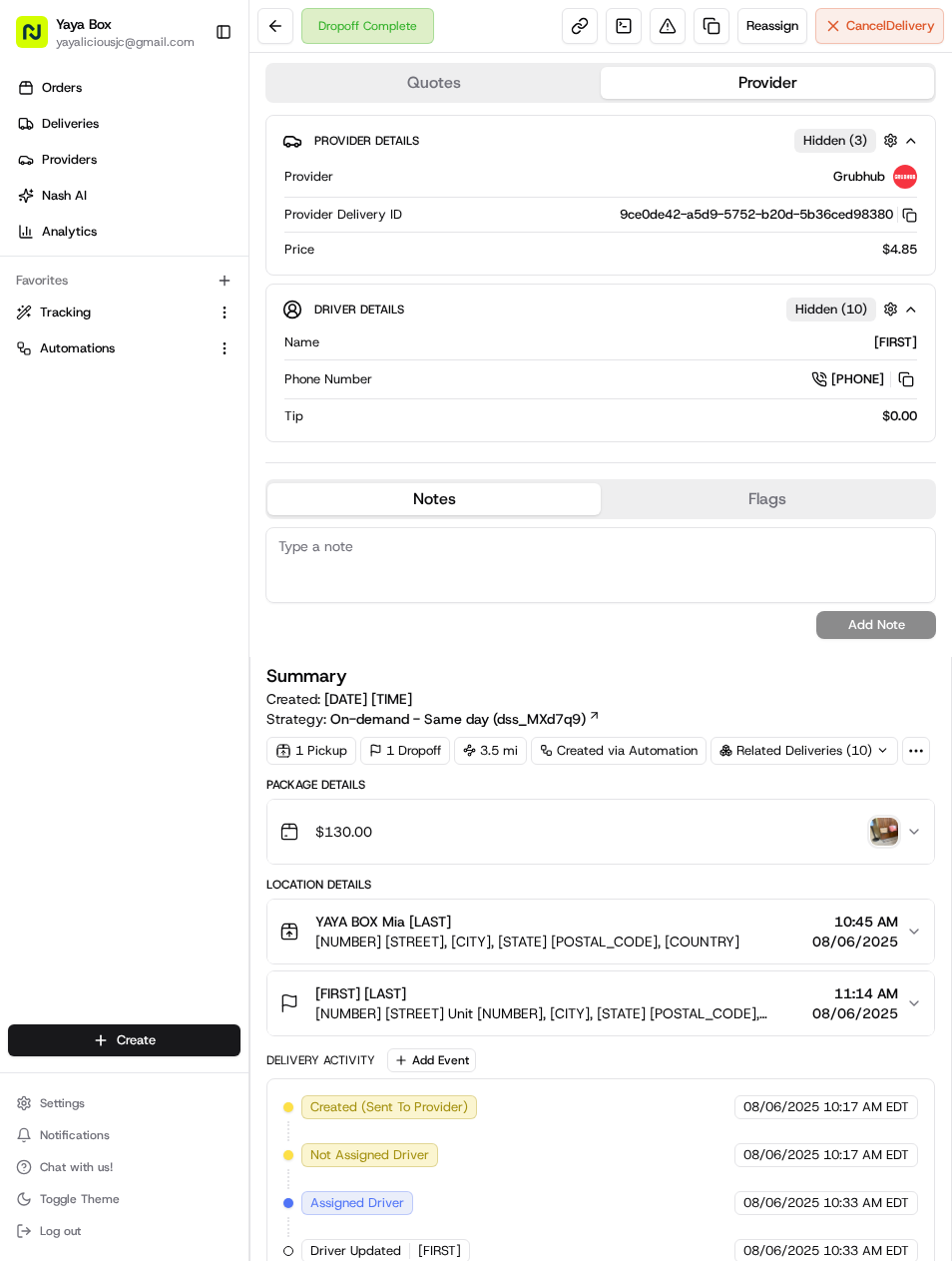 scroll, scrollTop: 0, scrollLeft: 0, axis: both 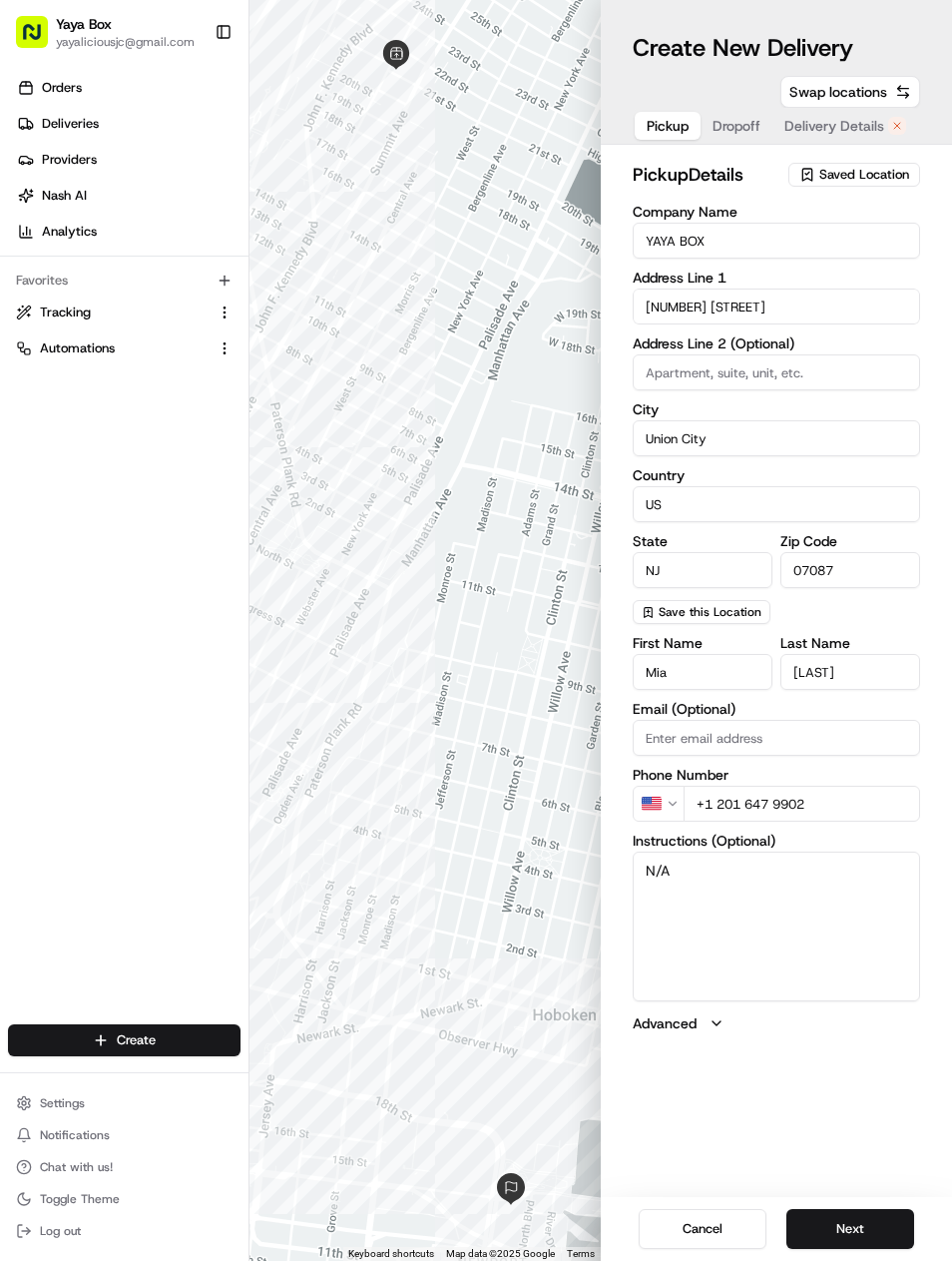 click on "Next" at bounding box center (850, 1229) 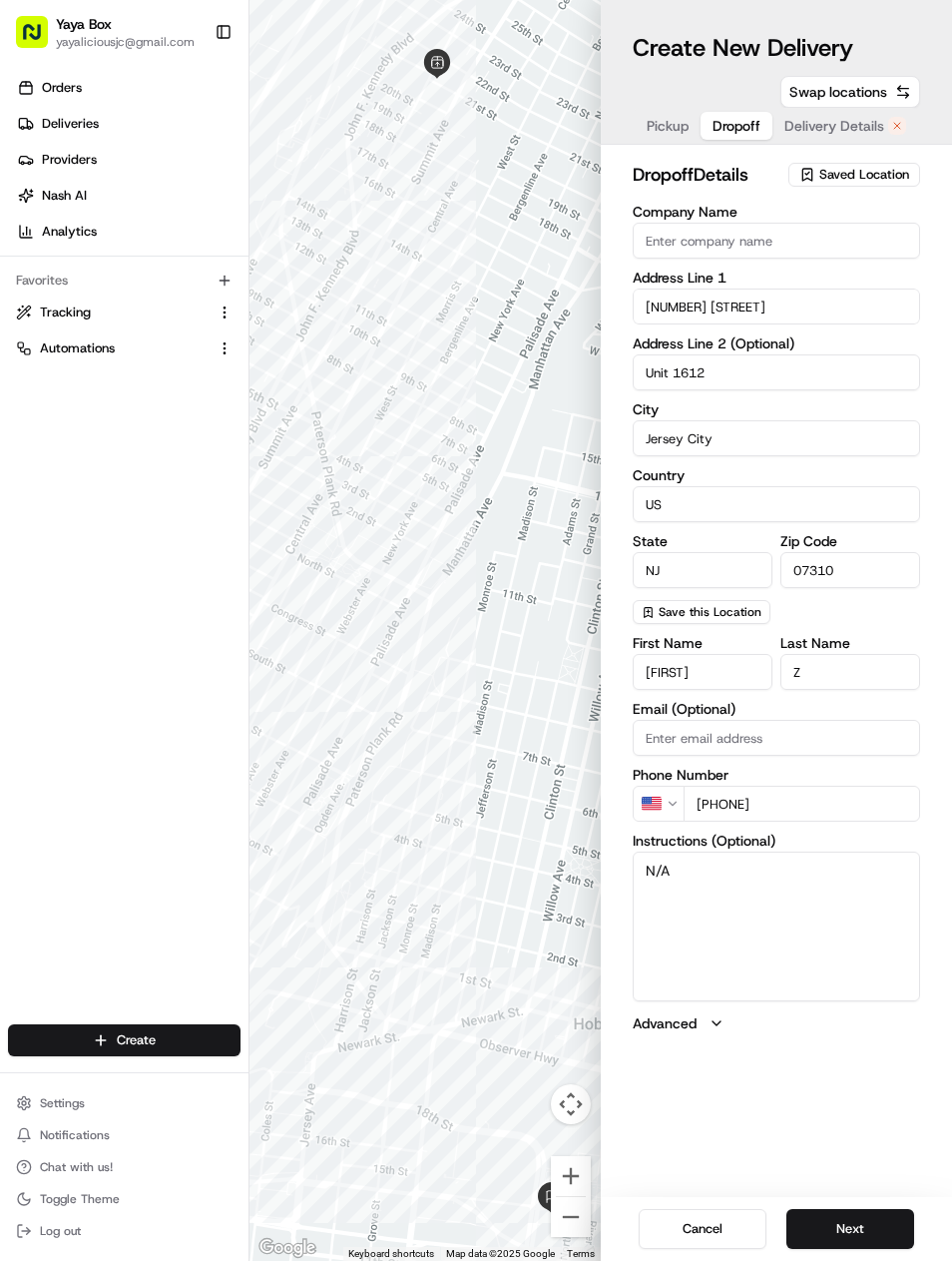 click on "Next" at bounding box center [850, 1229] 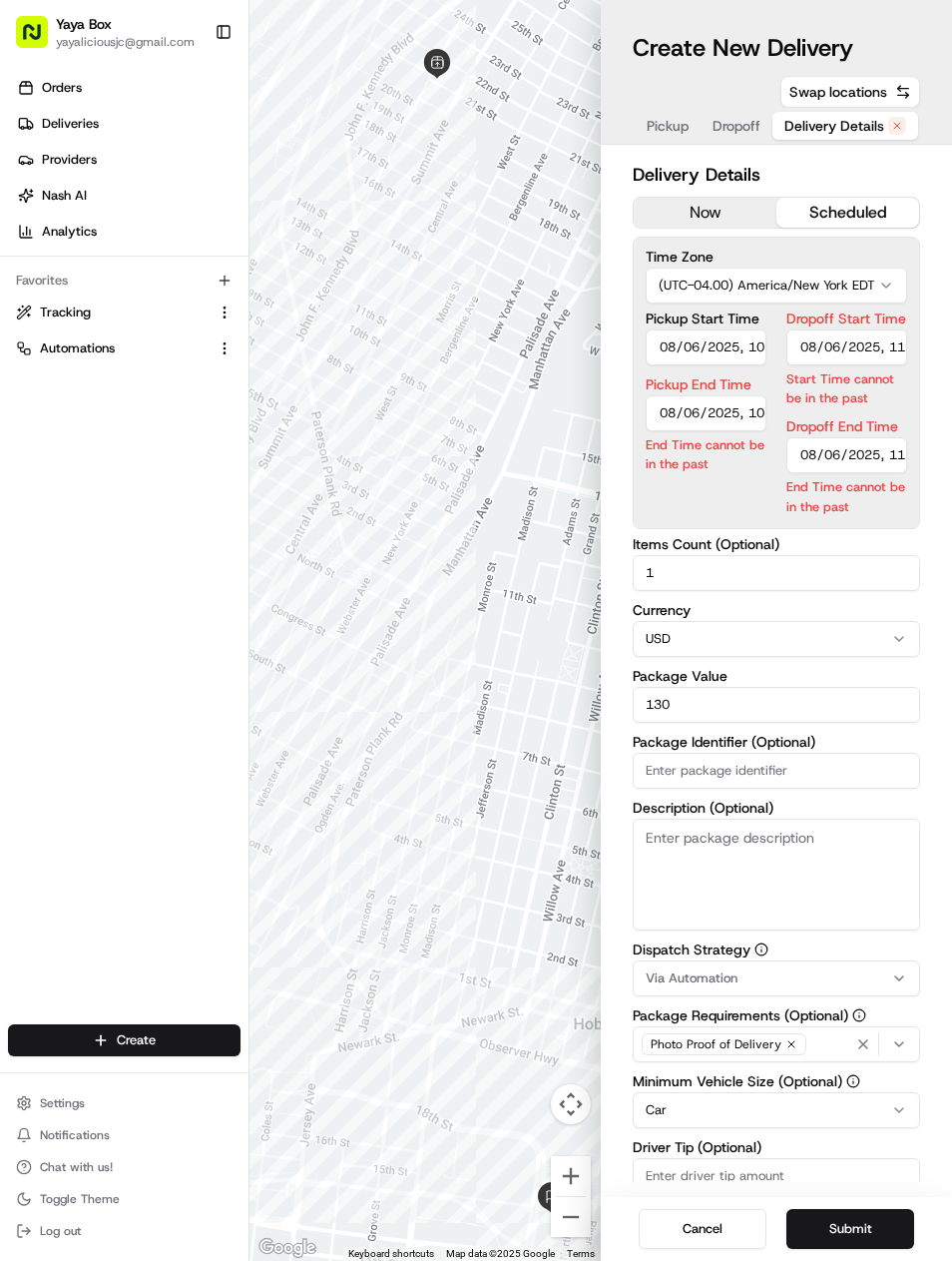 click on "now" at bounding box center (705, 213) 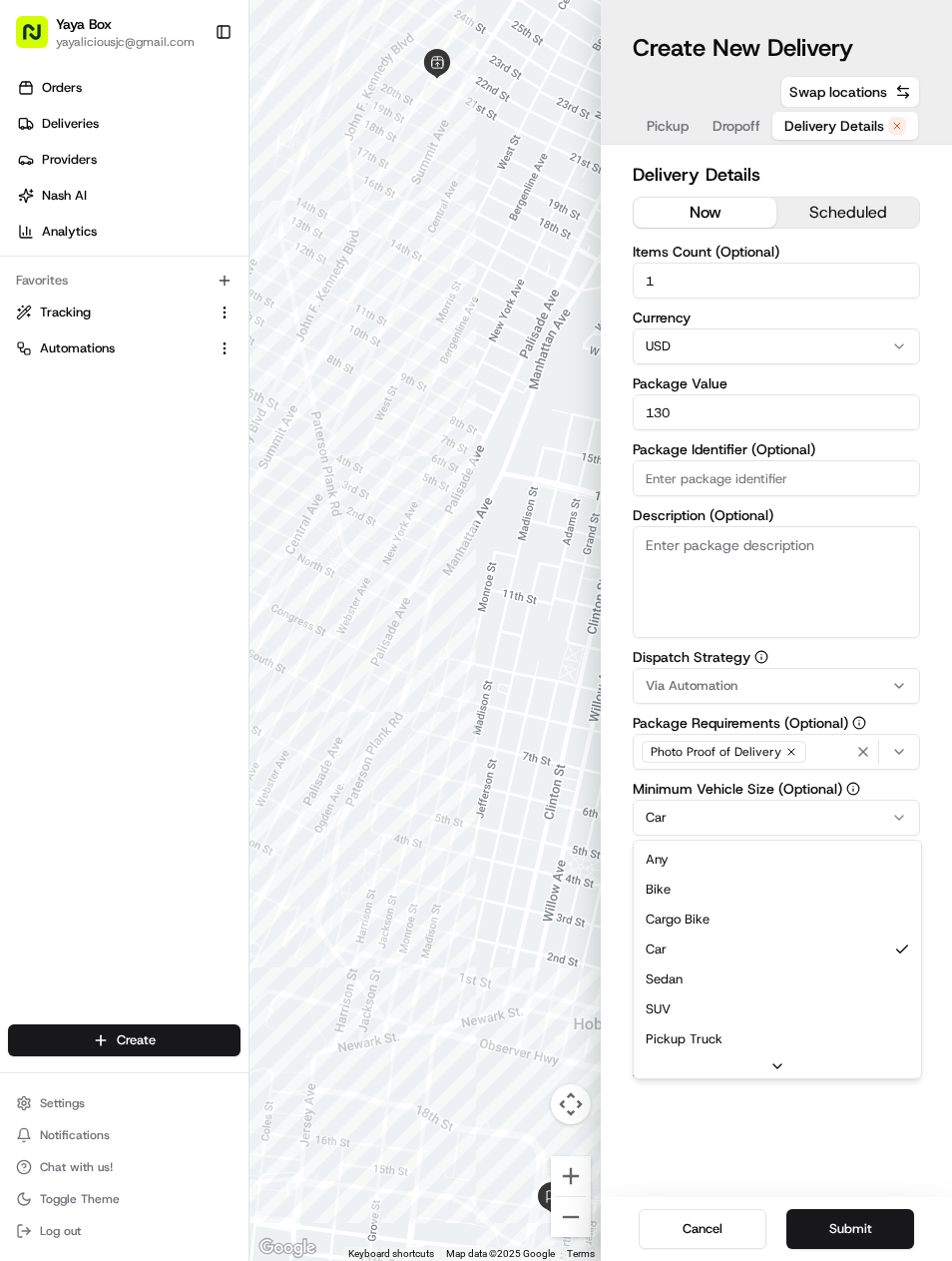 click on "Yaya Box yayaliciousjc@gmail.com Toggle Sidebar Orders Deliveries Providers Nash AI Analytics Favorites Tracking Automations Main Menu Members & Organization Organization Users Roles Preferences Customization Tracking Orchestration Automations Dispatch Strategy Locations Pickup Locations Dropoff Locations Billing Billing Refund Requests Integrations Notification Triggers Webhooks API Keys Request Logs Create Settings Notifications Chat with us! Toggle Theme Log out To navigate the map with touch gestures double-tap and hold your finger on the map, then drag the map. ← Move left → Move right ↑ Move up ↓ Move down + Zoom in - Zoom out Home Jump left by 75% End Jump right by 75% Page Up Jump up by 75% Page Down Jump down by 75% Keyboard shortcuts Map Data Map data ©2025 Google Map data ©2025 Google 200 m  Click to toggle between metric and imperial units Terms Report a map error Create New Delivery Pickup Dropoff Delivery Details Swap locations Delivery Details now scheduled 1 Currency" at bounding box center (476, 630) 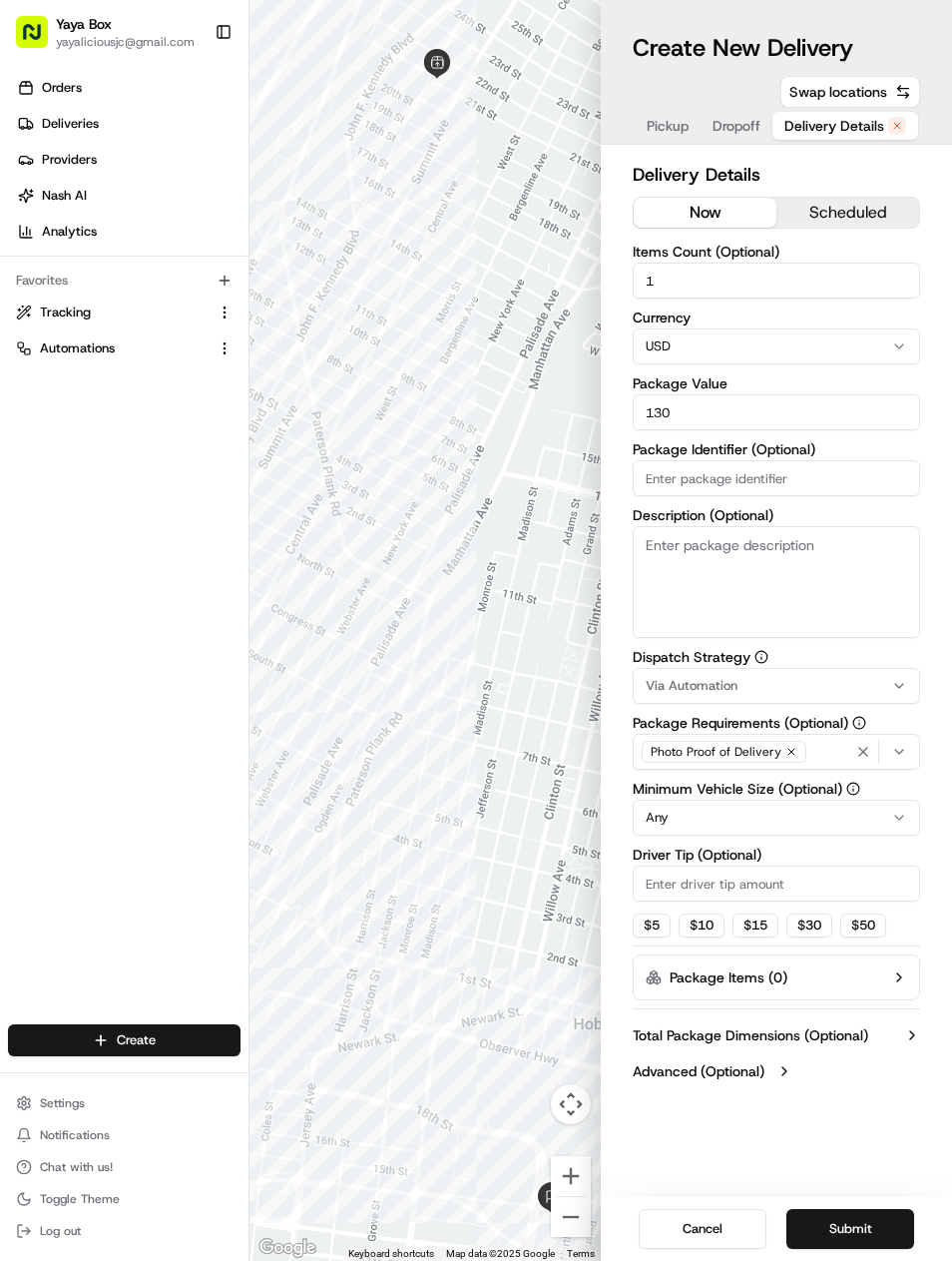 click on "Submit" at bounding box center (850, 1229) 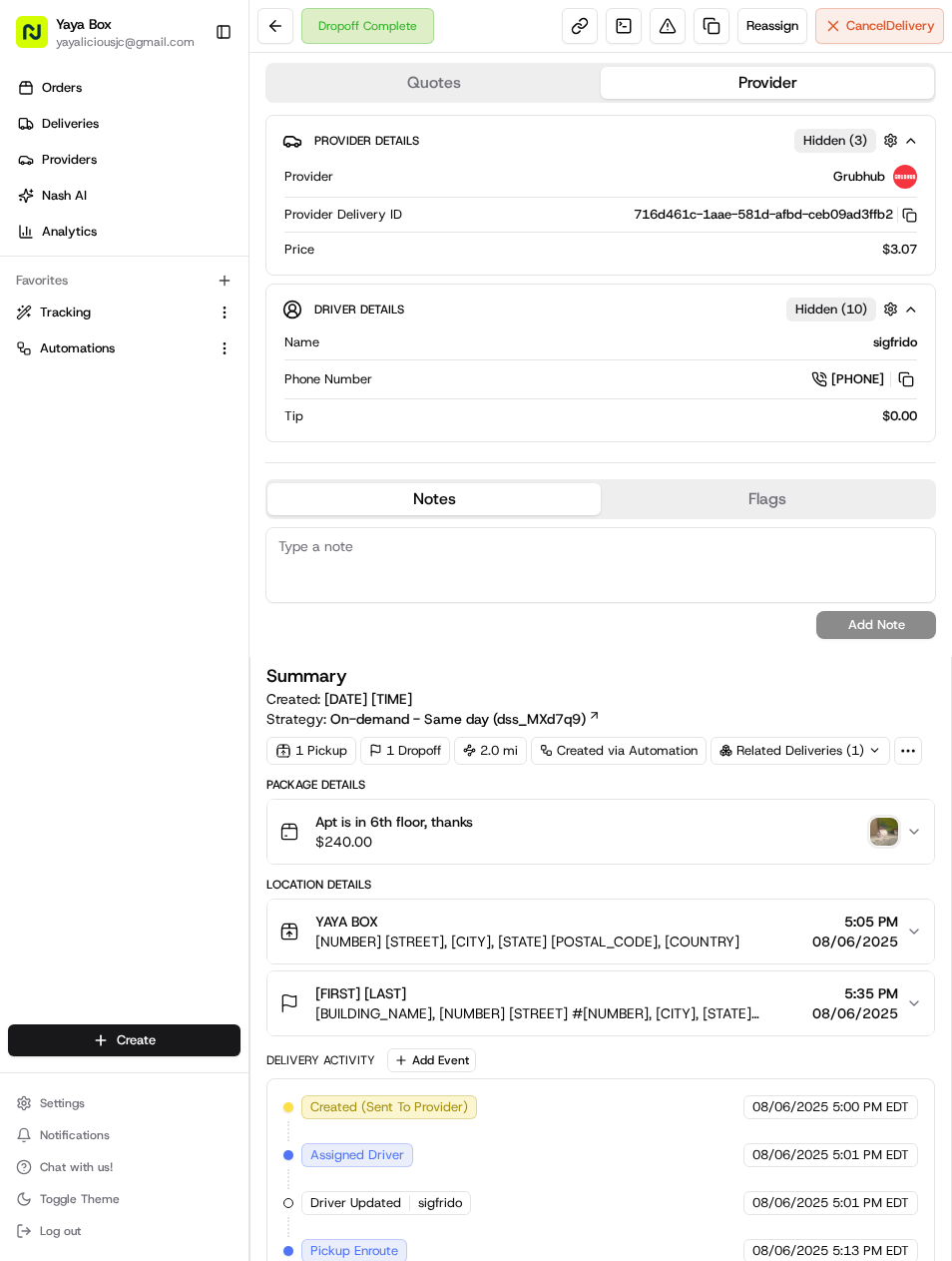 scroll, scrollTop: 0, scrollLeft: 0, axis: both 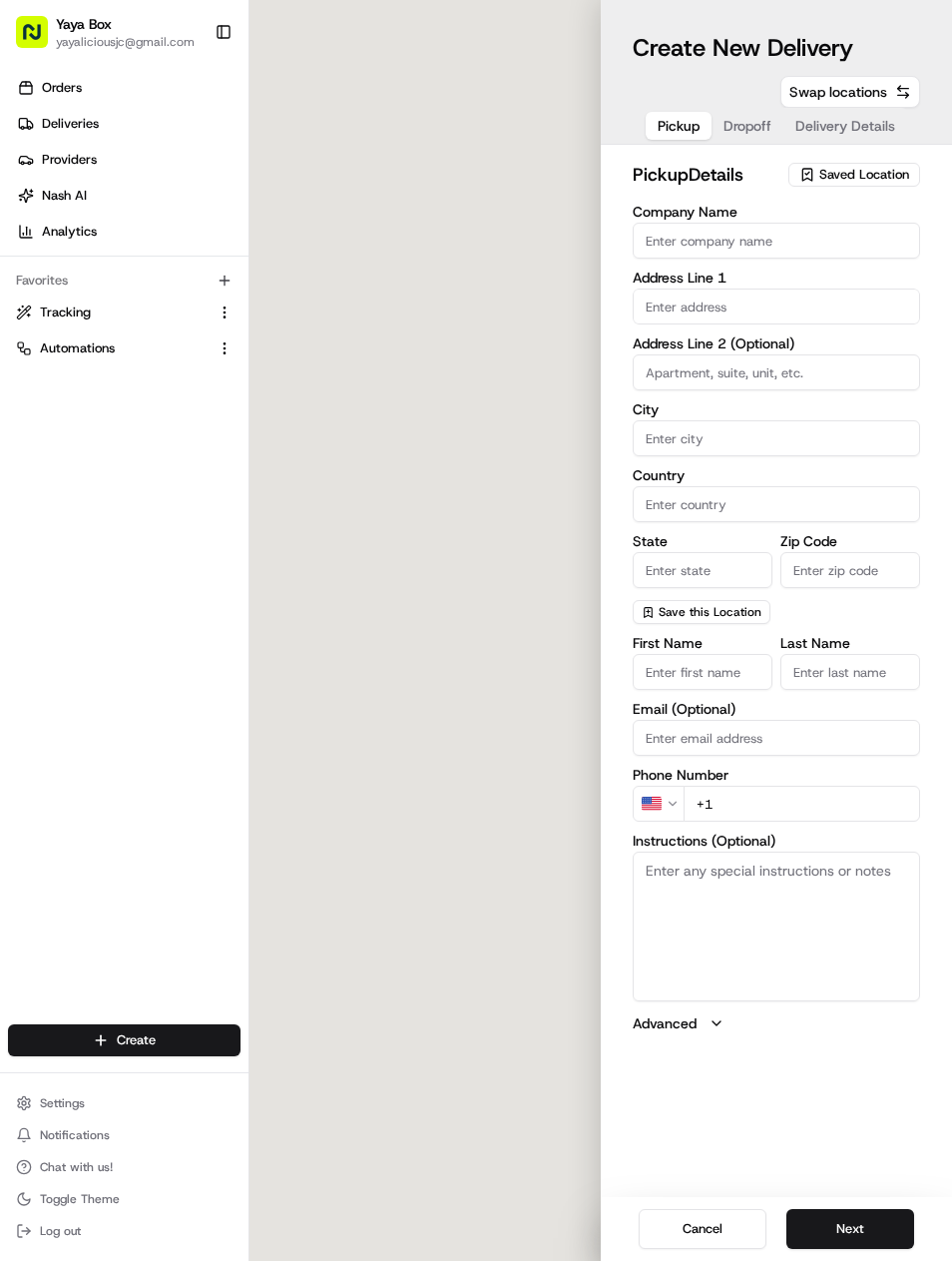 type on "YAYA BOX" 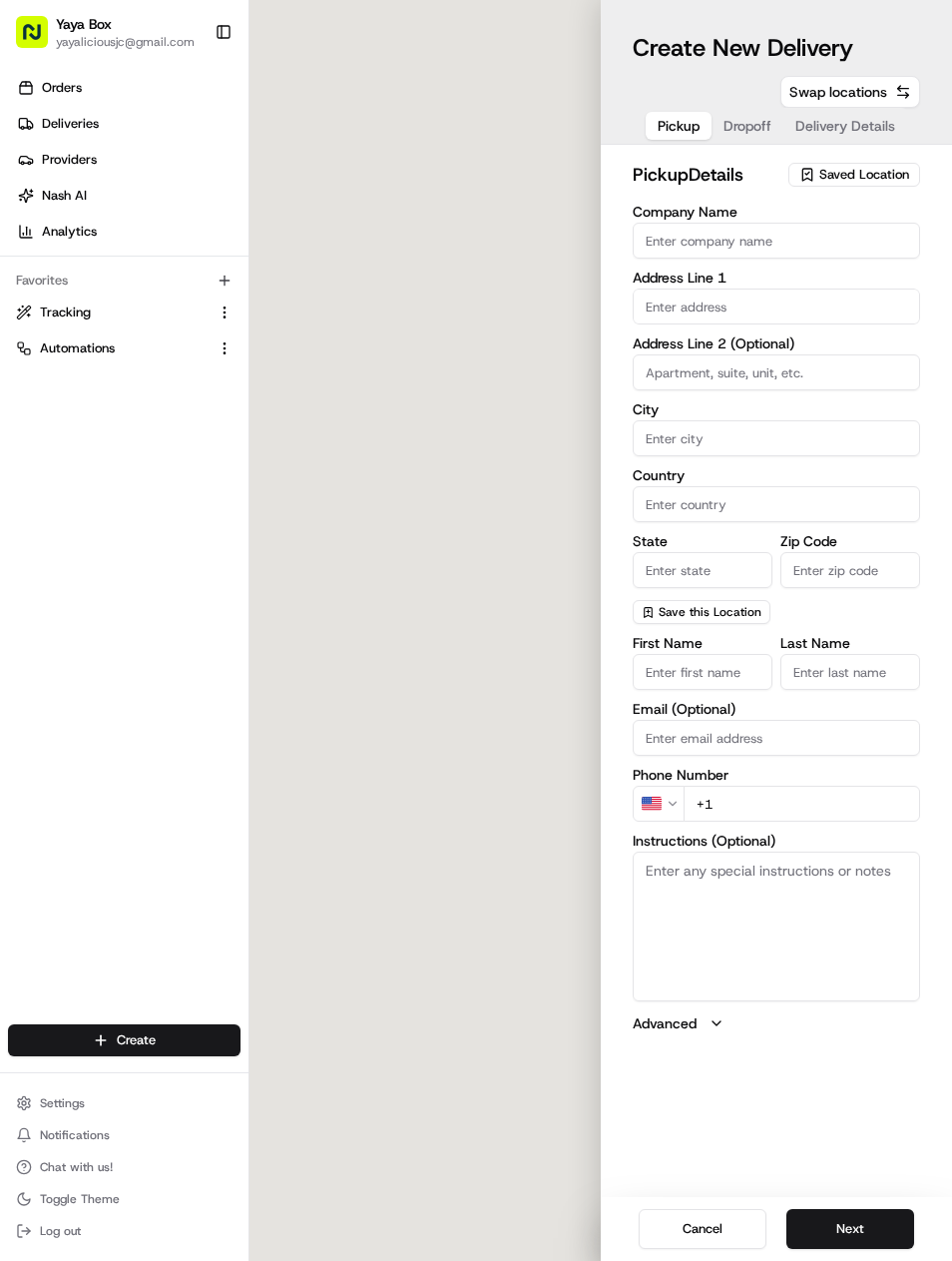 type on "Union City" 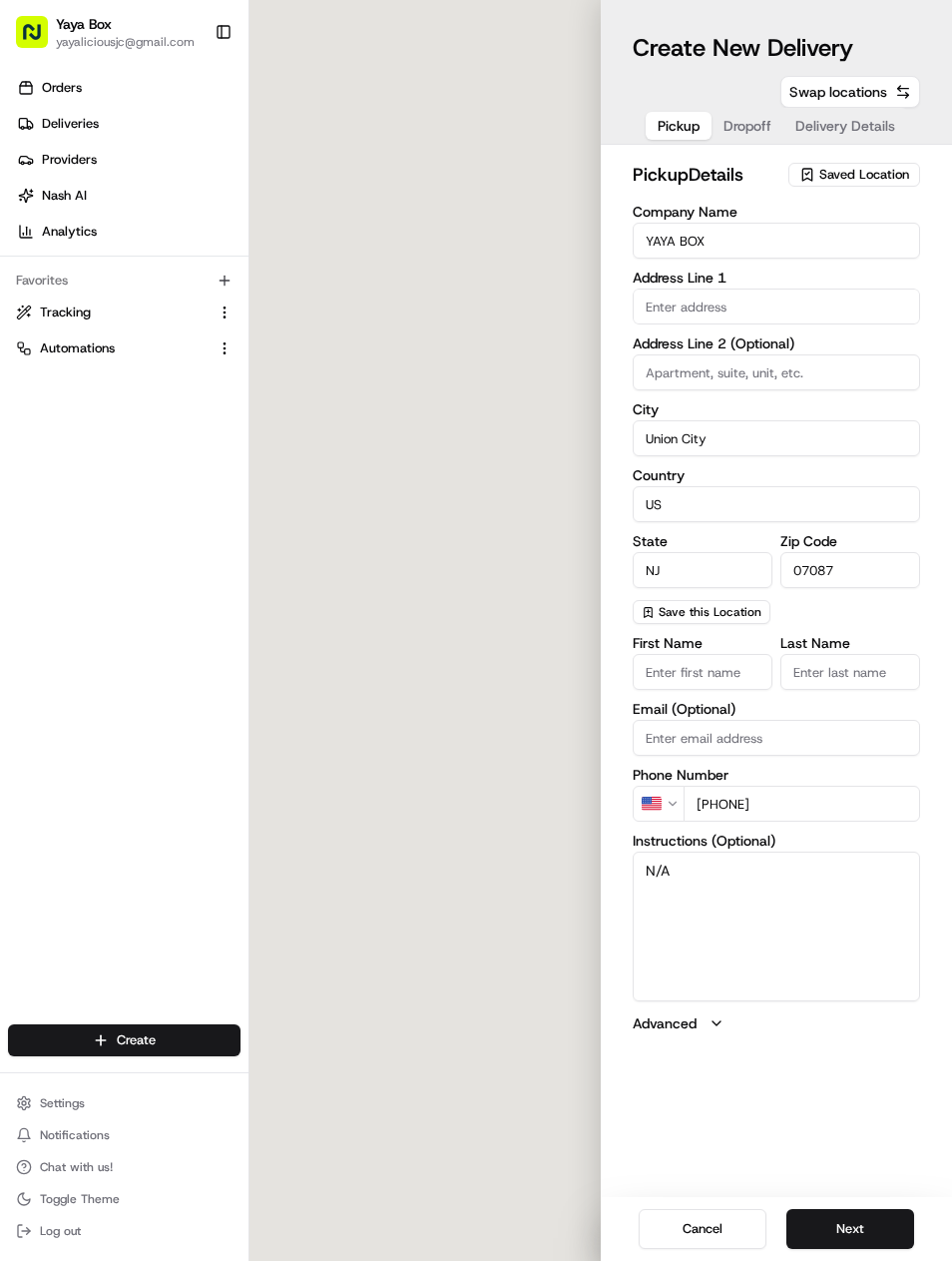type on "[NUMBER] [STREET]" 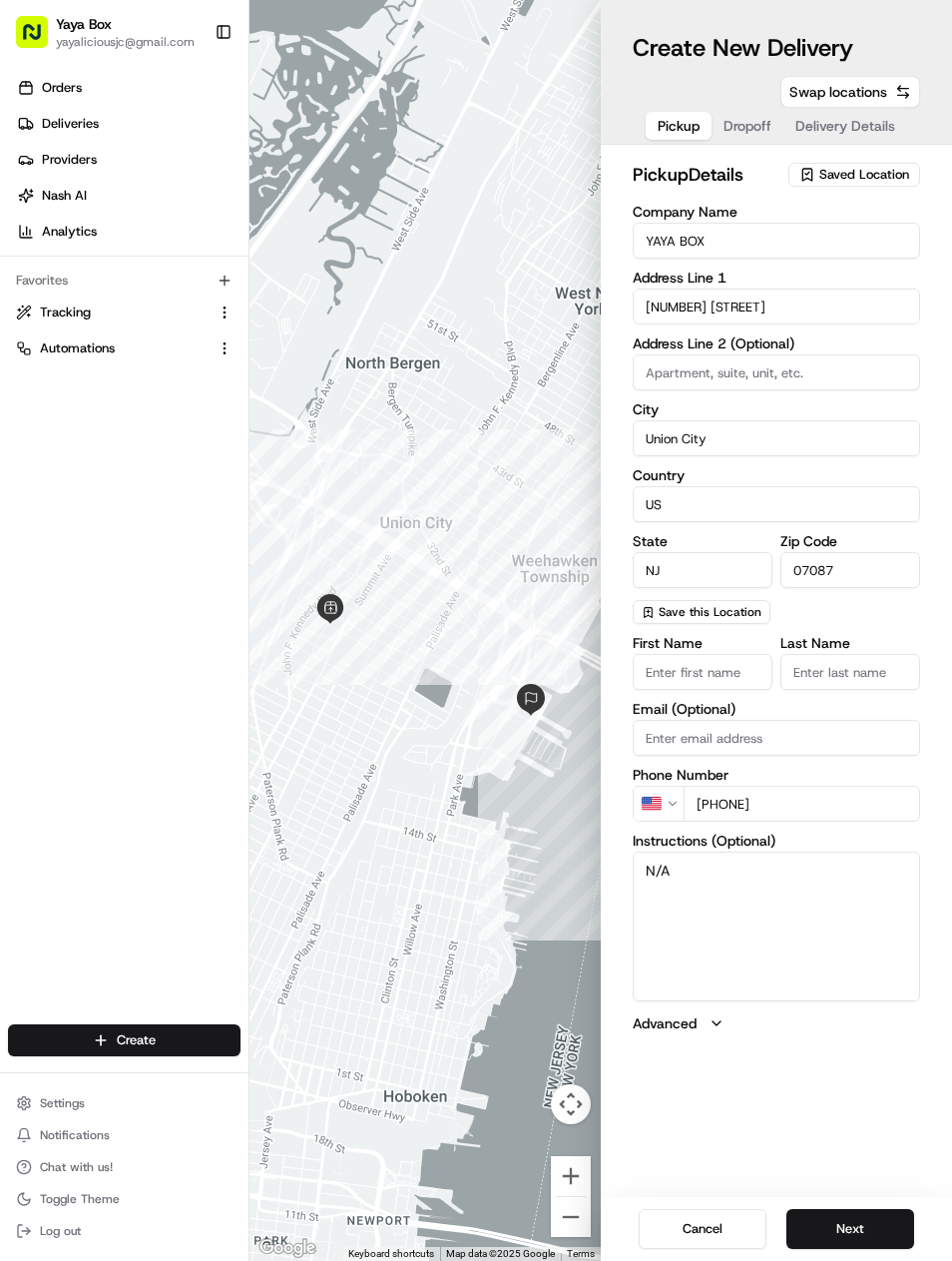 click on "Next" at bounding box center (850, 1229) 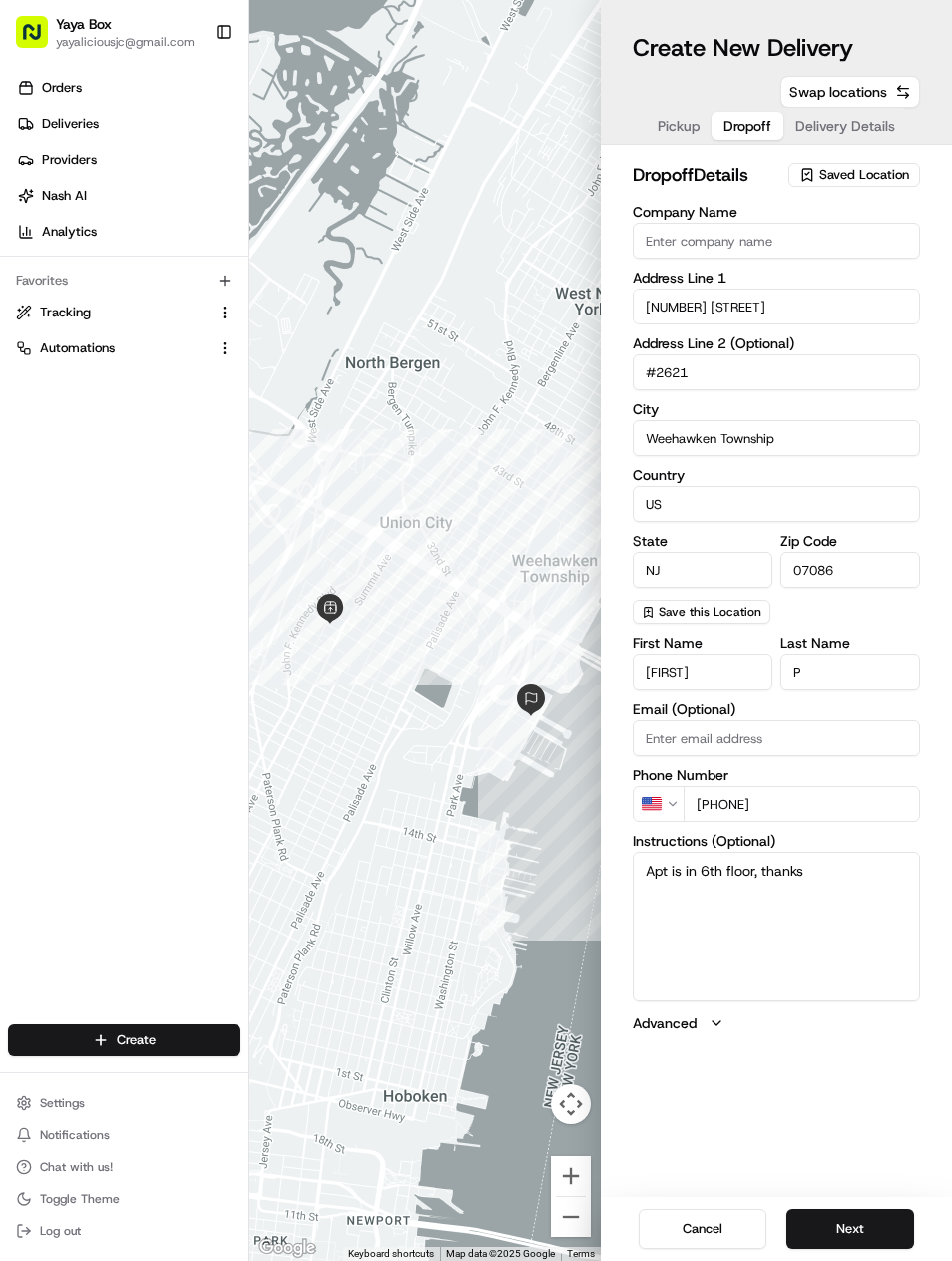 click on "Next" at bounding box center [850, 1229] 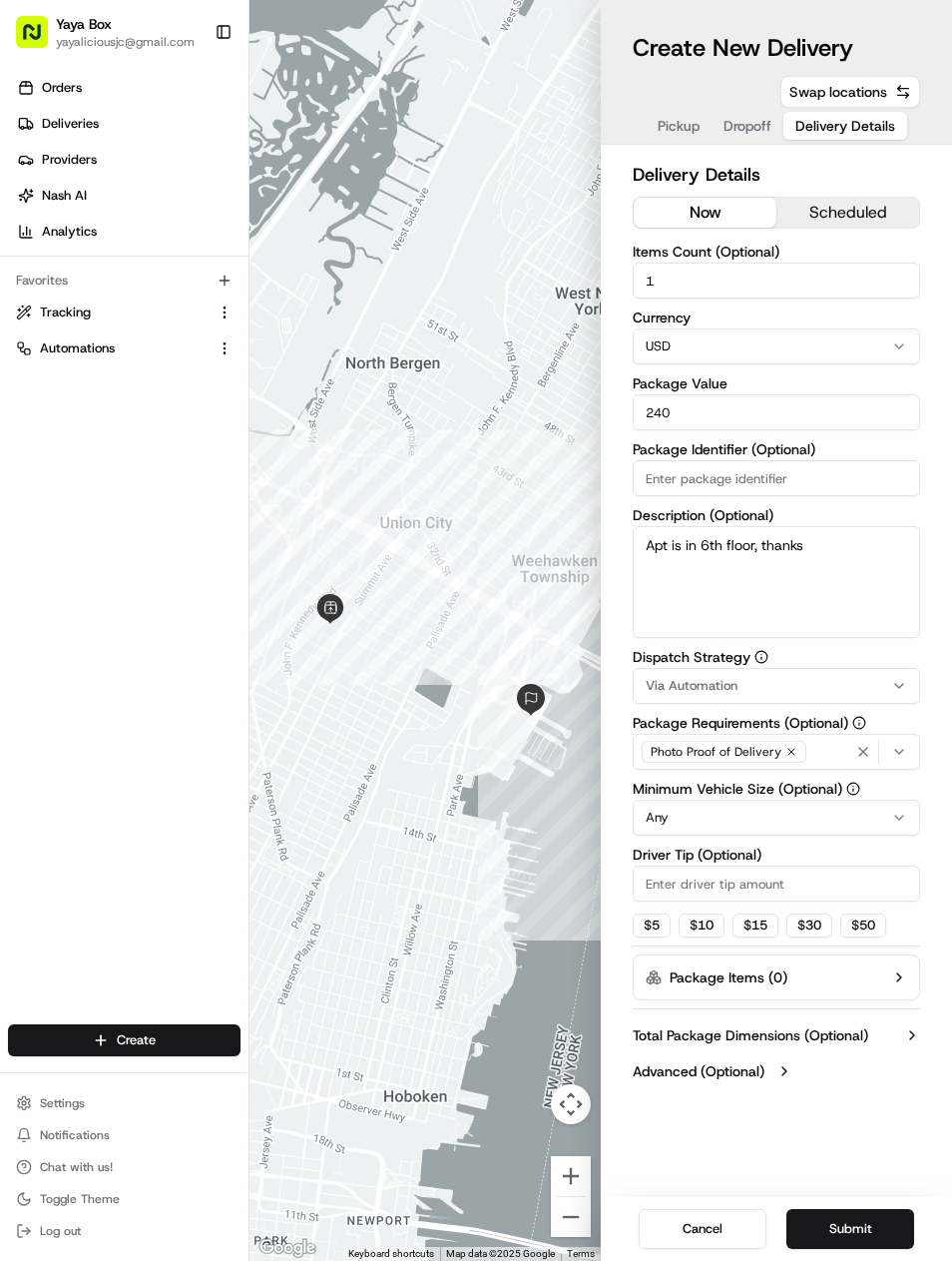 click on "Submit" at bounding box center [850, 1229] 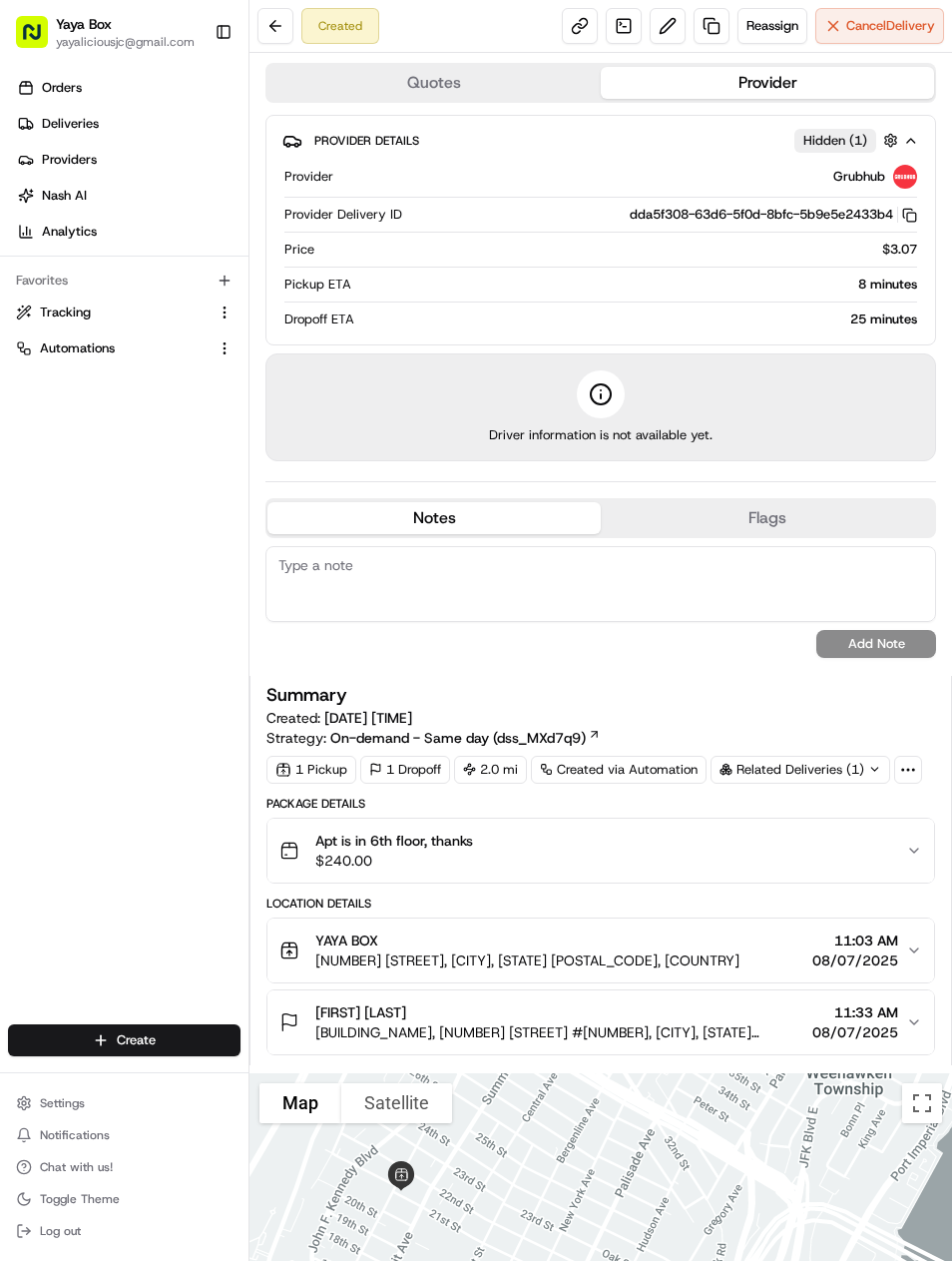click on "[FIRST] [LAST]" at bounding box center [360, 1012] 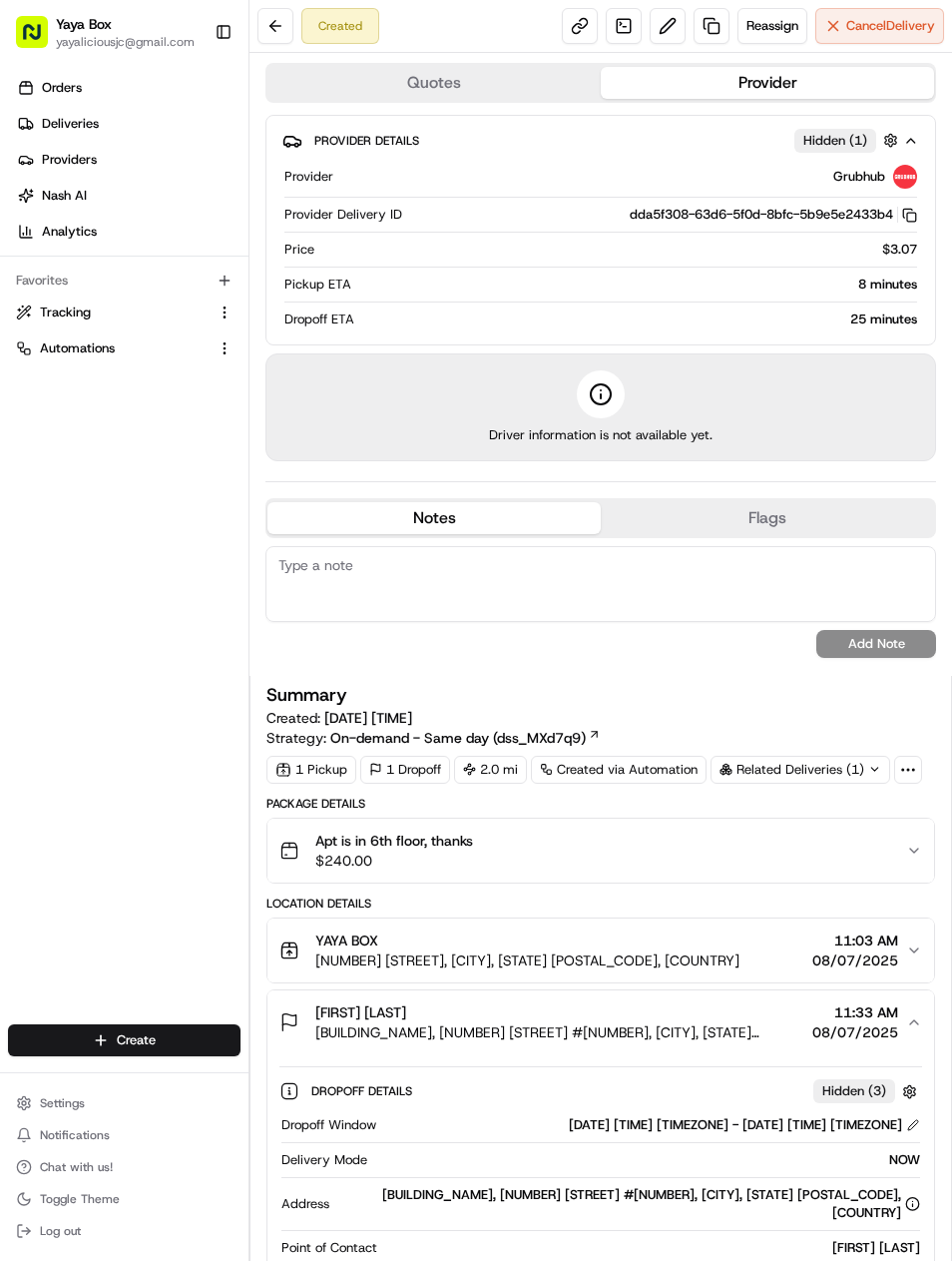 click on "YAYA BOX" at bounding box center [346, 941] 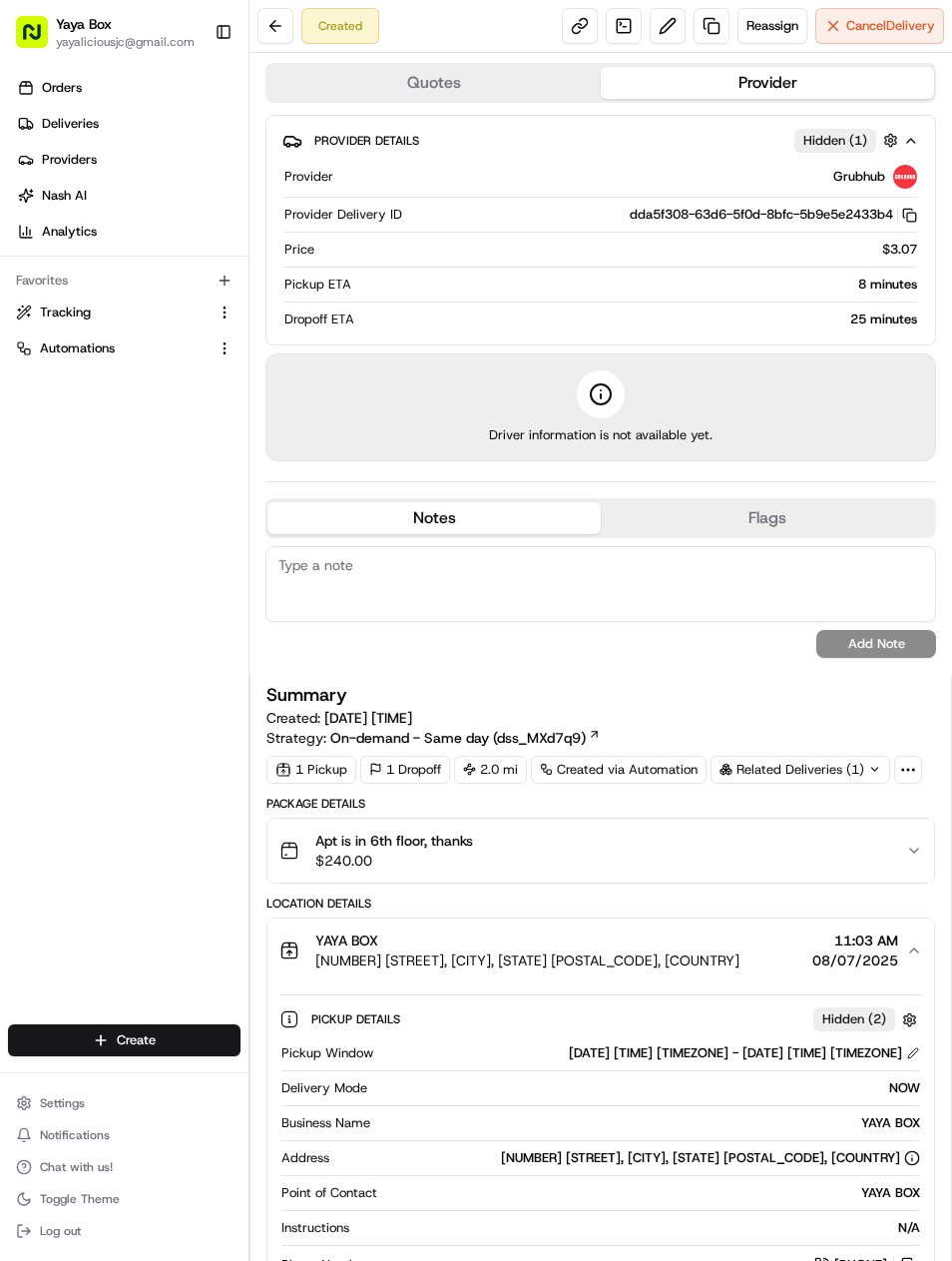 click on "Deliveries" at bounding box center (70, 124) 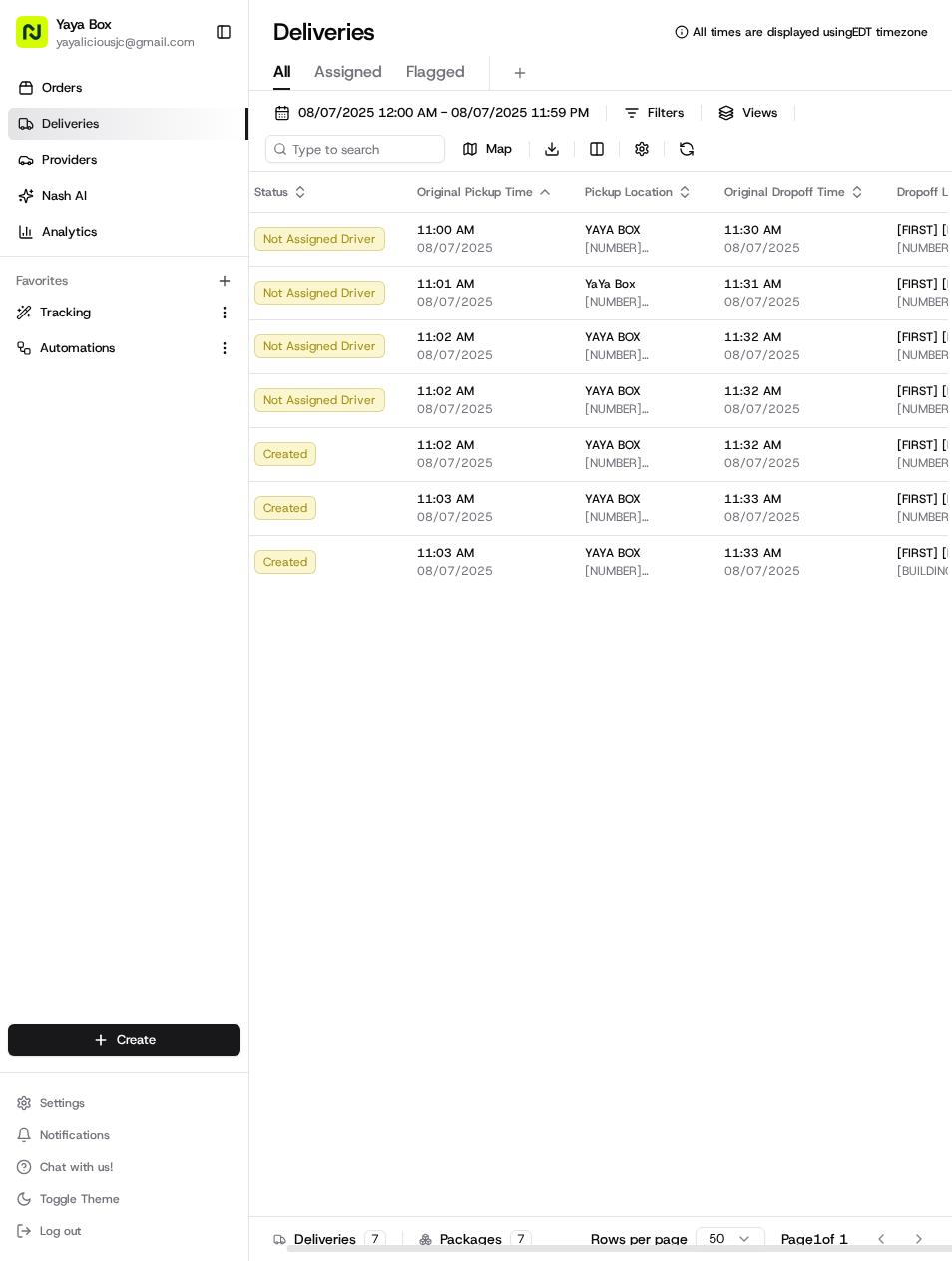 scroll, scrollTop: 0, scrollLeft: 50, axis: horizontal 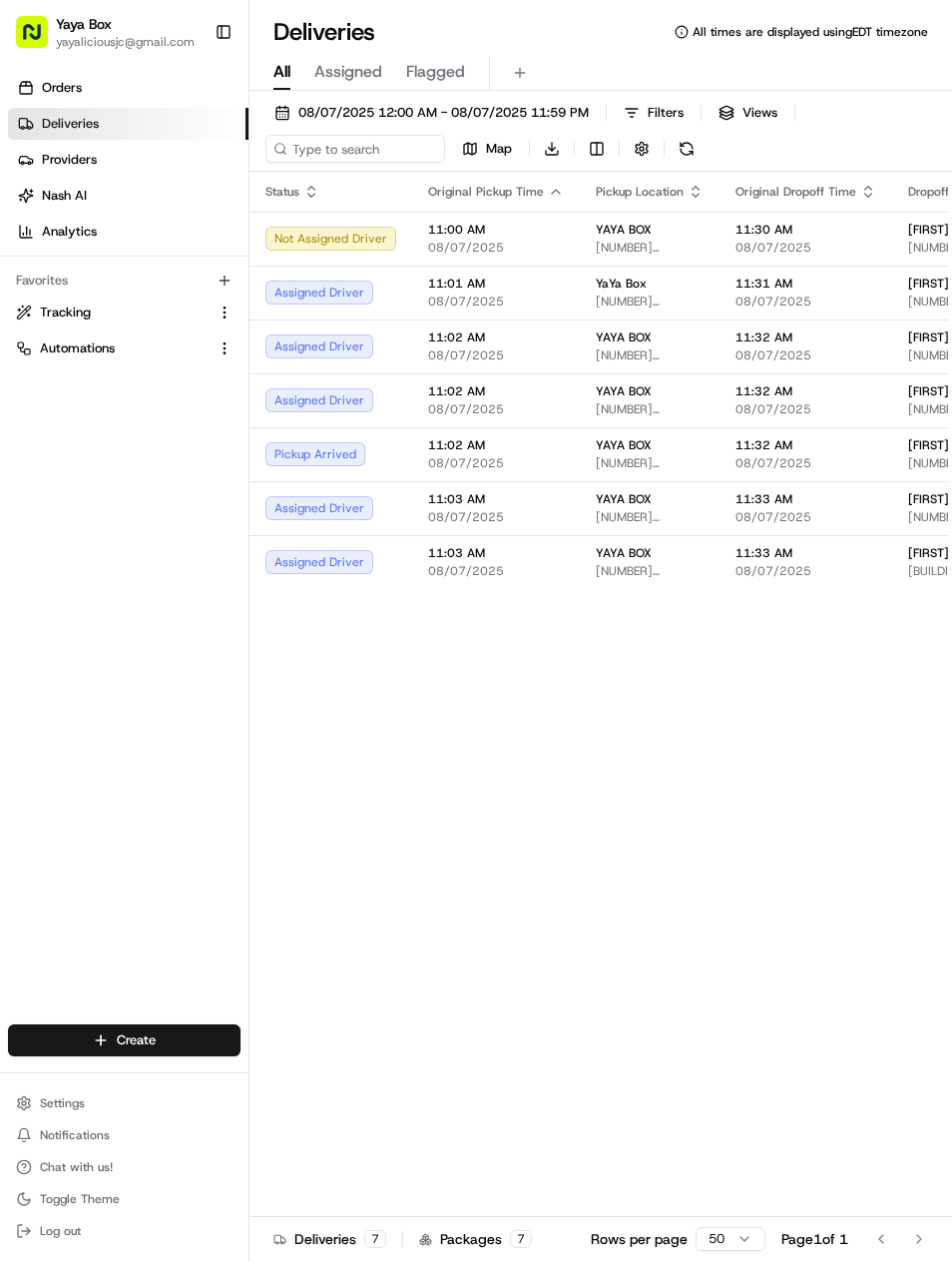 click on "08/07/2025 12:00 AM - 08/07/2025 11:59 PM" at bounding box center (431, 113) 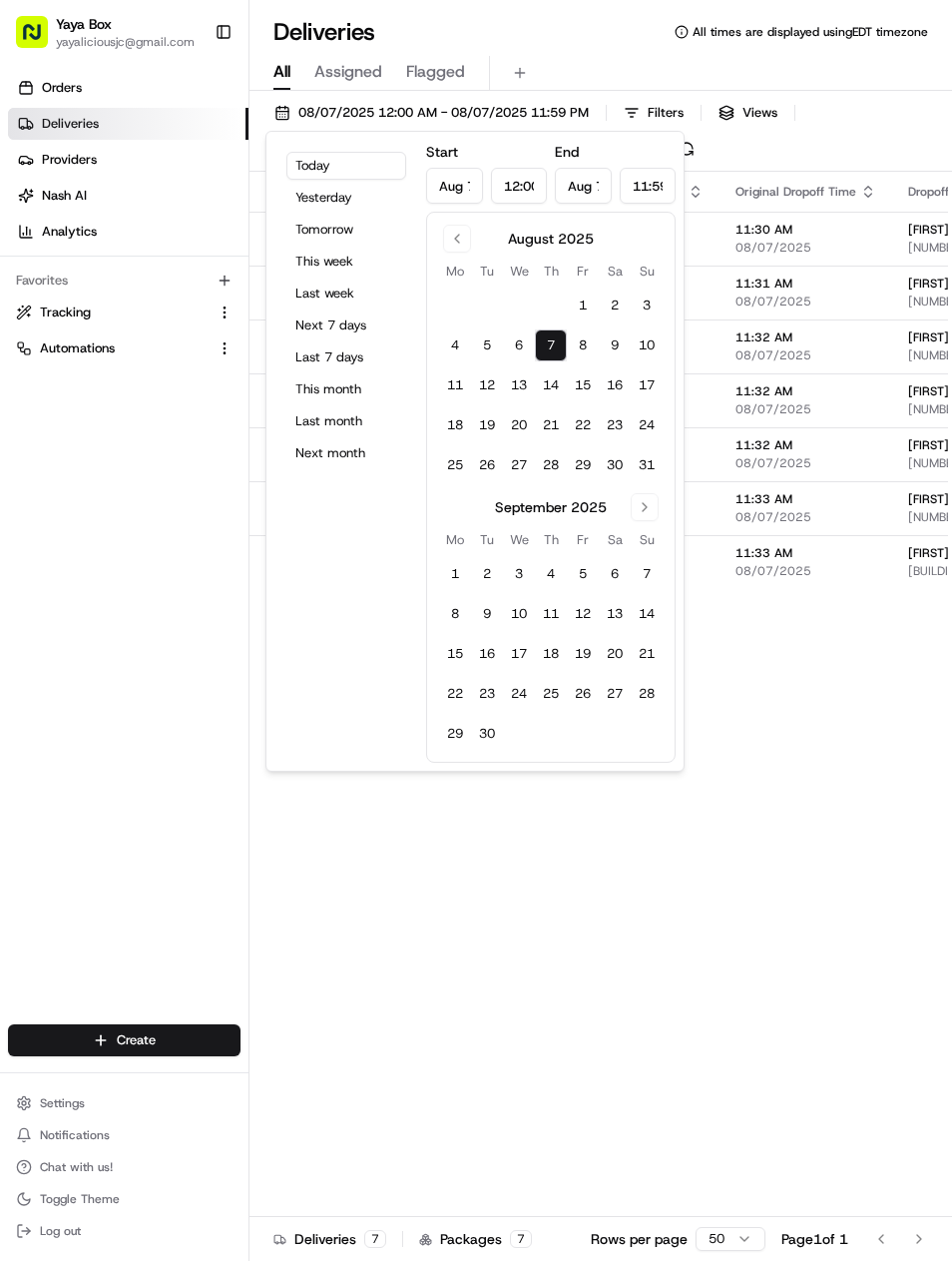 click on "Yesterday" at bounding box center (346, 198) 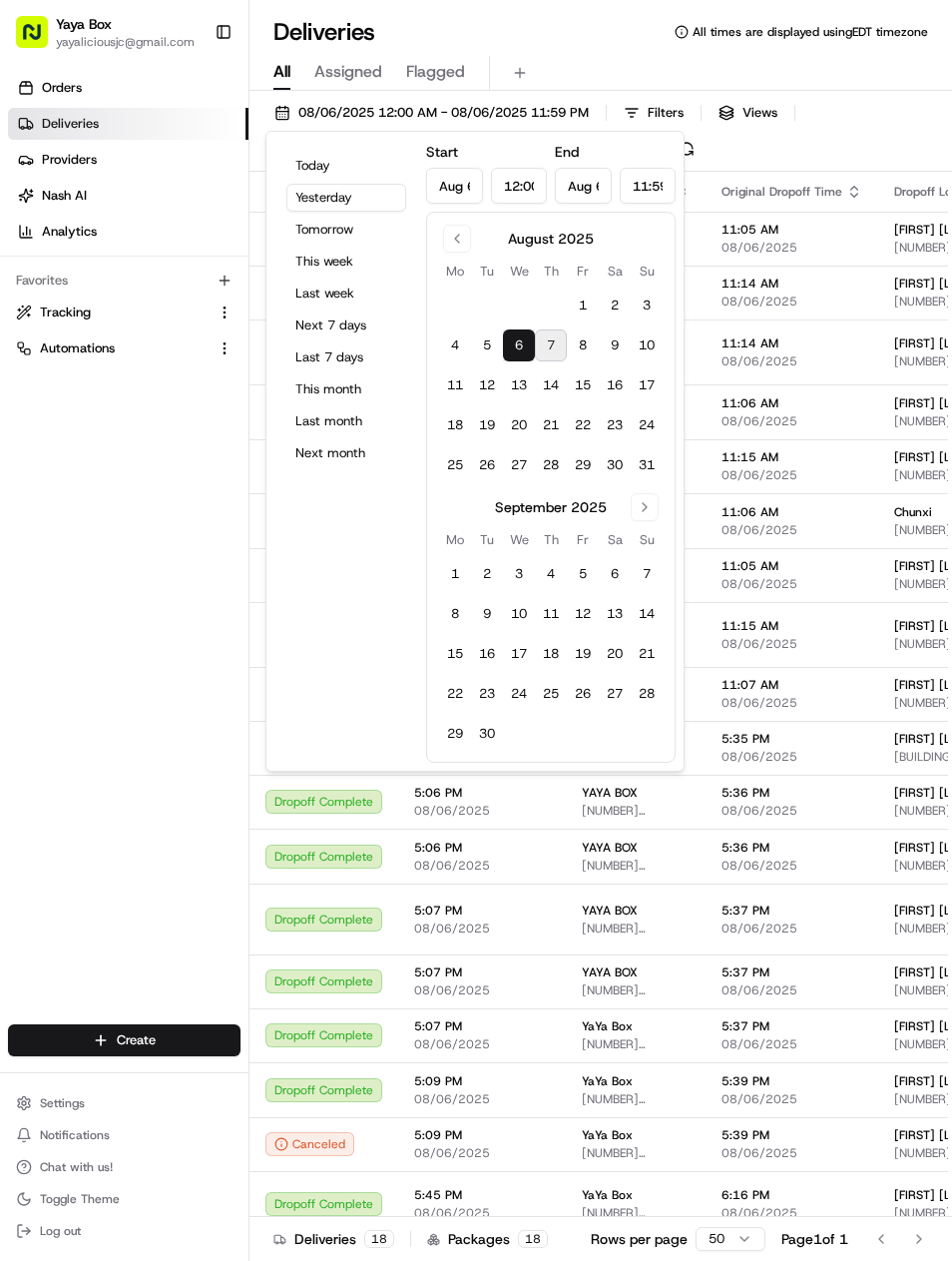 click on "[FIRST] [INITIAL]" at bounding box center (935, 626) 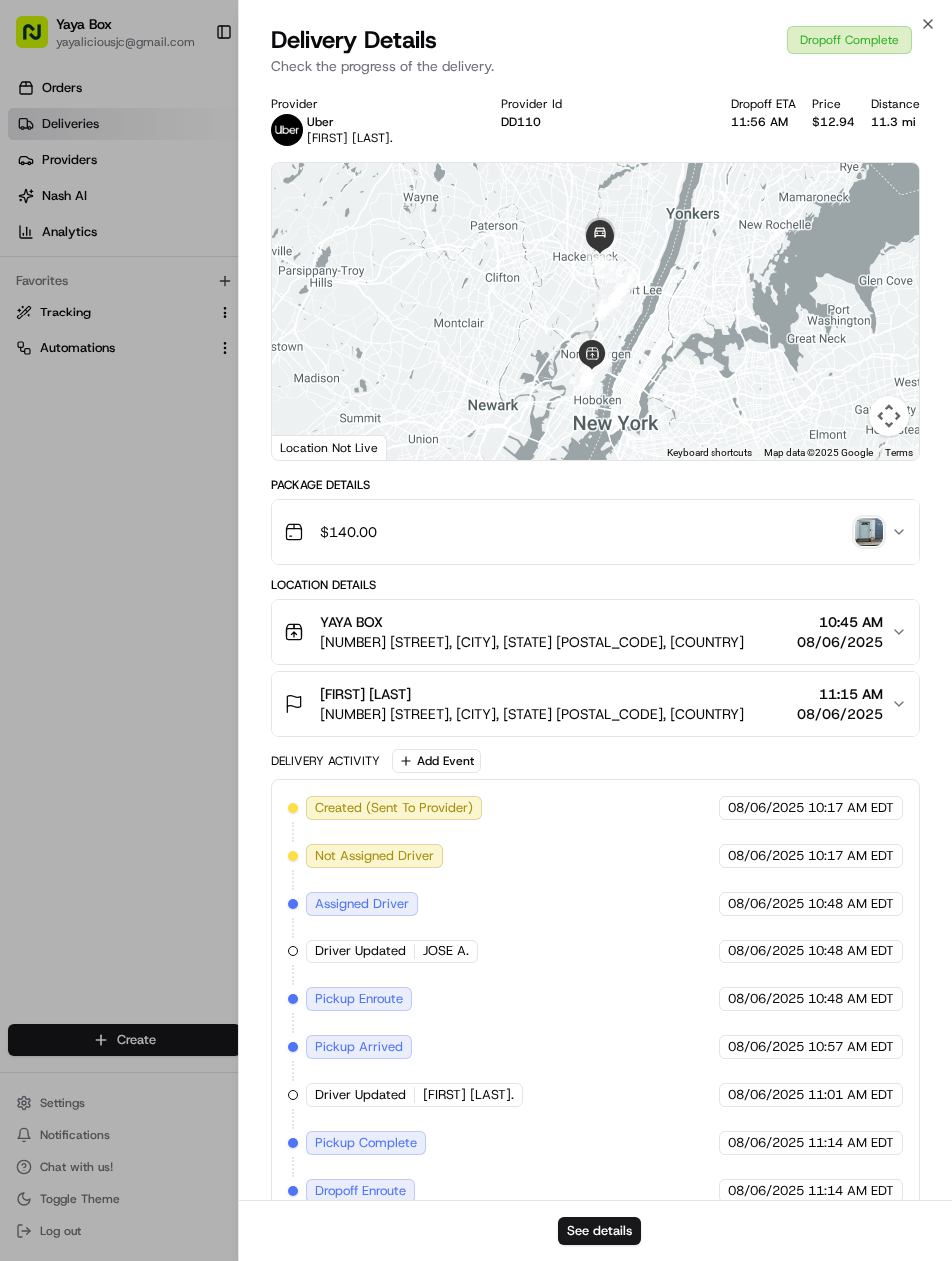 click on "See details" at bounding box center (599, 1231) 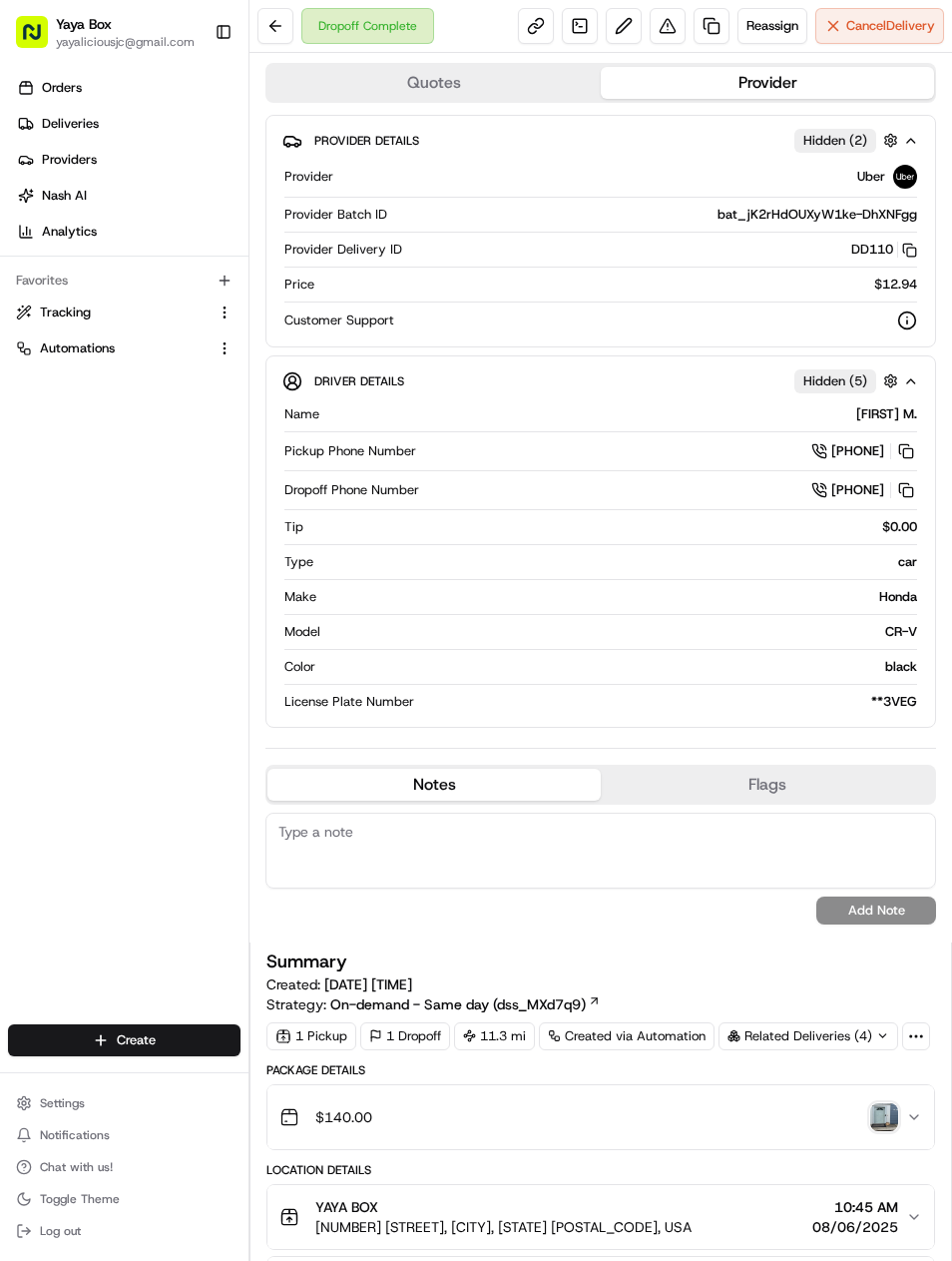scroll, scrollTop: 0, scrollLeft: 0, axis: both 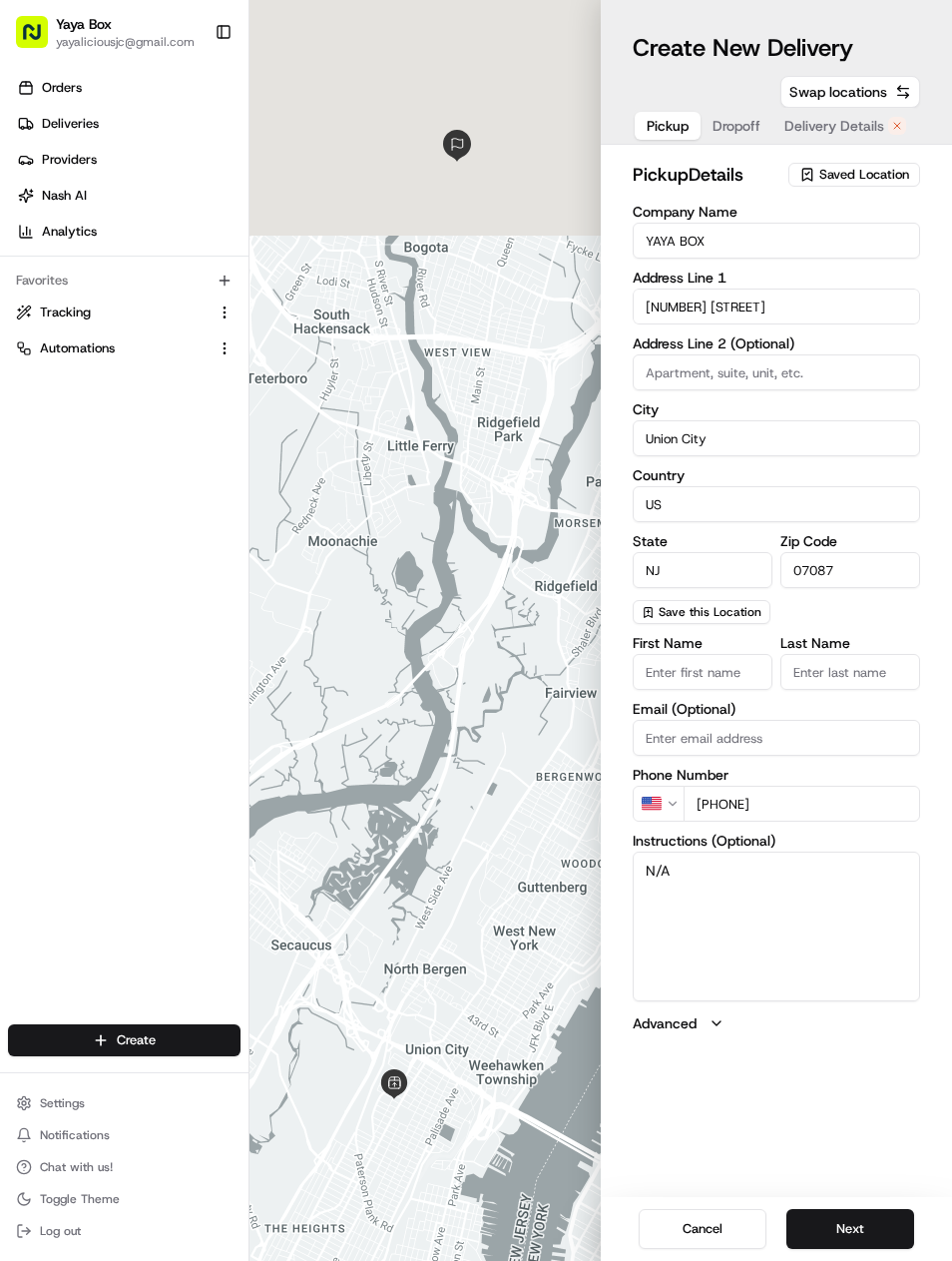 click on "Next" at bounding box center [850, 1229] 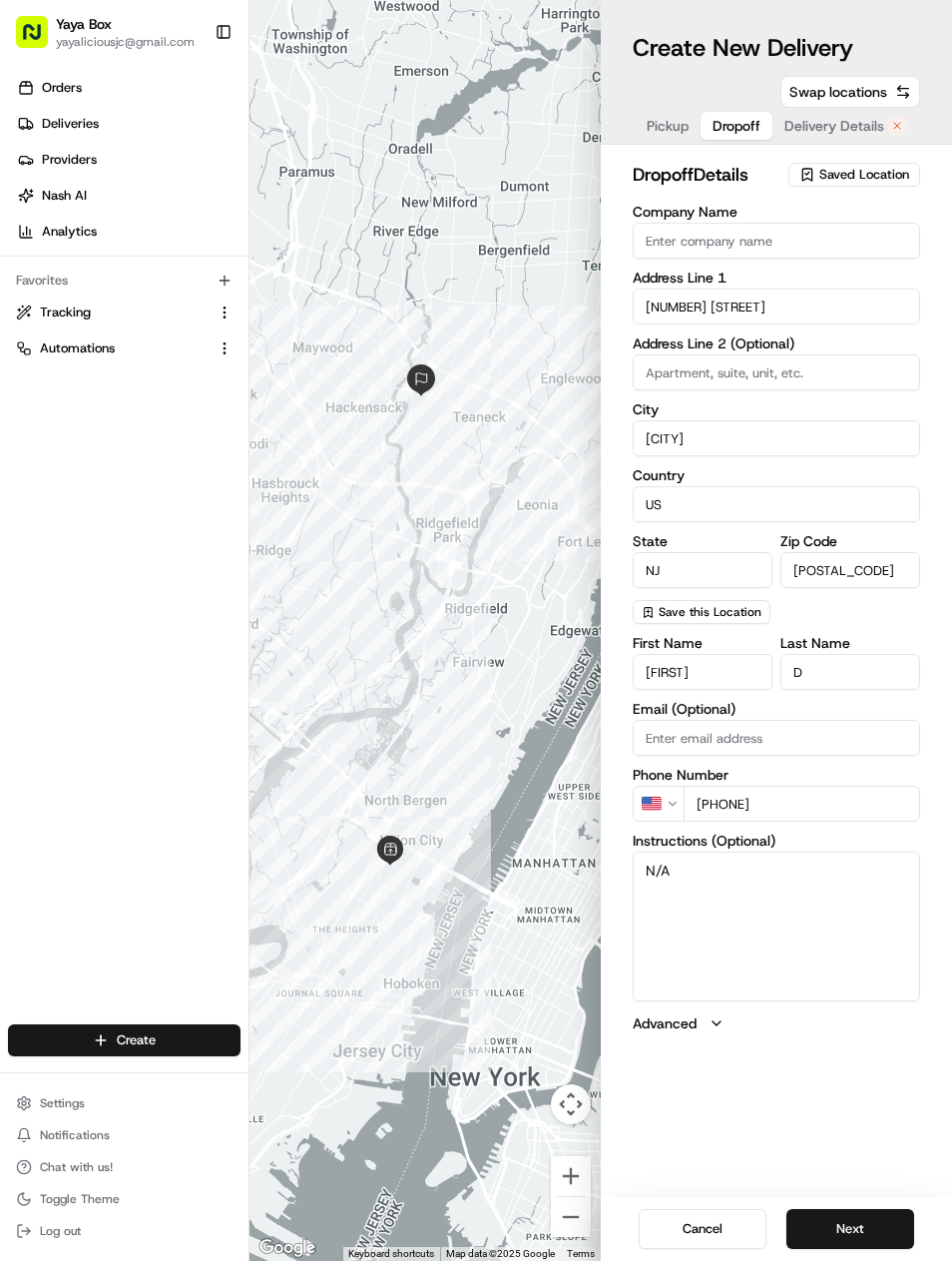 click on "Next" at bounding box center (850, 1229) 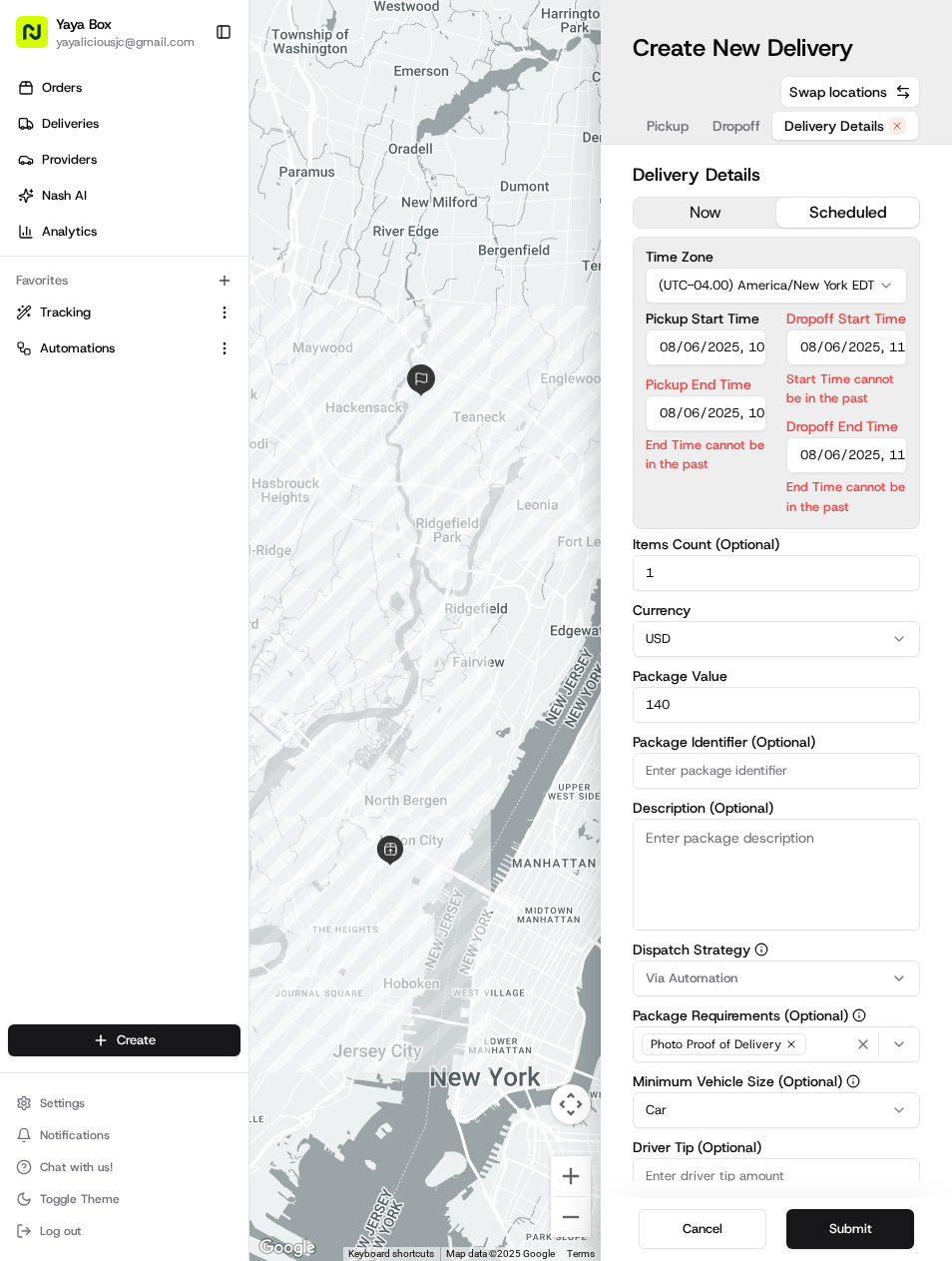 click on "now" at bounding box center [705, 213] 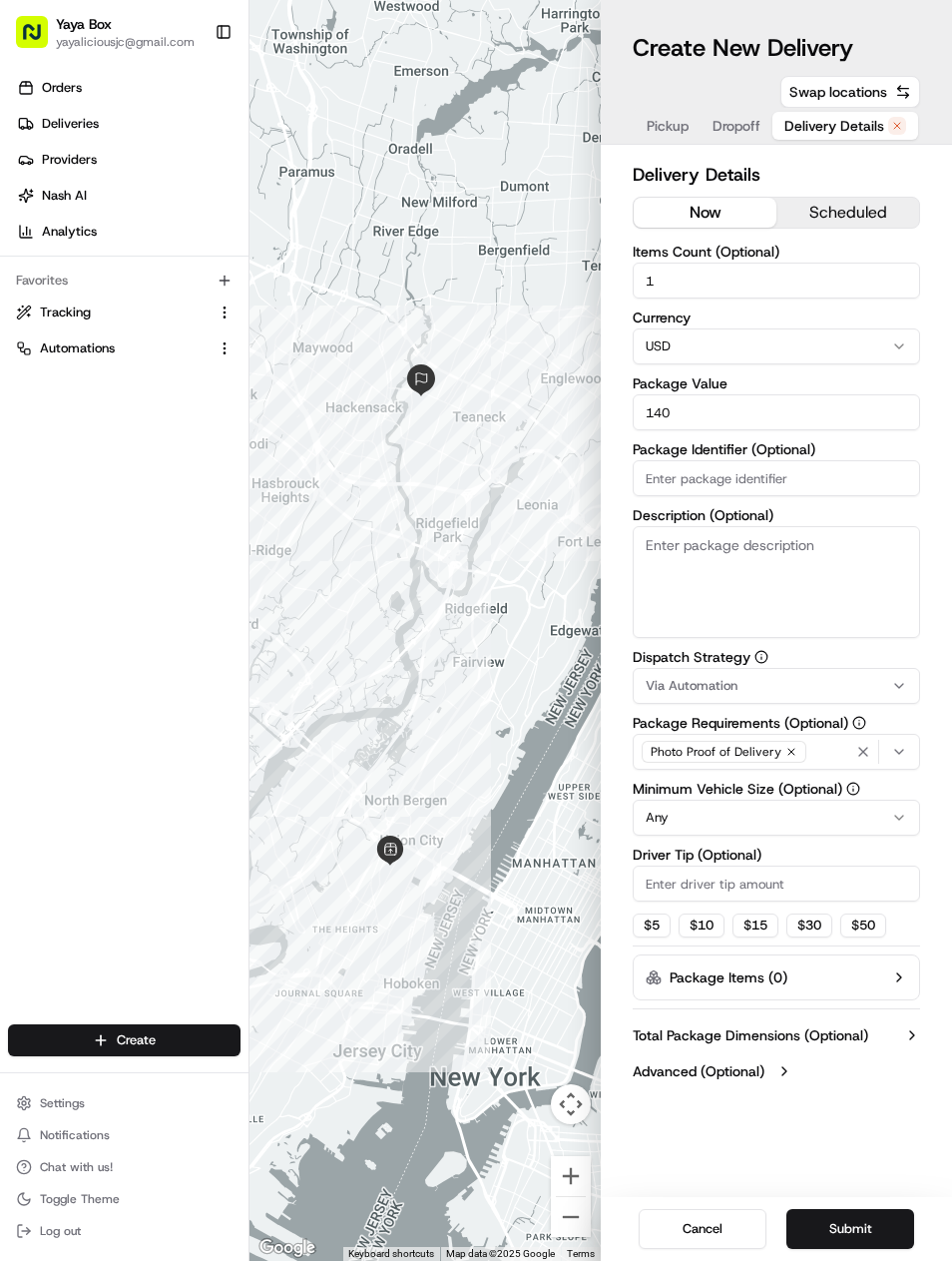click on "Submit" at bounding box center (850, 1229) 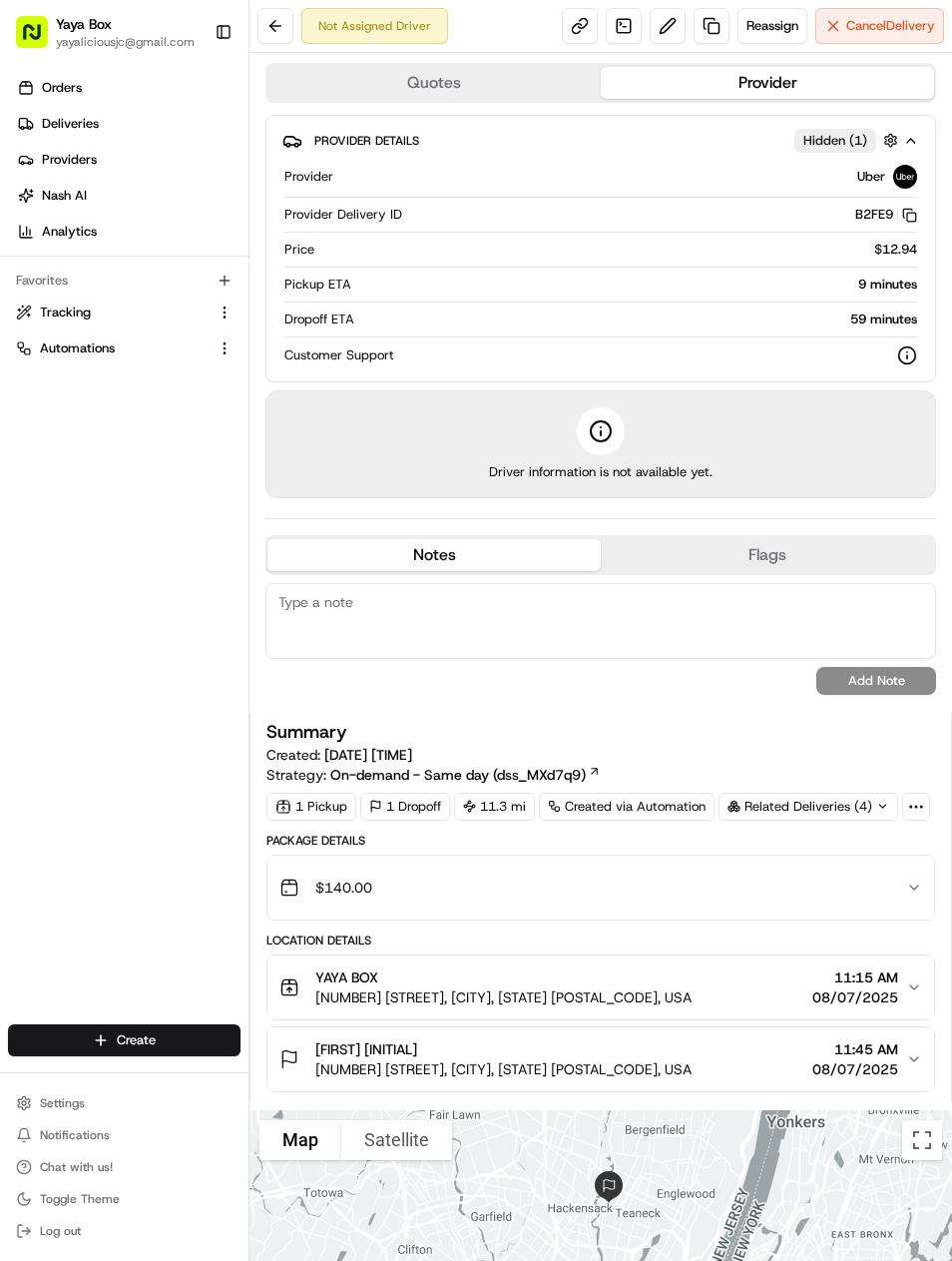 click on "Deliveries" at bounding box center [128, 124] 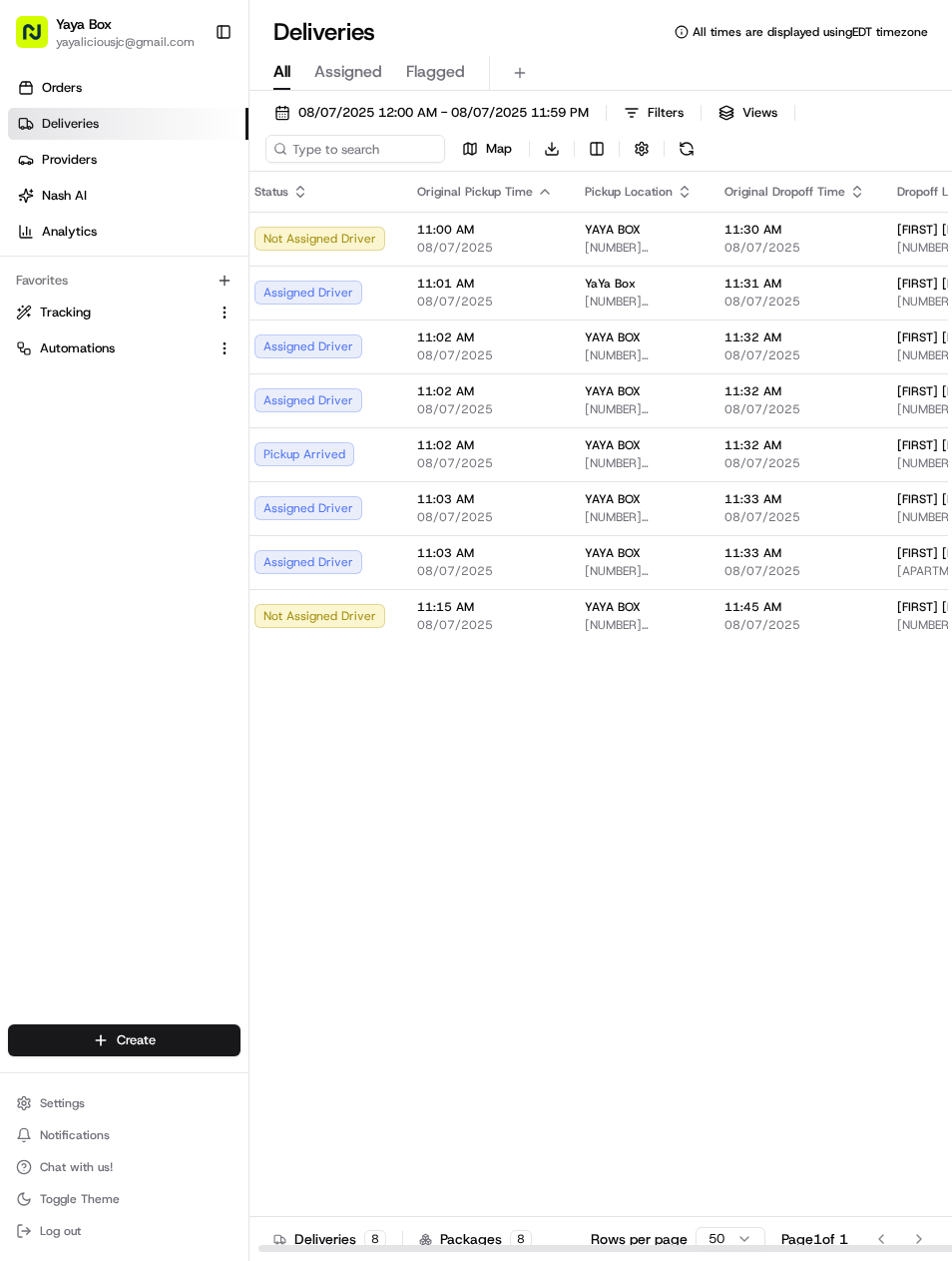 scroll, scrollTop: 0, scrollLeft: 0, axis: both 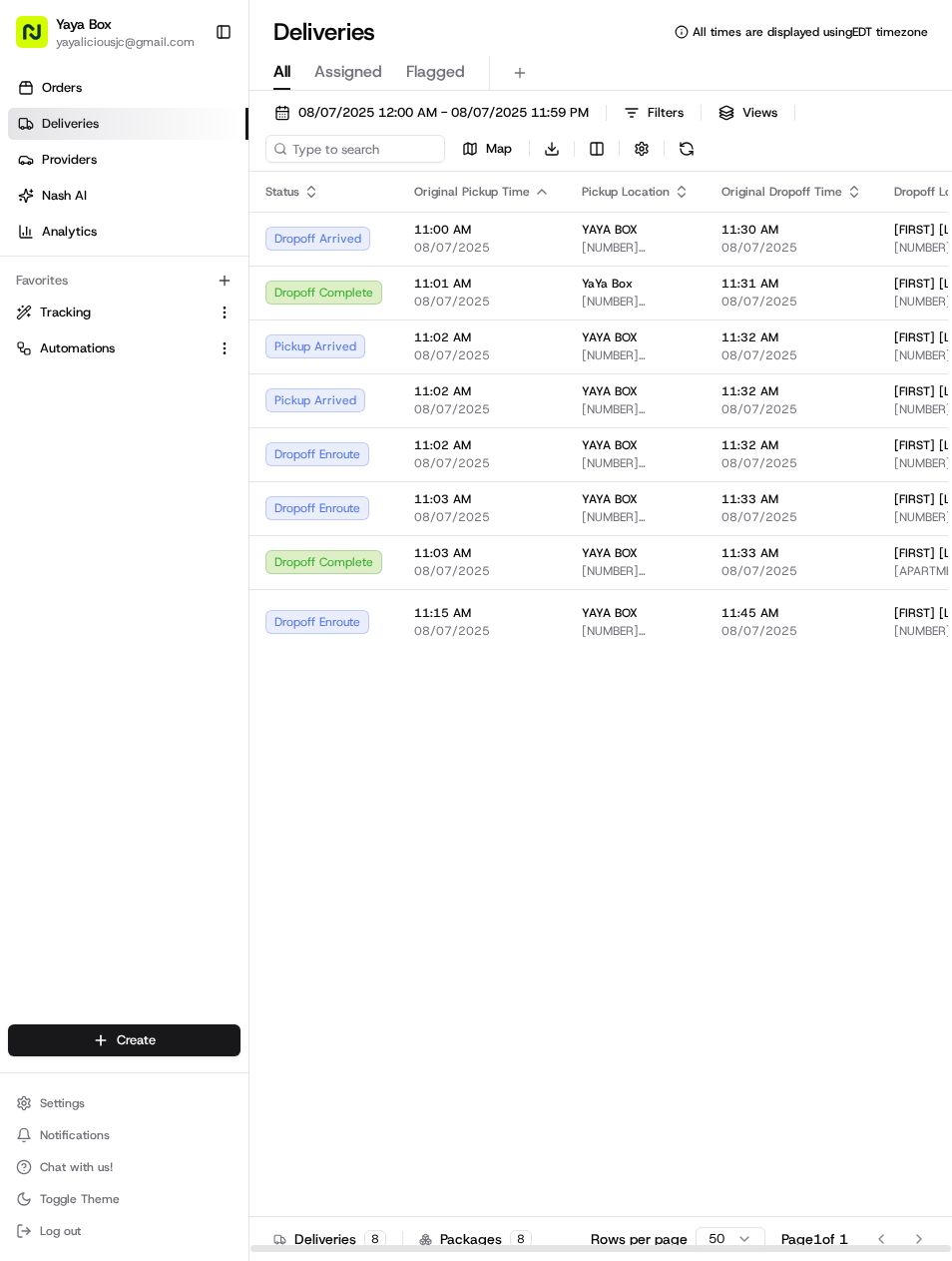 click on "11:02 AM" at bounding box center (482, 391) 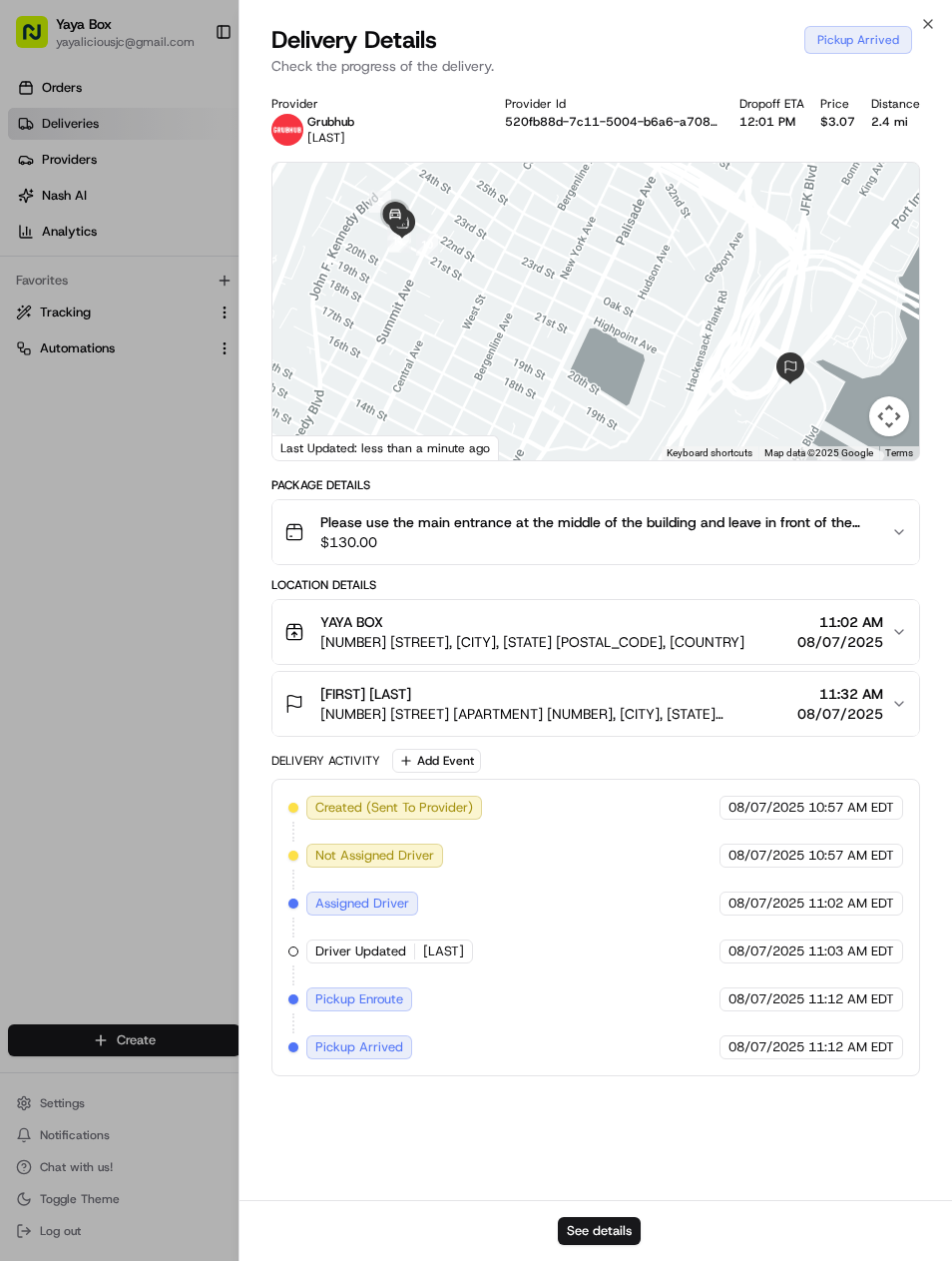 click on "See details" at bounding box center (599, 1231) 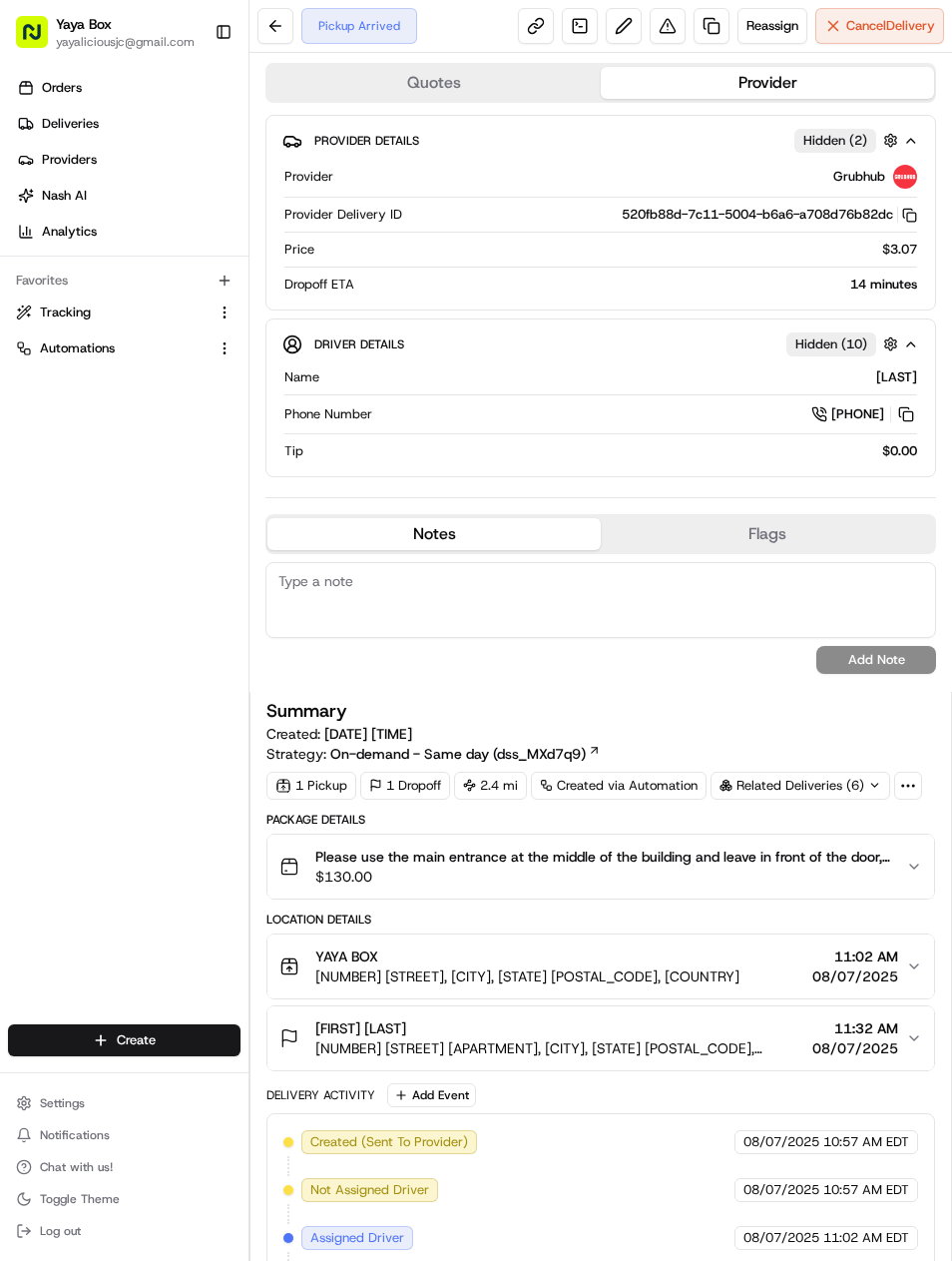 scroll, scrollTop: 0, scrollLeft: 0, axis: both 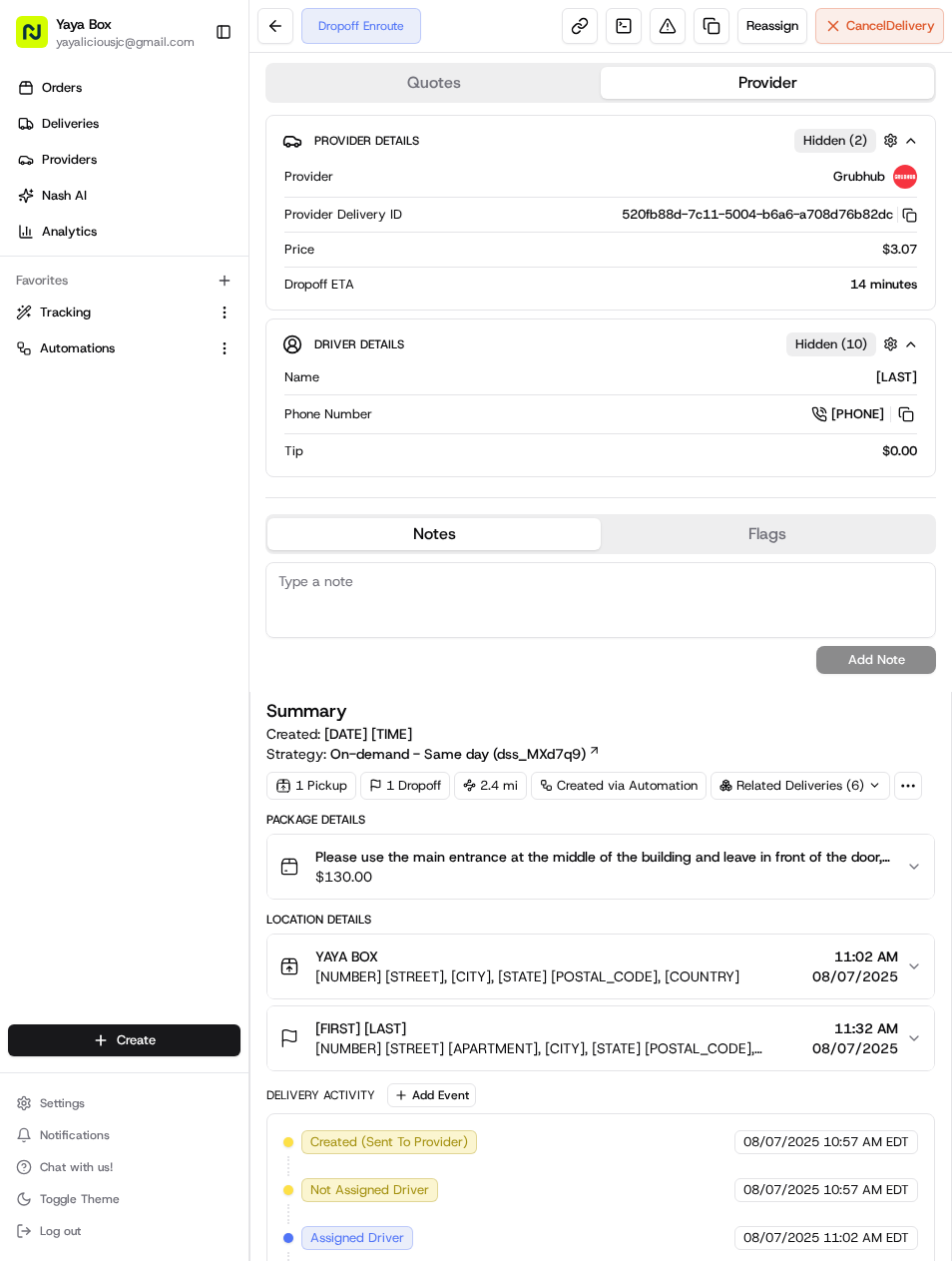 click on "Dropoff Enroute Reassign Cancel  Delivery" at bounding box center (601, 26) 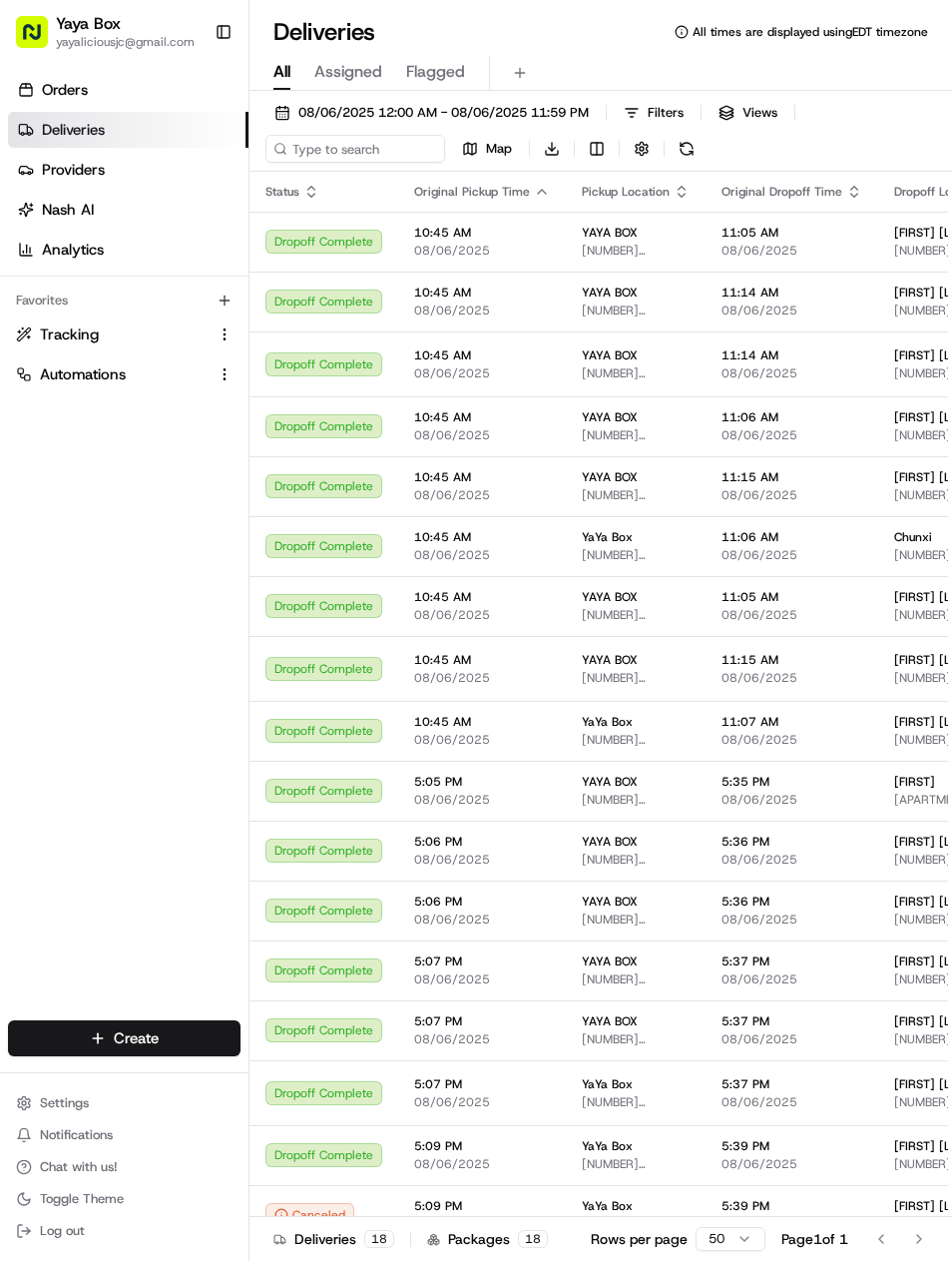 scroll, scrollTop: 0, scrollLeft: 0, axis: both 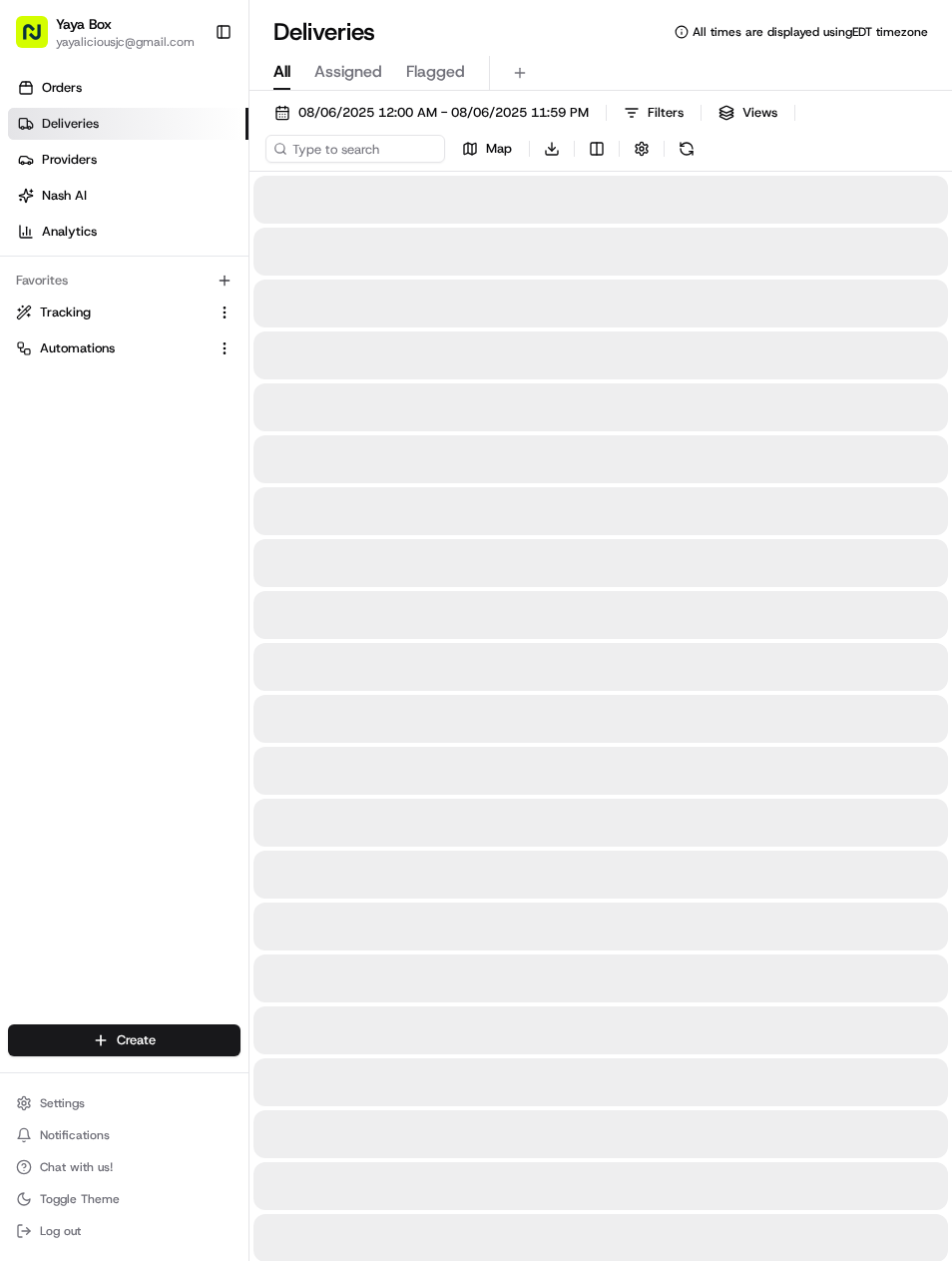 click on "08/06/2025 12:00 AM - 08/06/2025 11:59 PM" at bounding box center (443, 113) 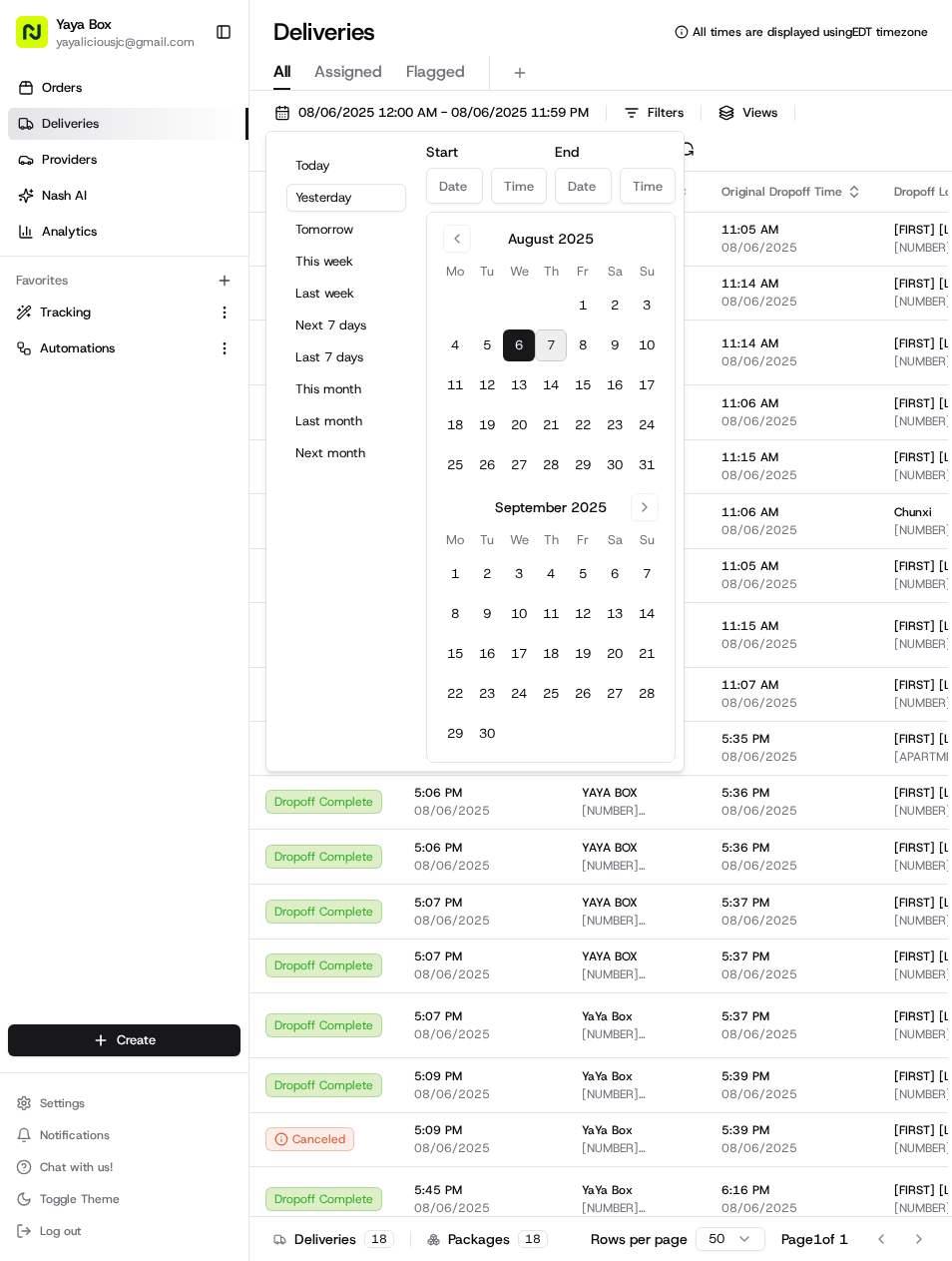 type on "Aug 6, 2025" 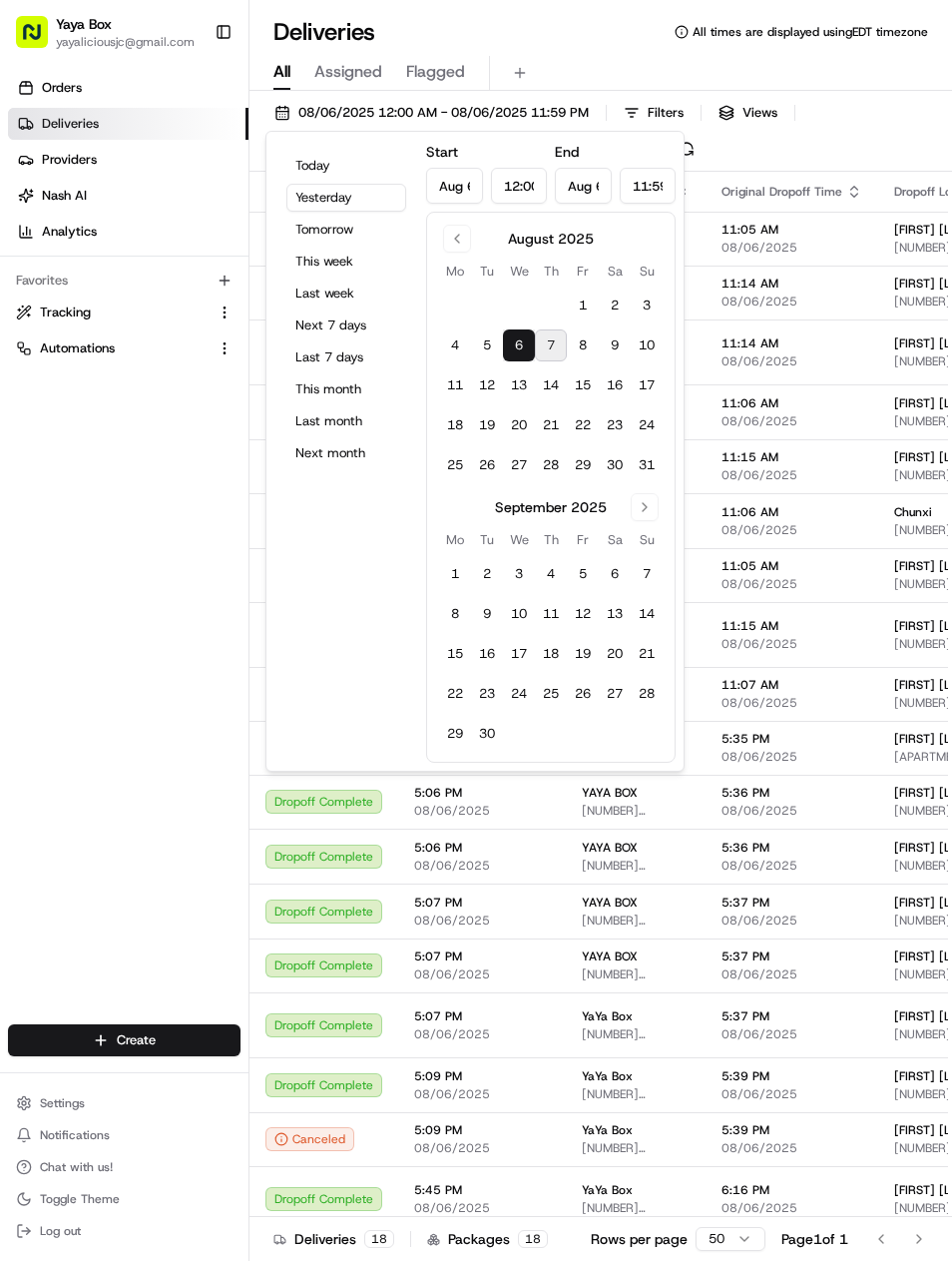 scroll, scrollTop: 0, scrollLeft: 0, axis: both 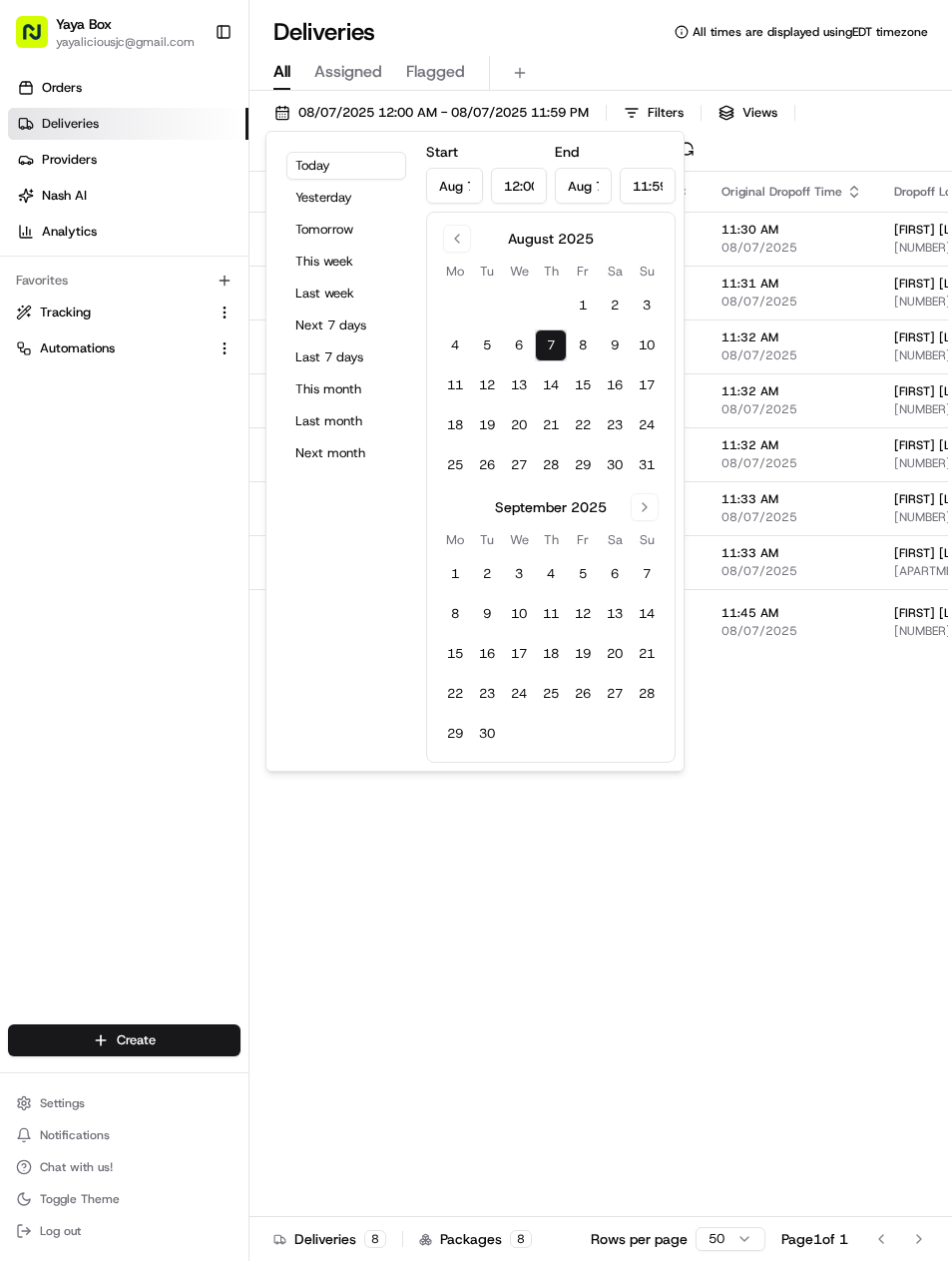 click on "Today" at bounding box center (346, 166) 